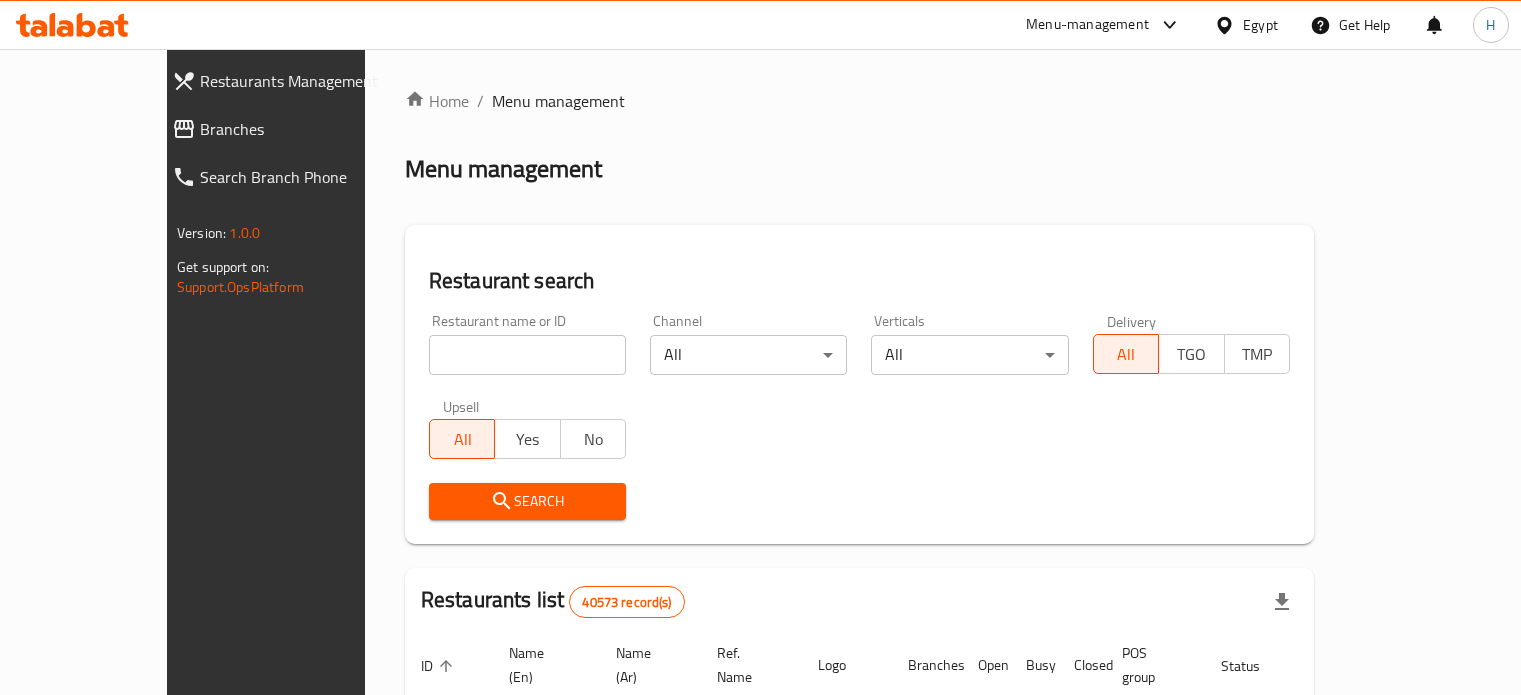 scroll, scrollTop: 0, scrollLeft: 0, axis: both 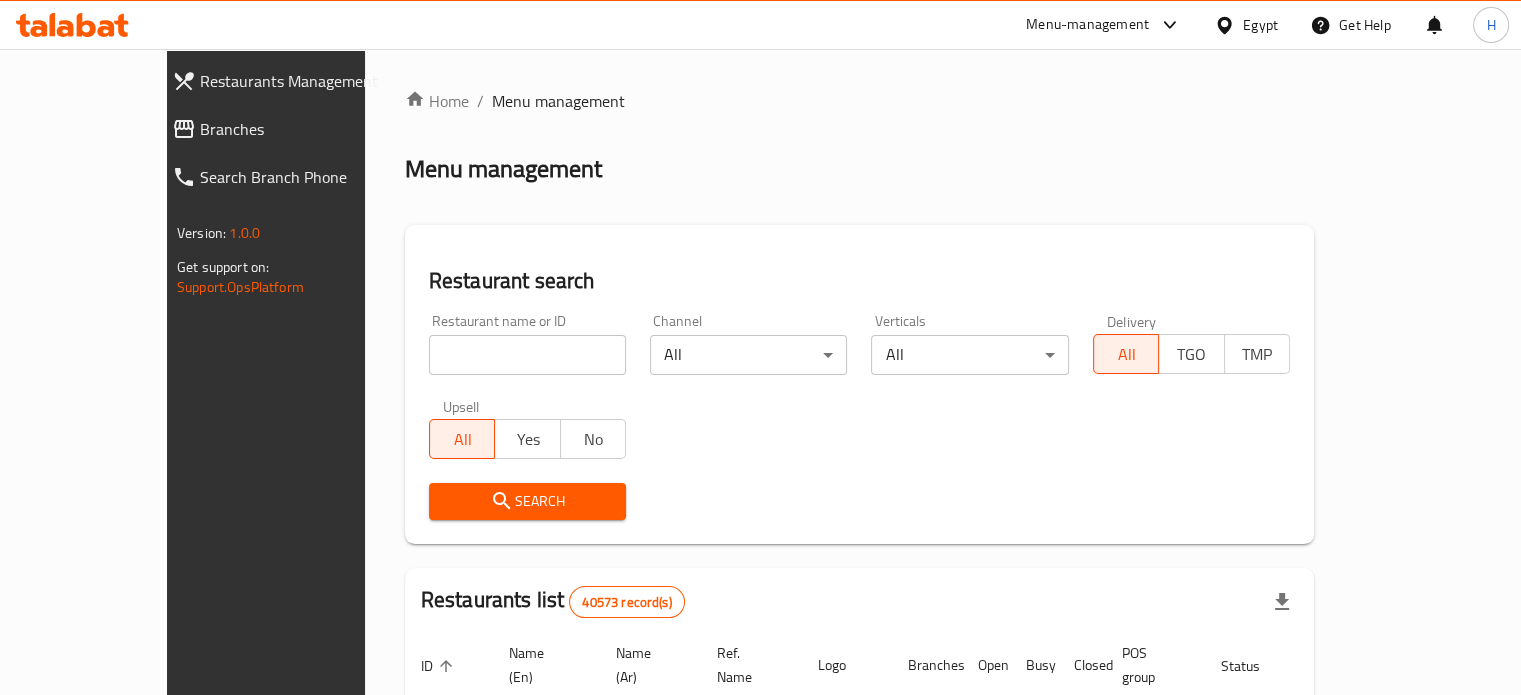 click at bounding box center (527, 355) 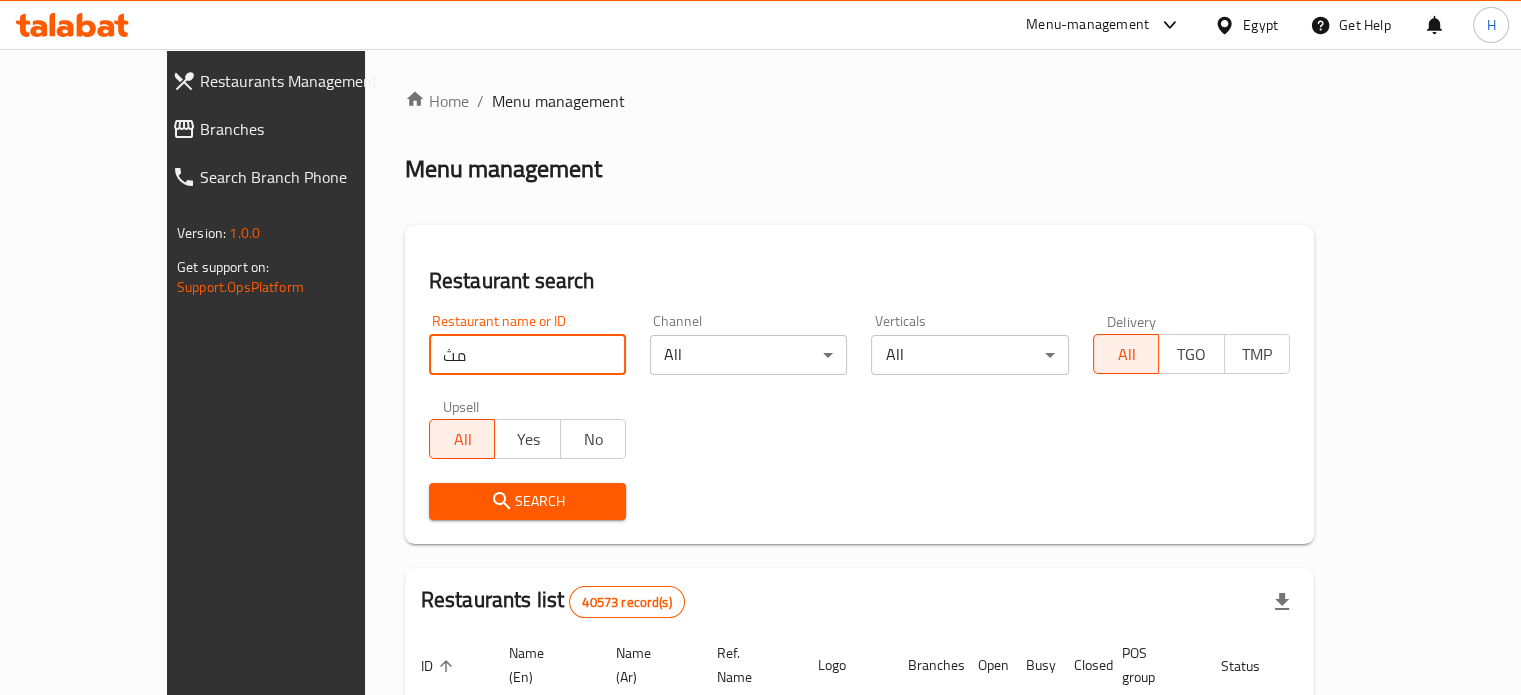 type on "م" 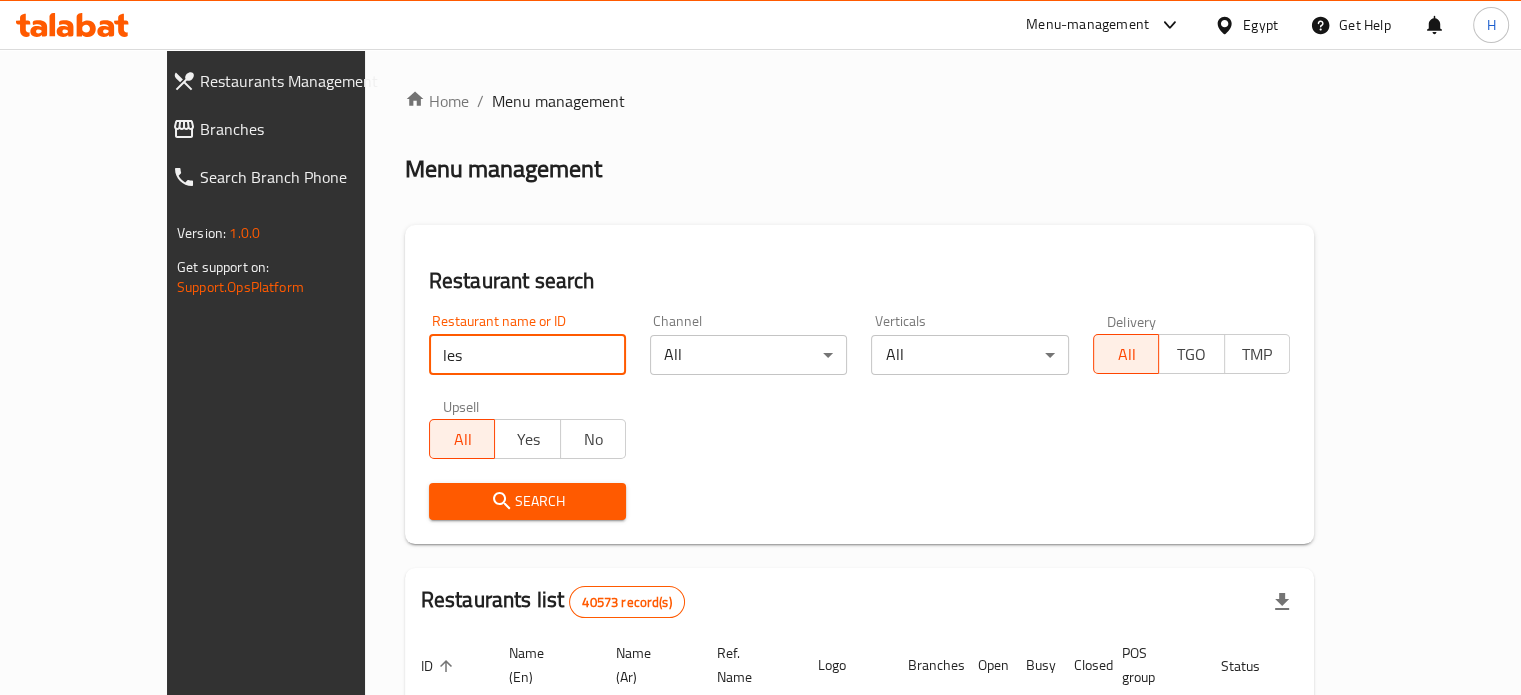 type on "Les Dames" 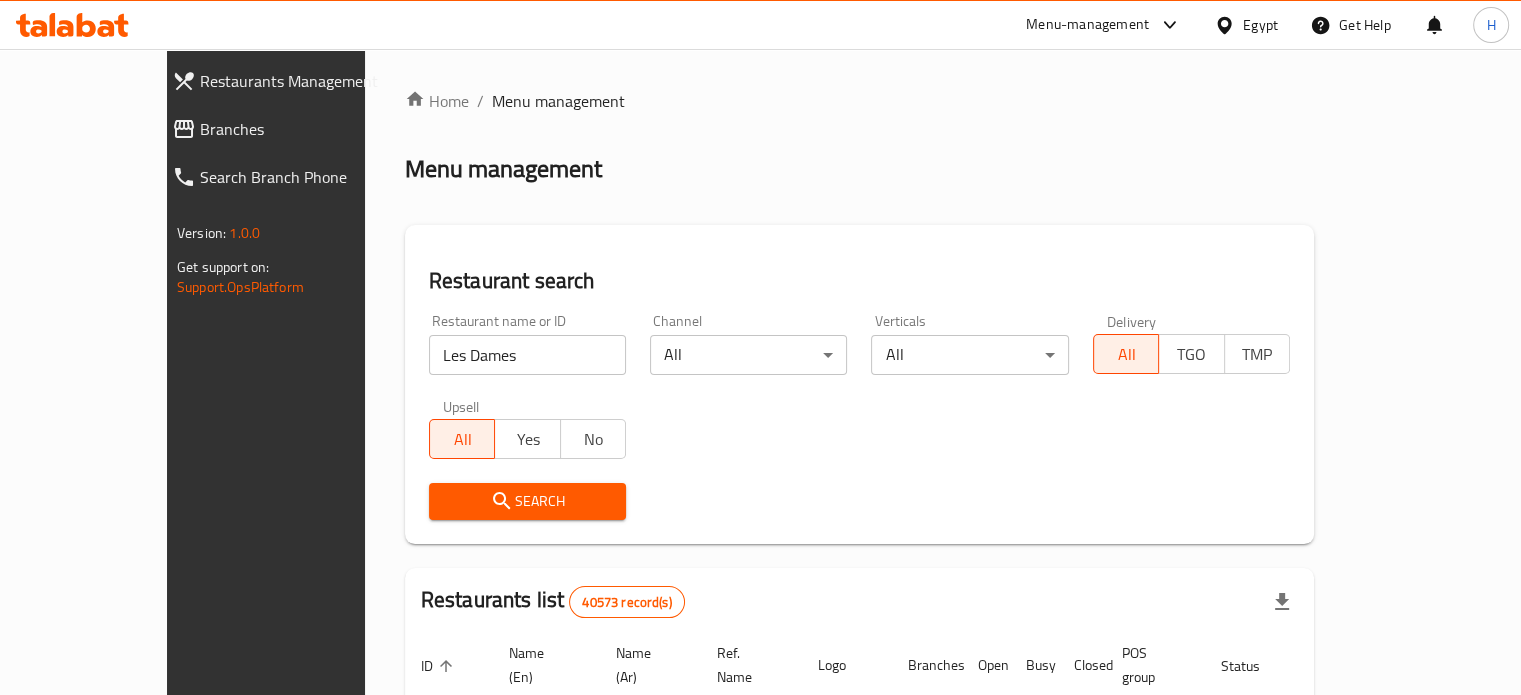 click on "Search" at bounding box center (527, 501) 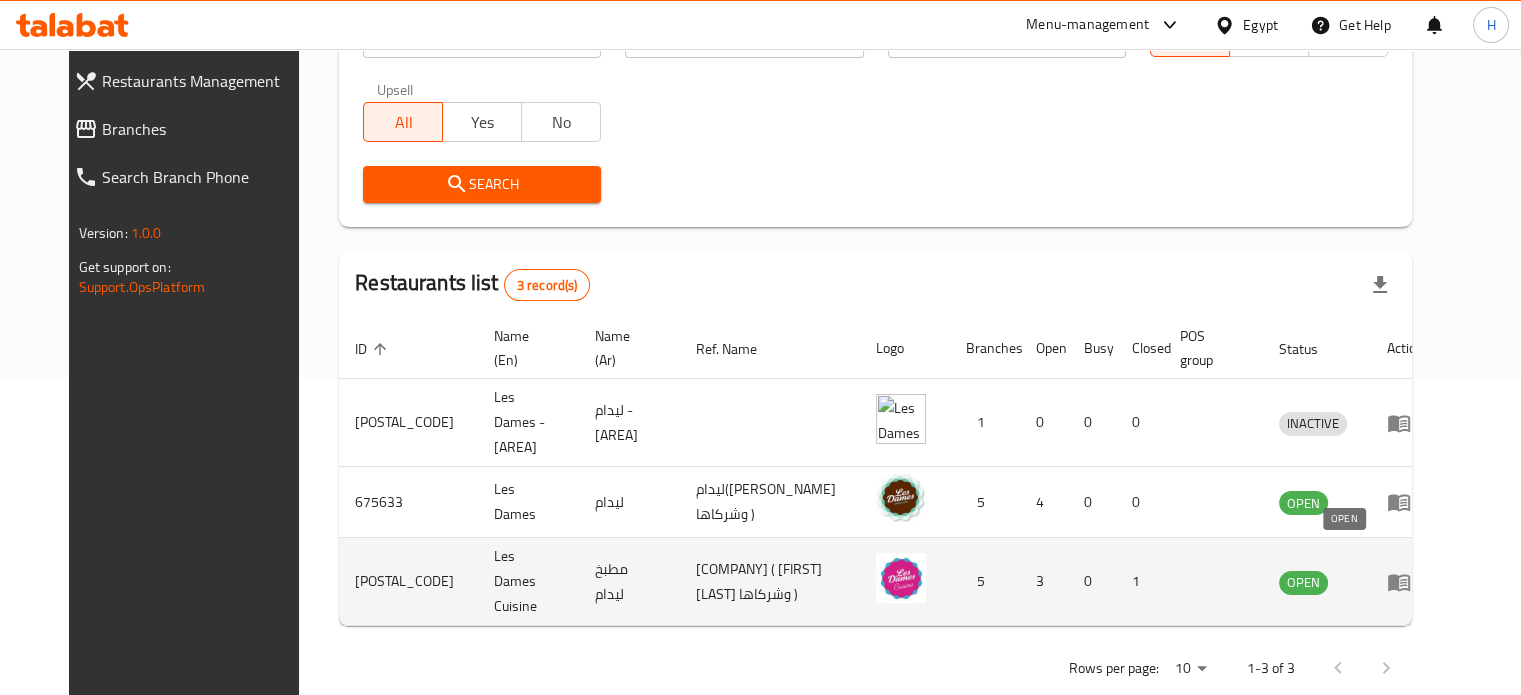 scroll, scrollTop: 320, scrollLeft: 0, axis: vertical 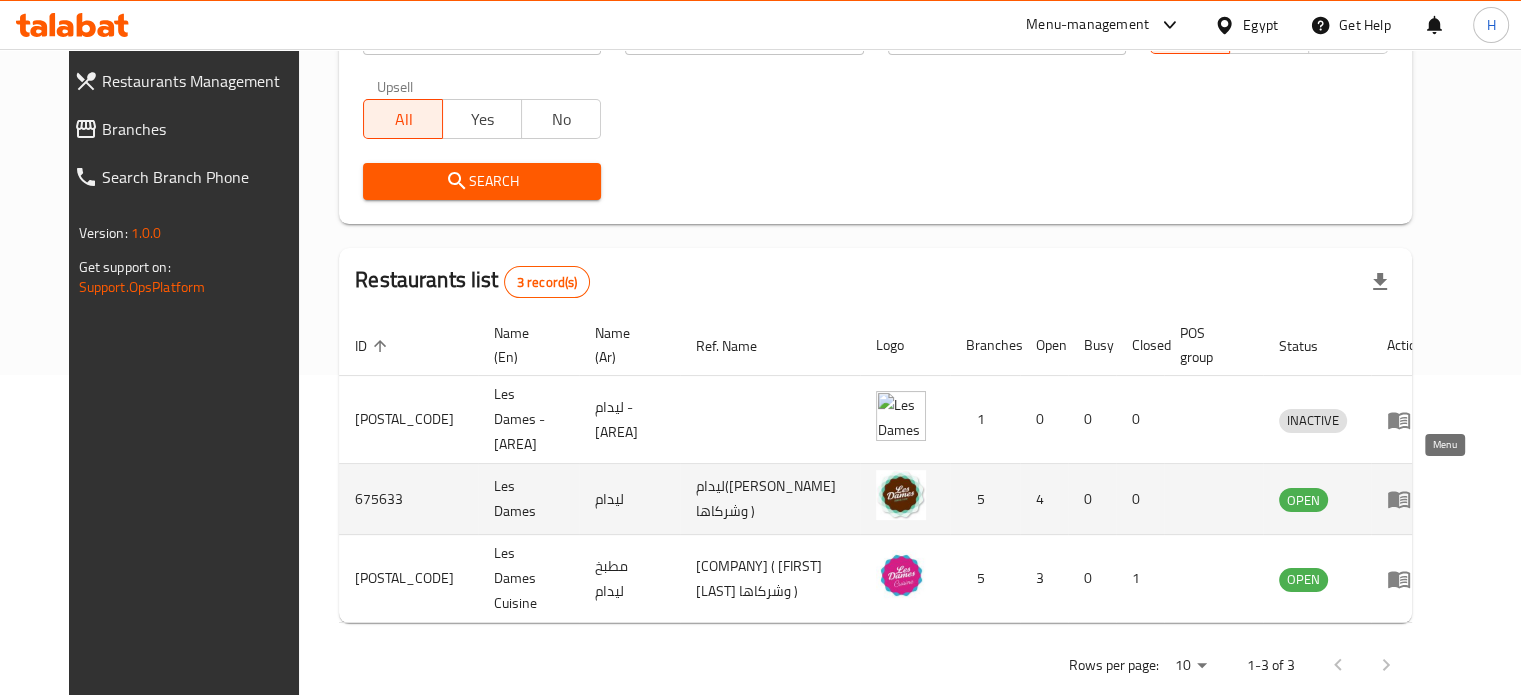 click 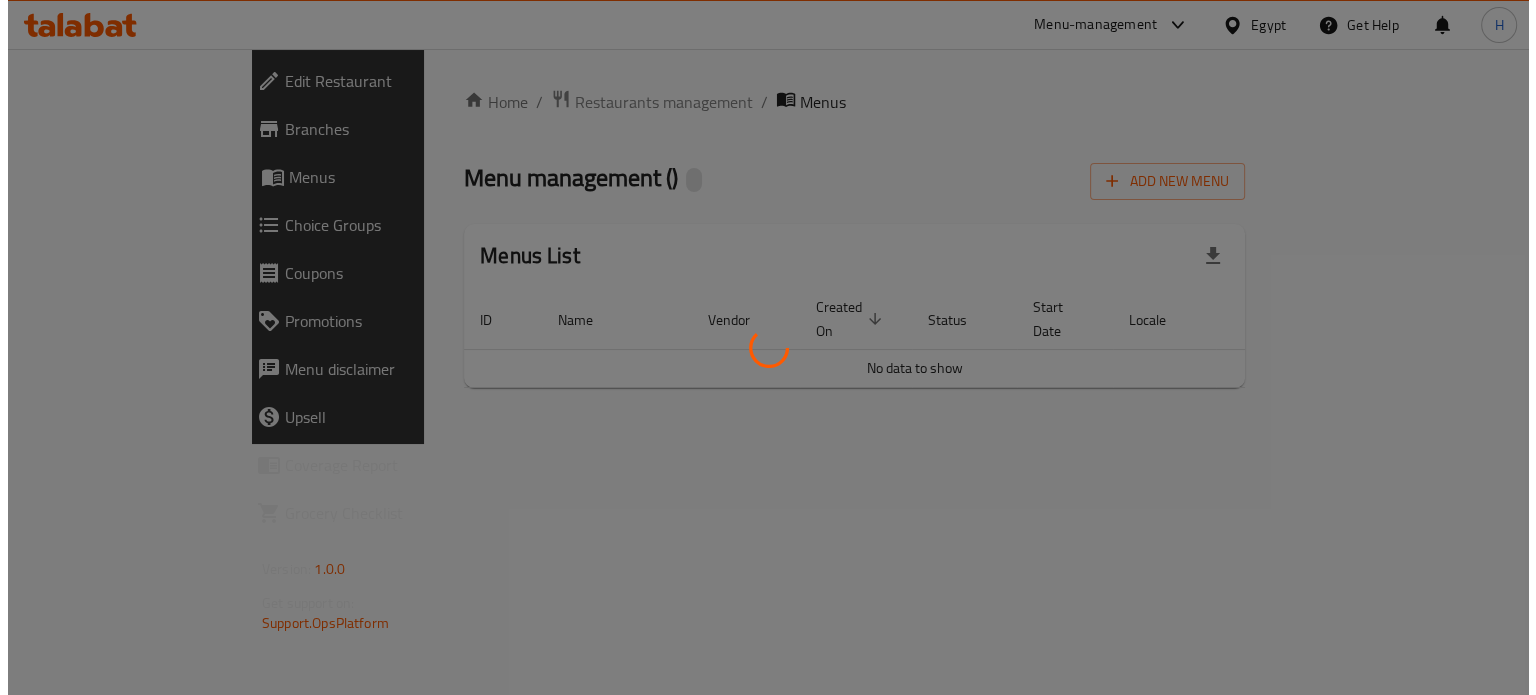 scroll, scrollTop: 0, scrollLeft: 0, axis: both 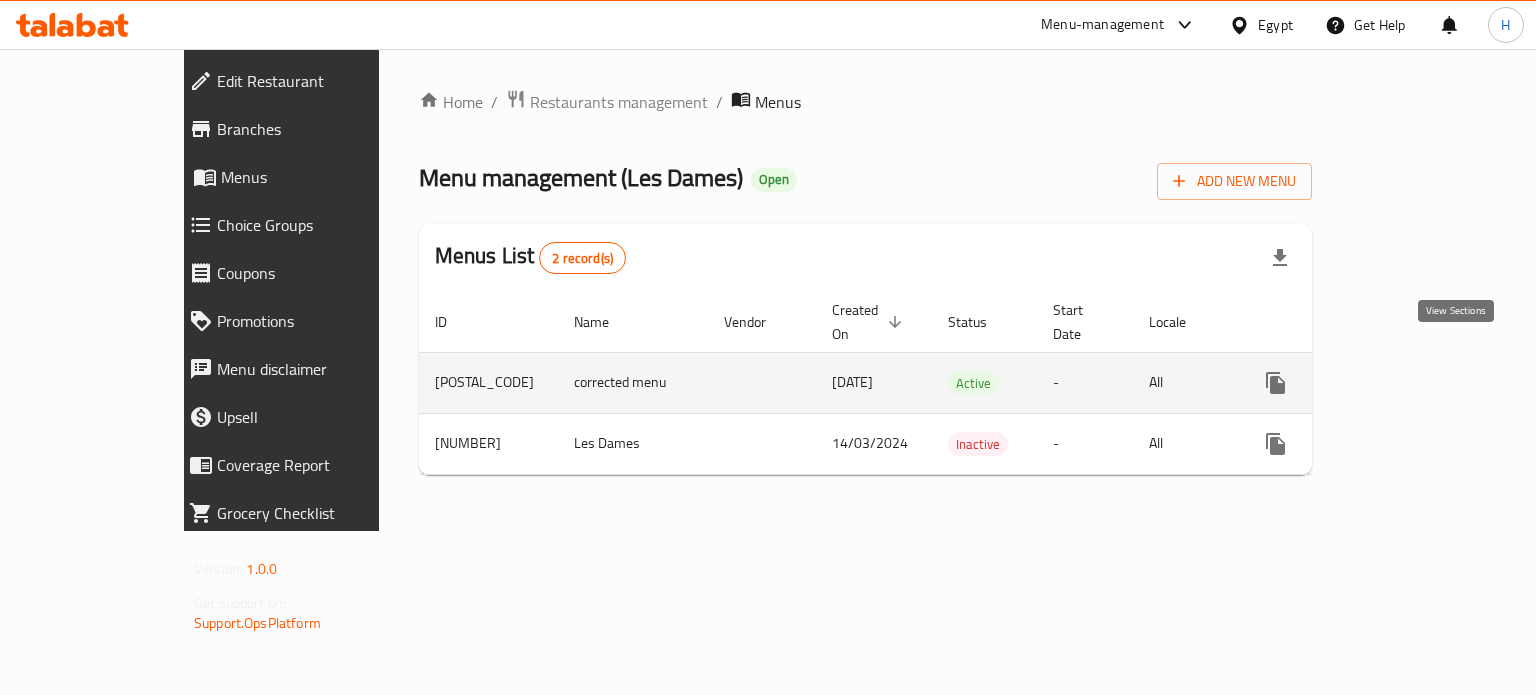 click 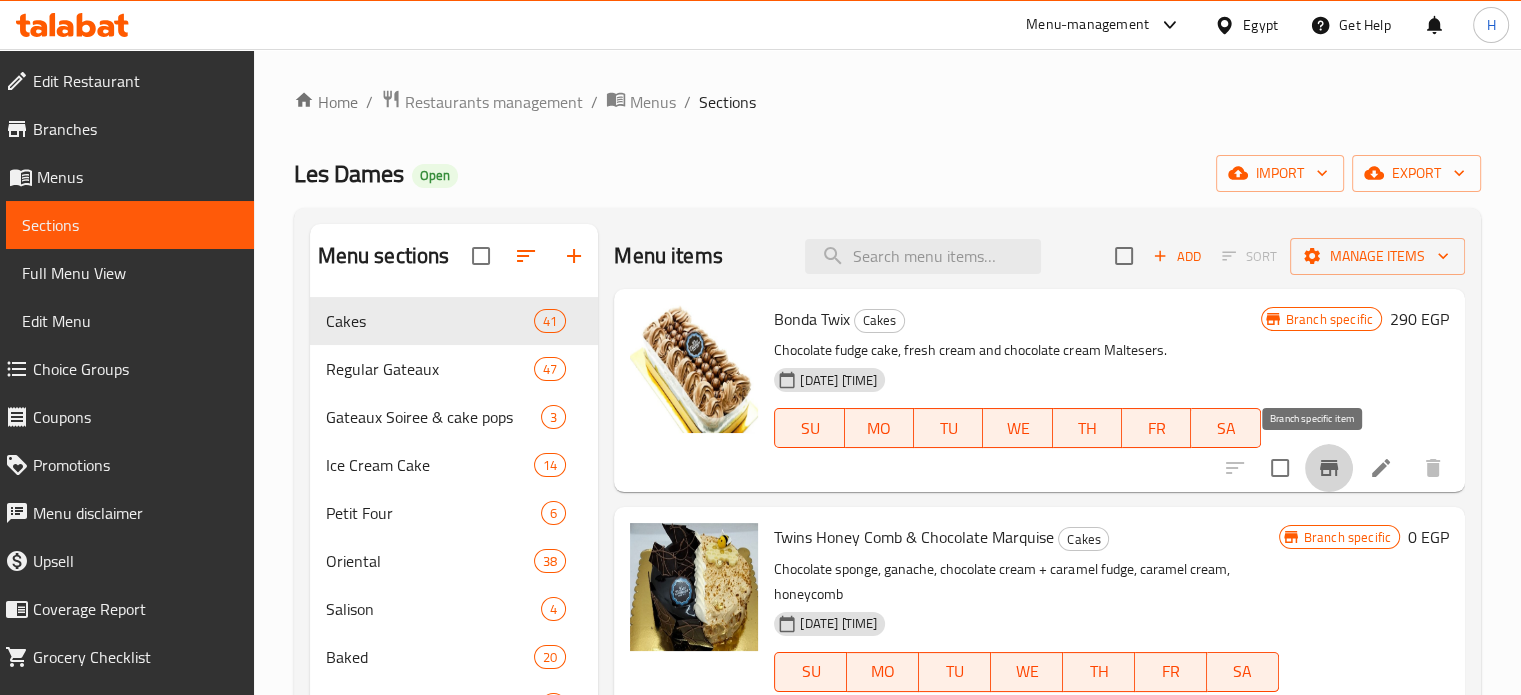 click 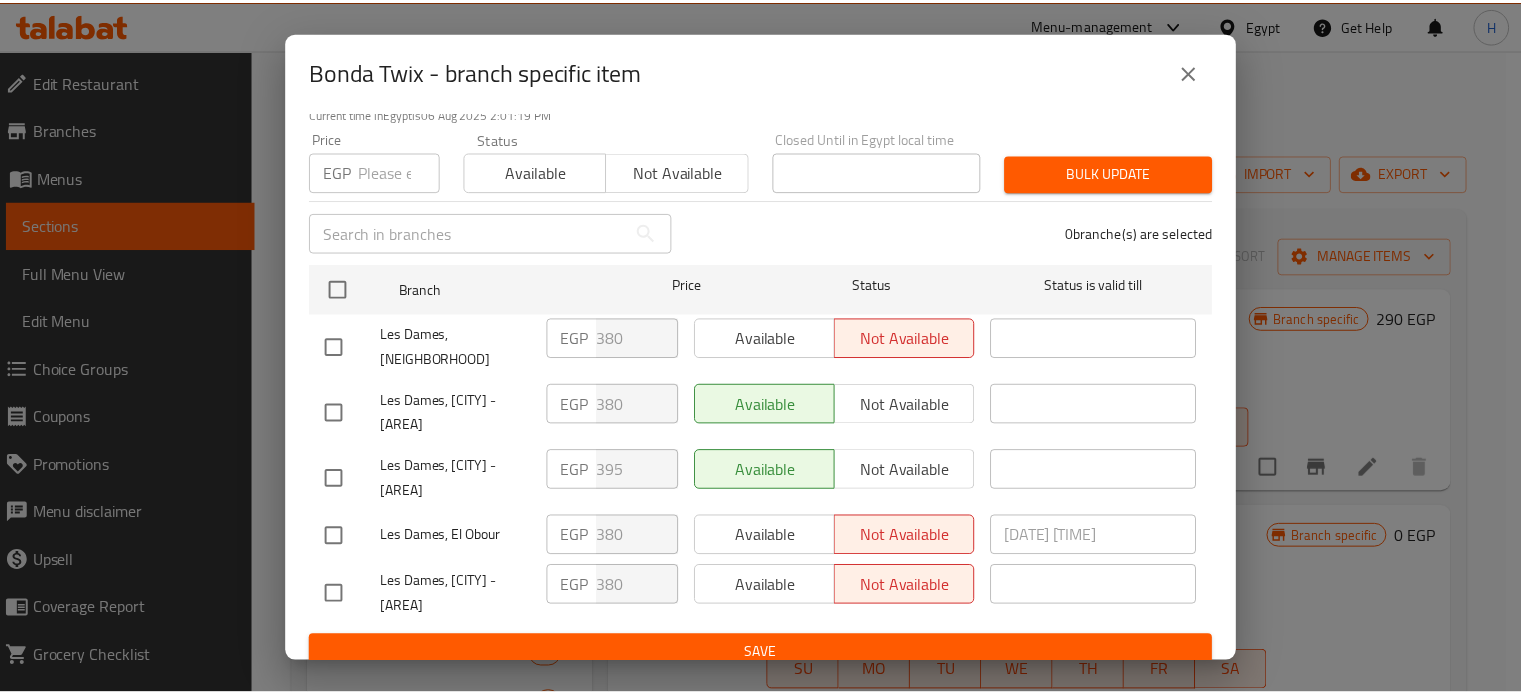 scroll, scrollTop: 162, scrollLeft: 0, axis: vertical 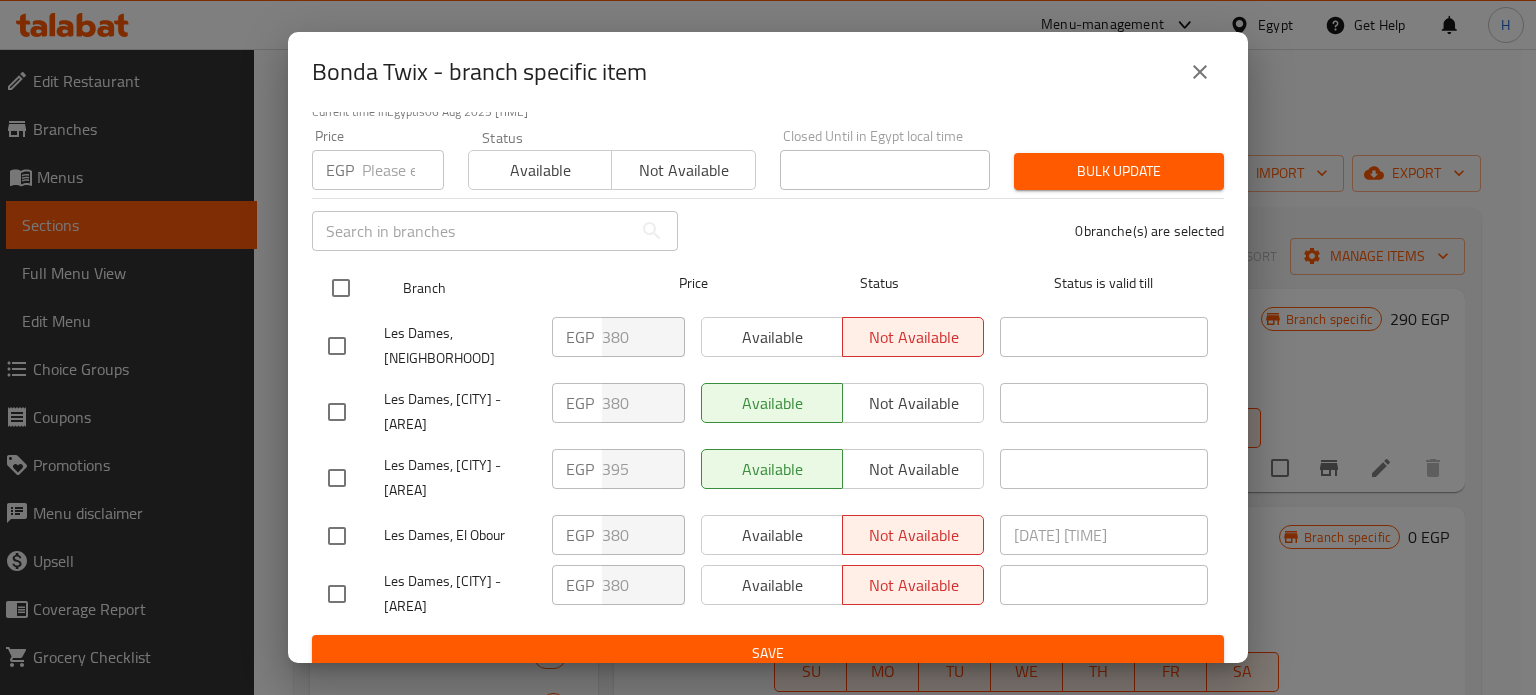 click at bounding box center (341, 288) 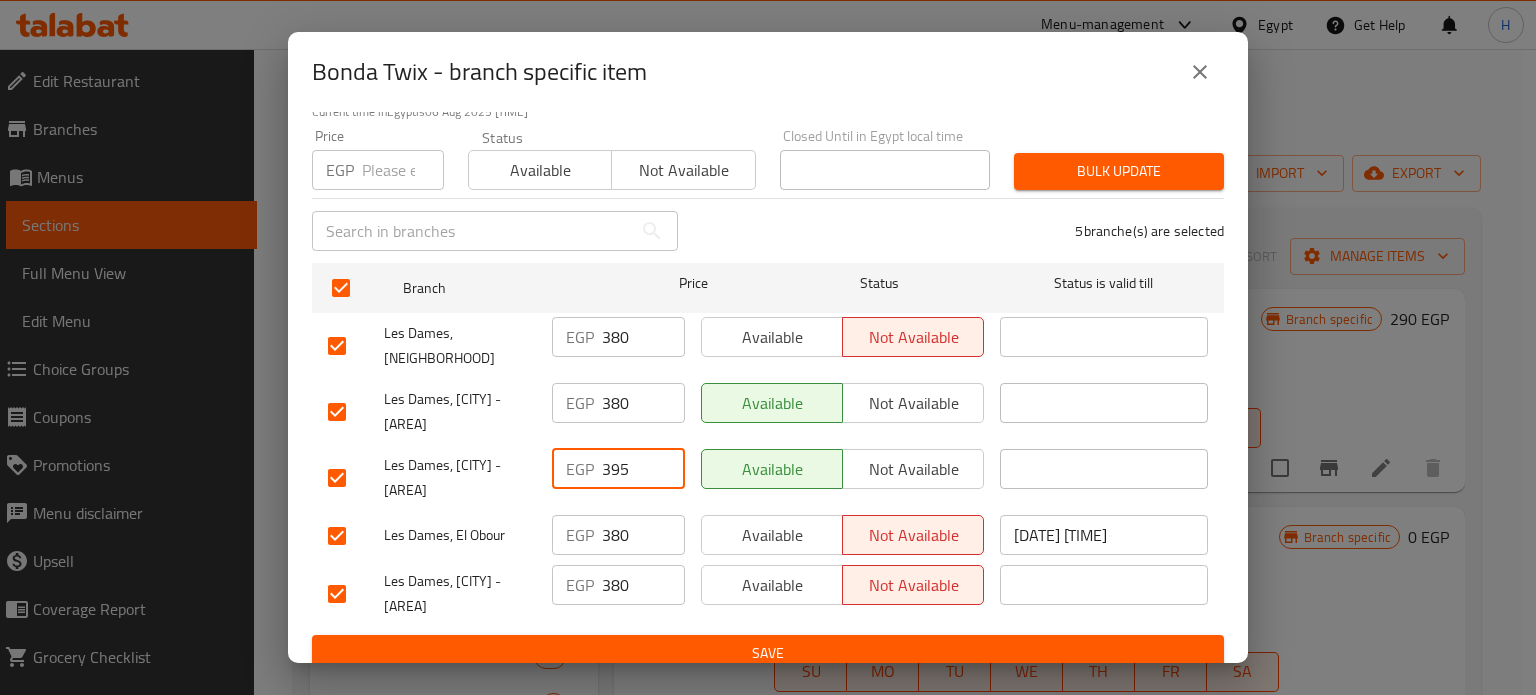 drag, startPoint x: 632, startPoint y: 450, endPoint x: 548, endPoint y: 443, distance: 84.29116 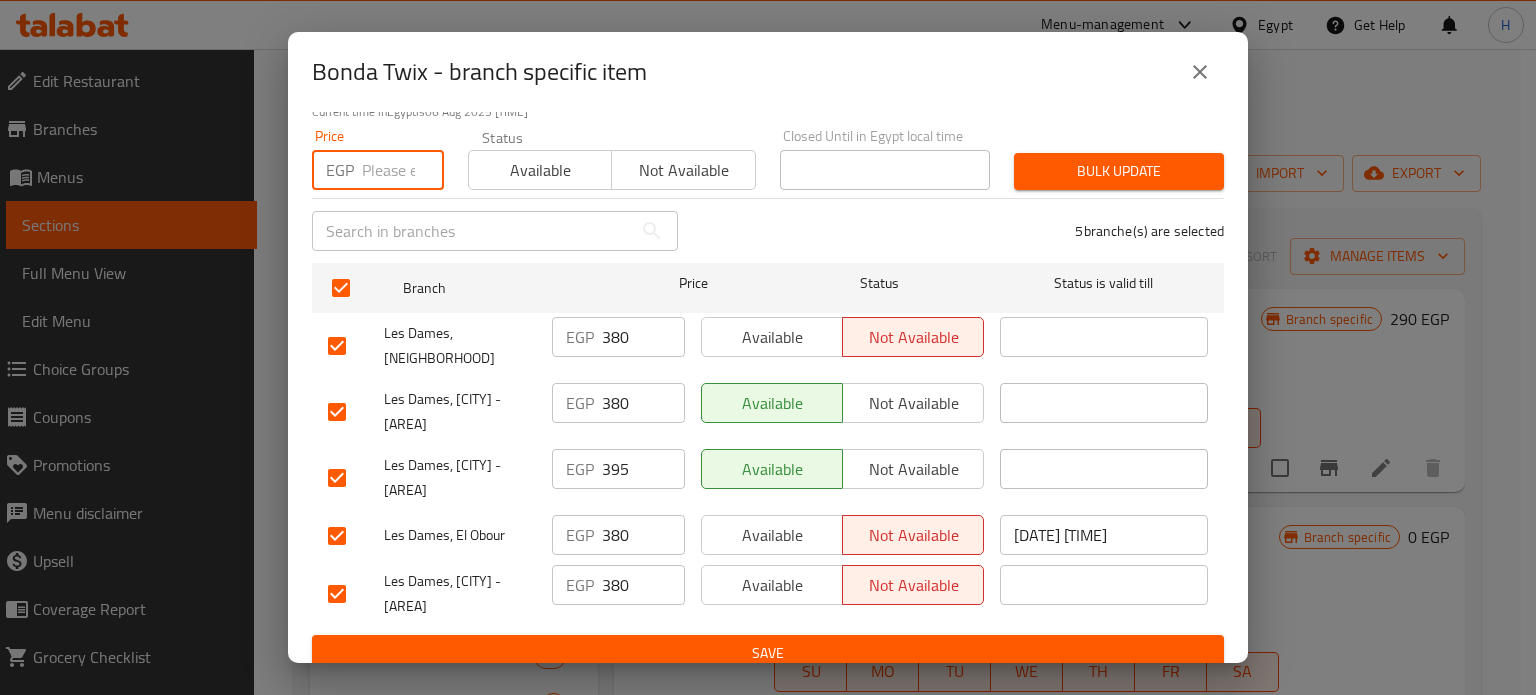 paste on "395" 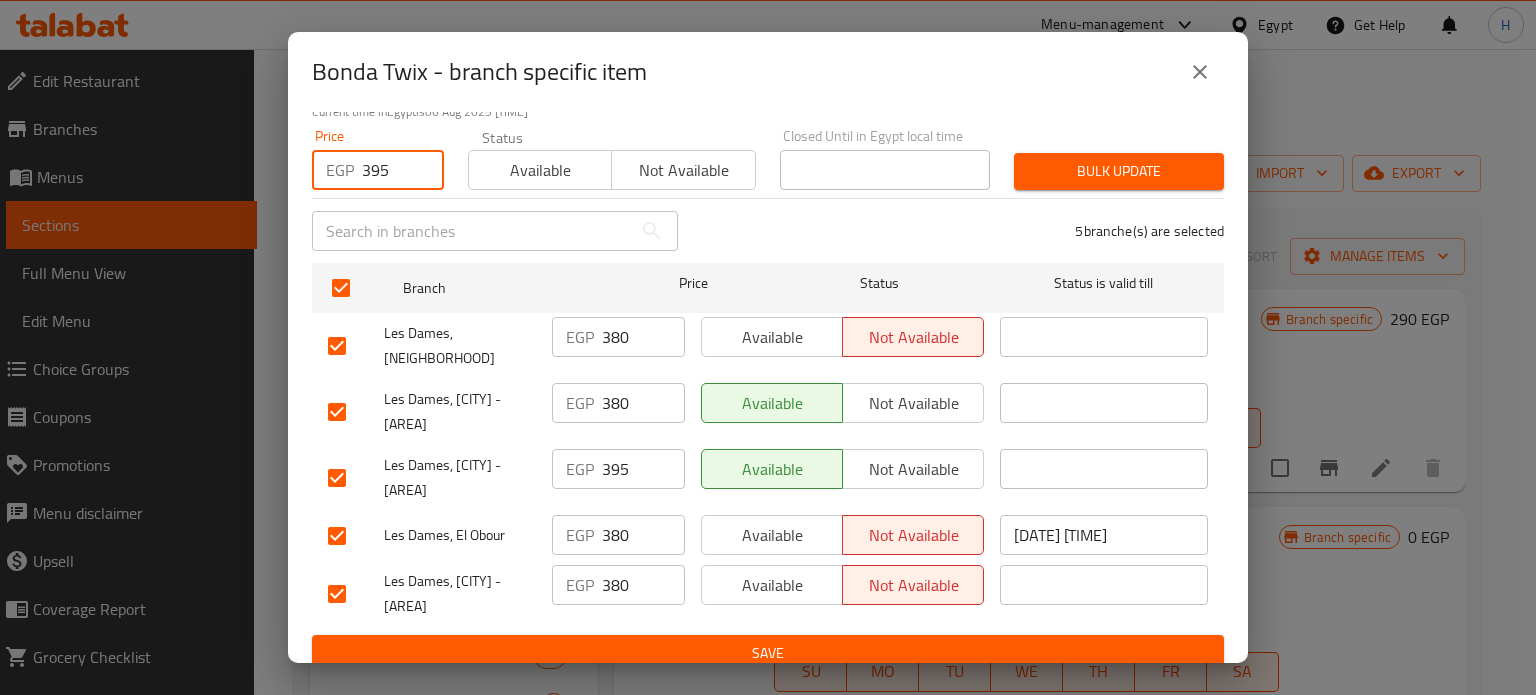type on "395" 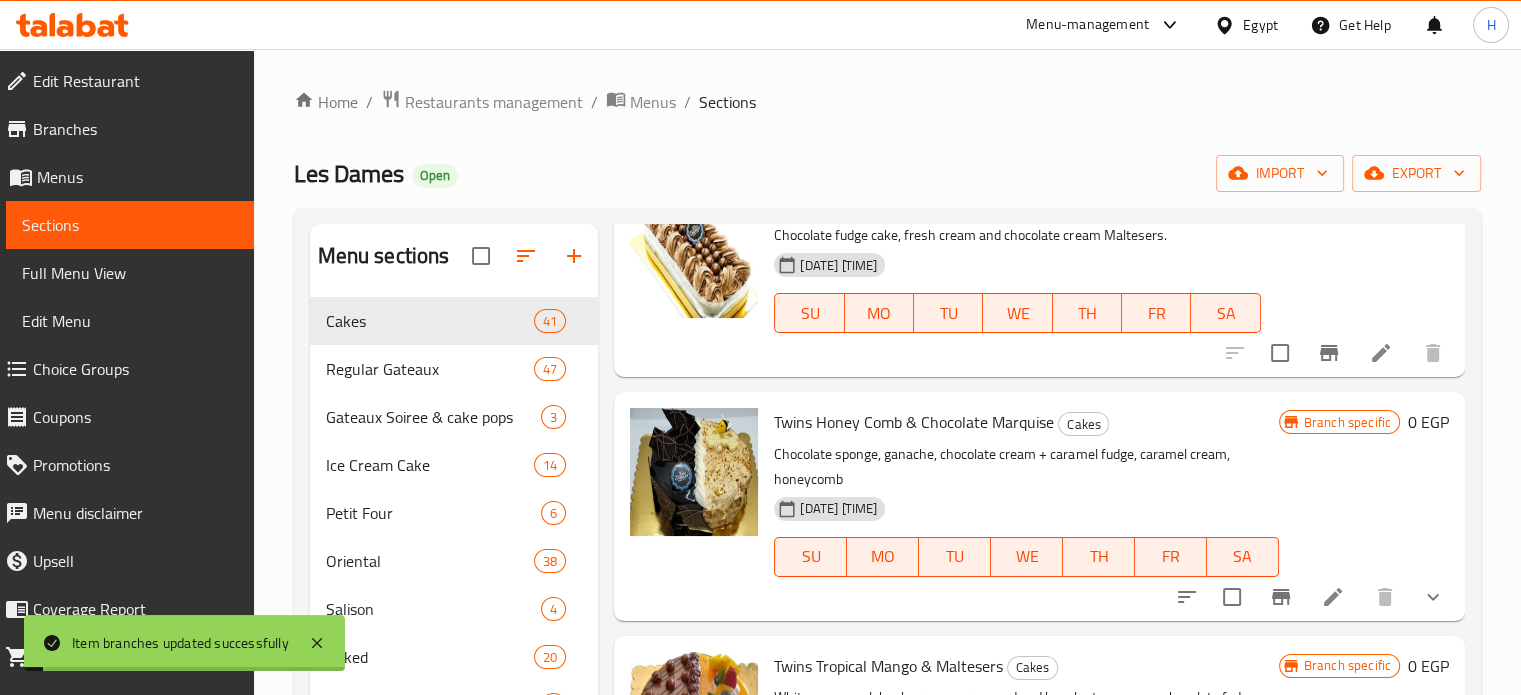 scroll, scrollTop: 200, scrollLeft: 0, axis: vertical 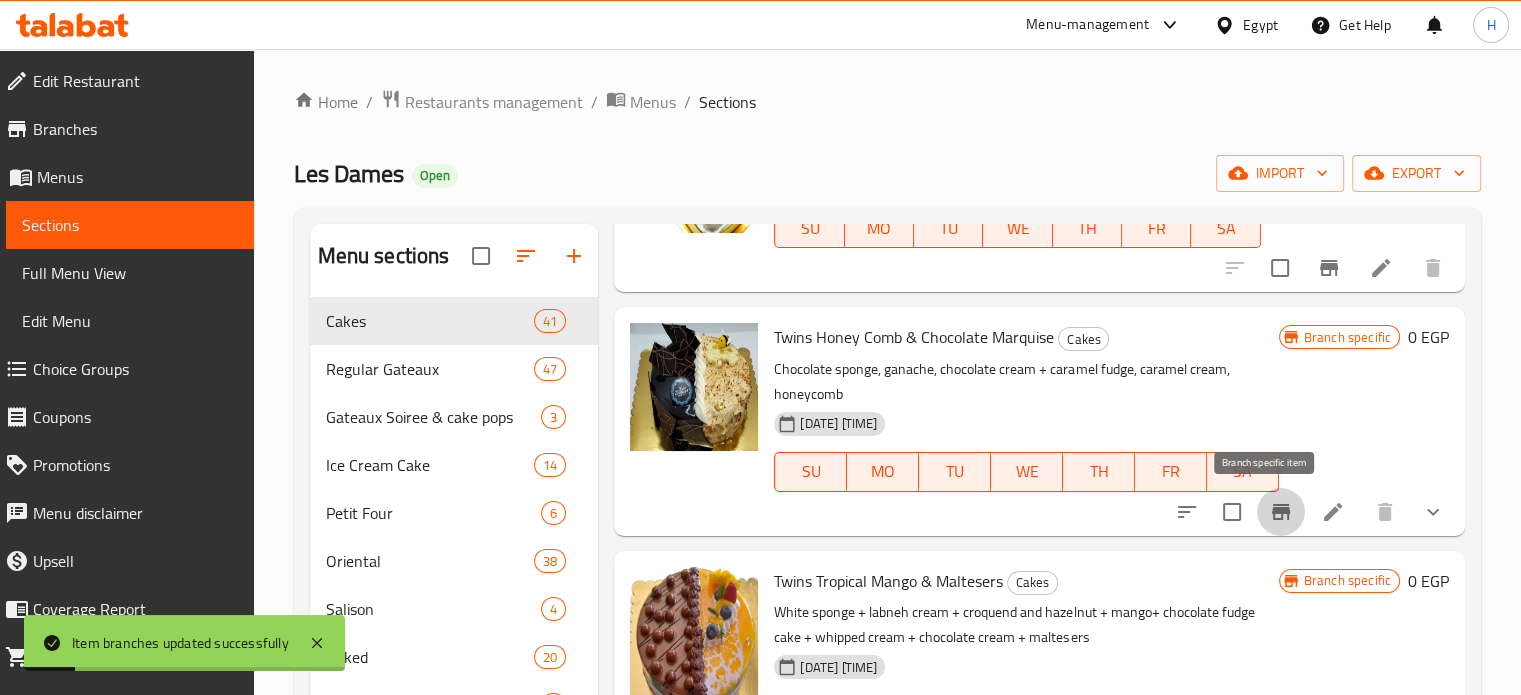 click 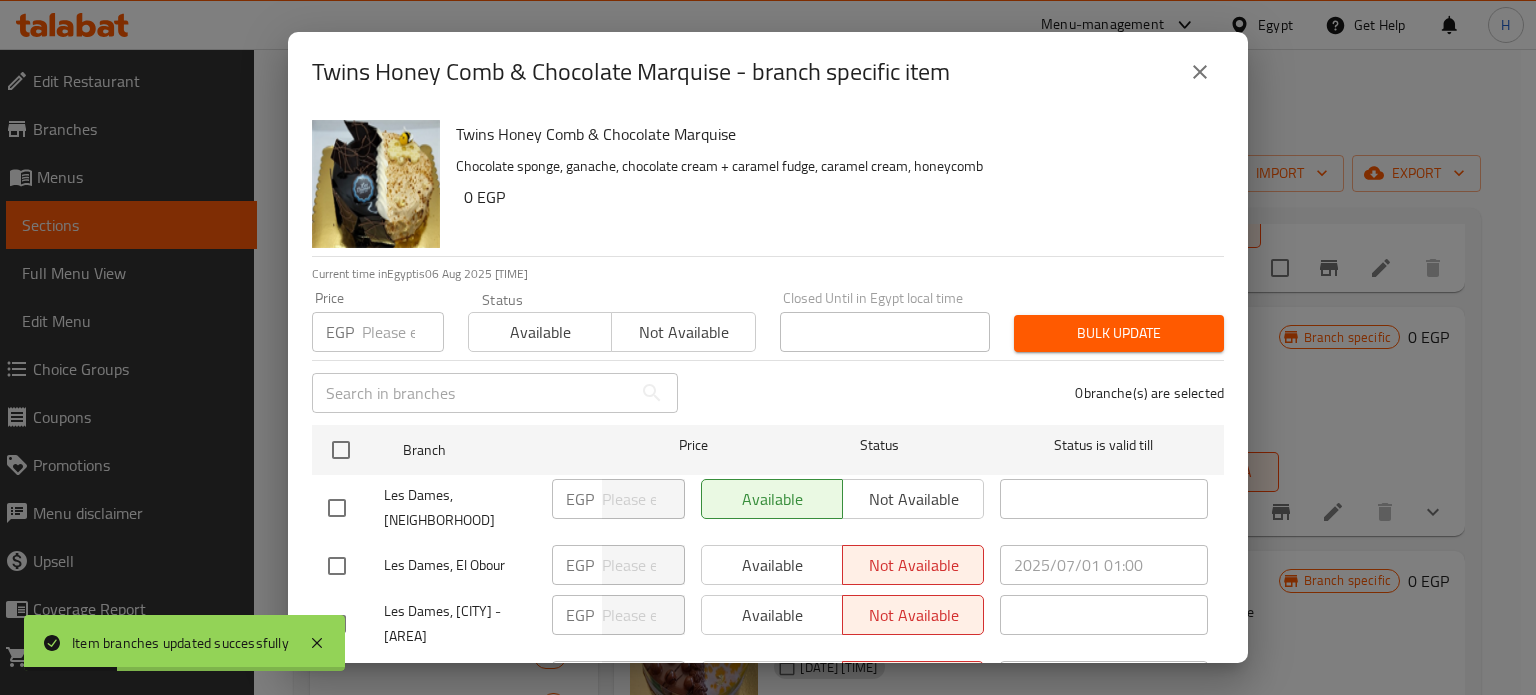 click 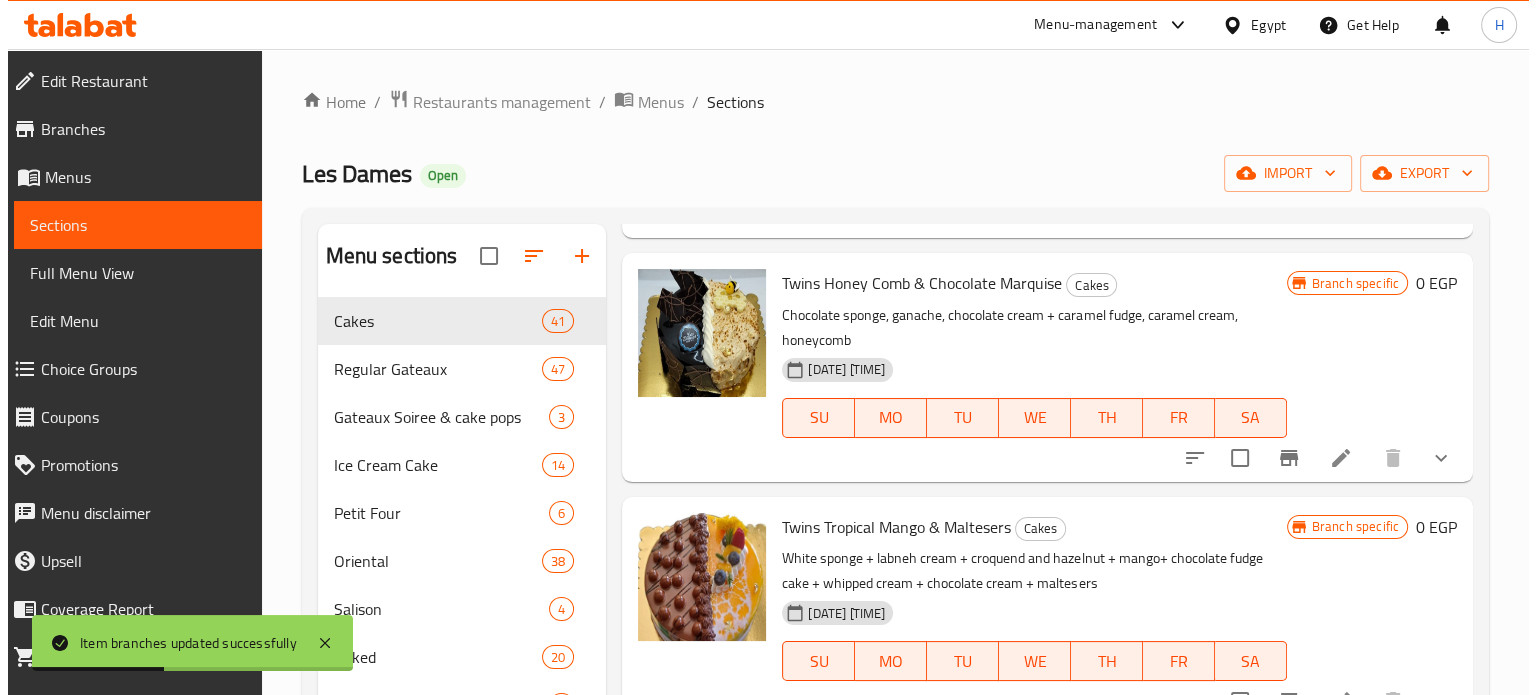 scroll, scrollTop: 300, scrollLeft: 0, axis: vertical 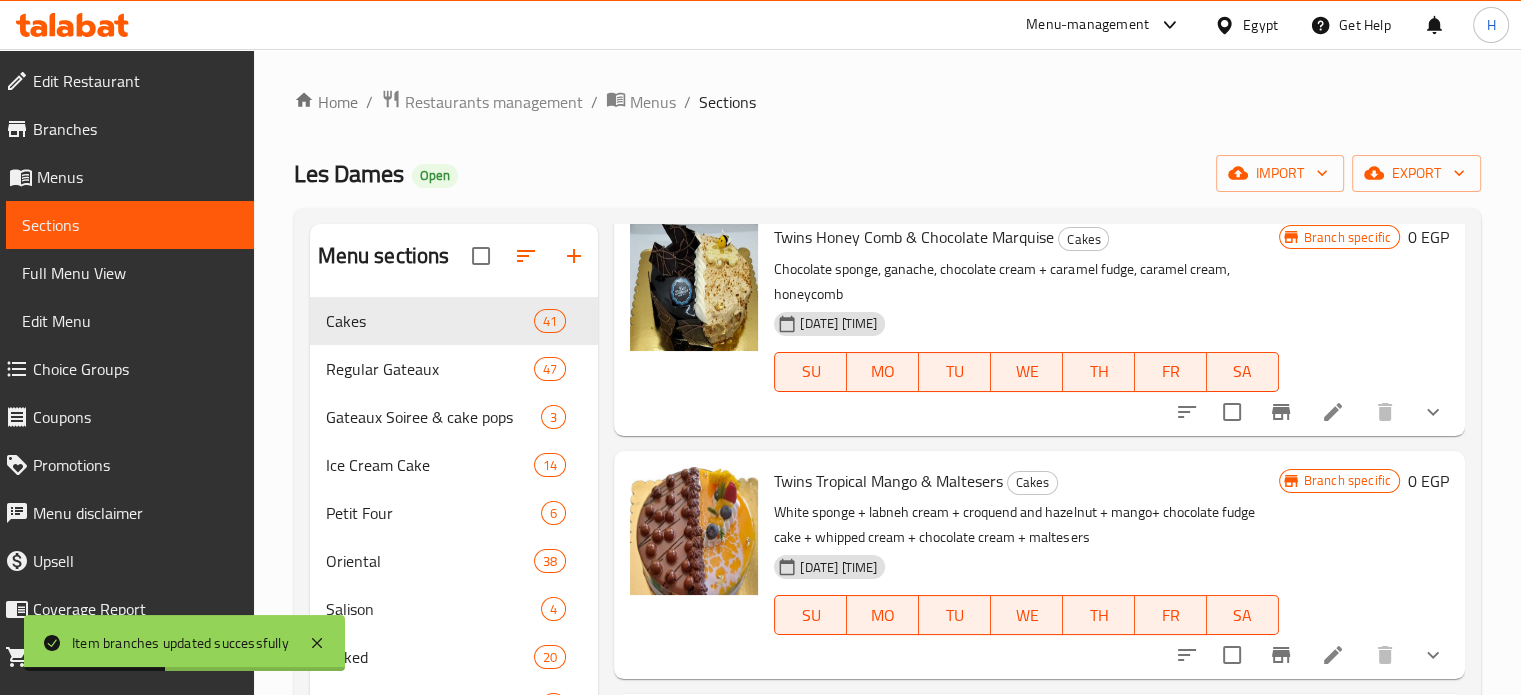 click 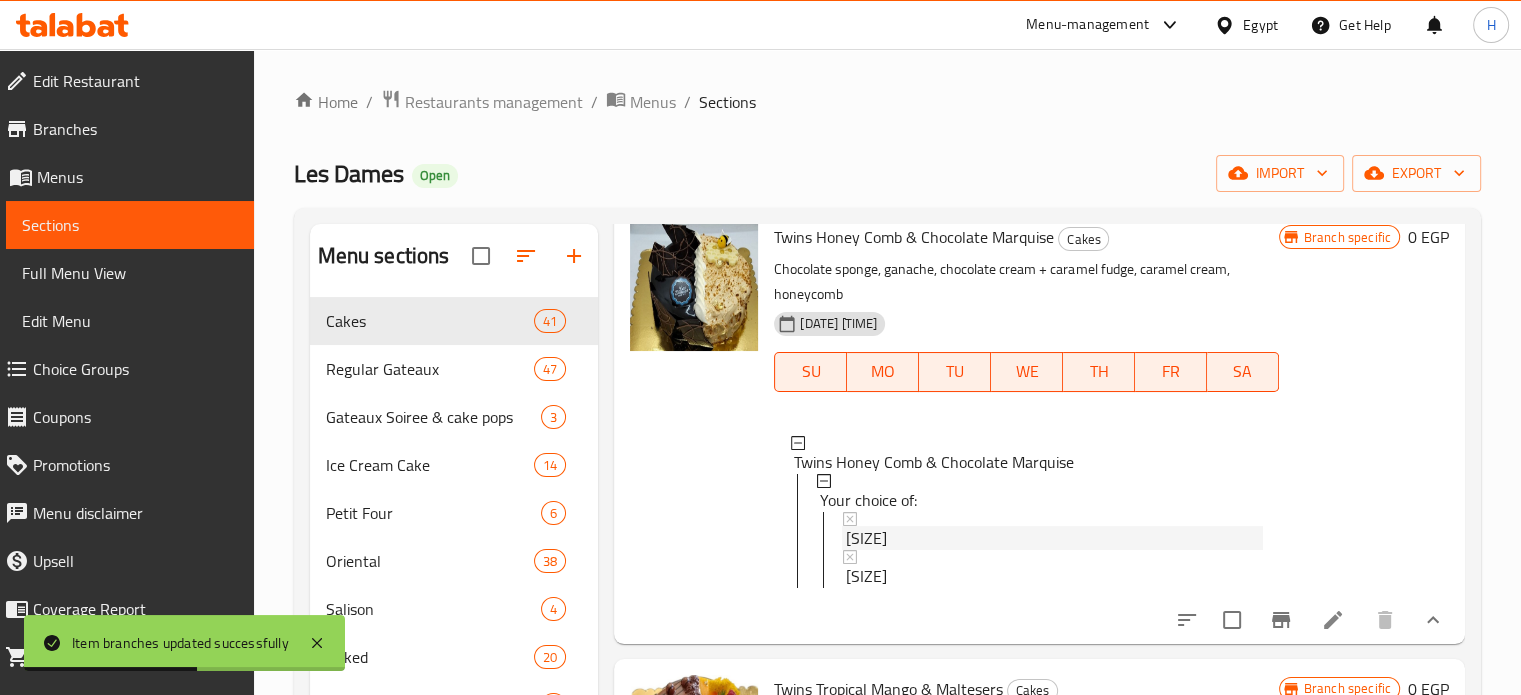 click on "[SIZE]" at bounding box center [866, 538] 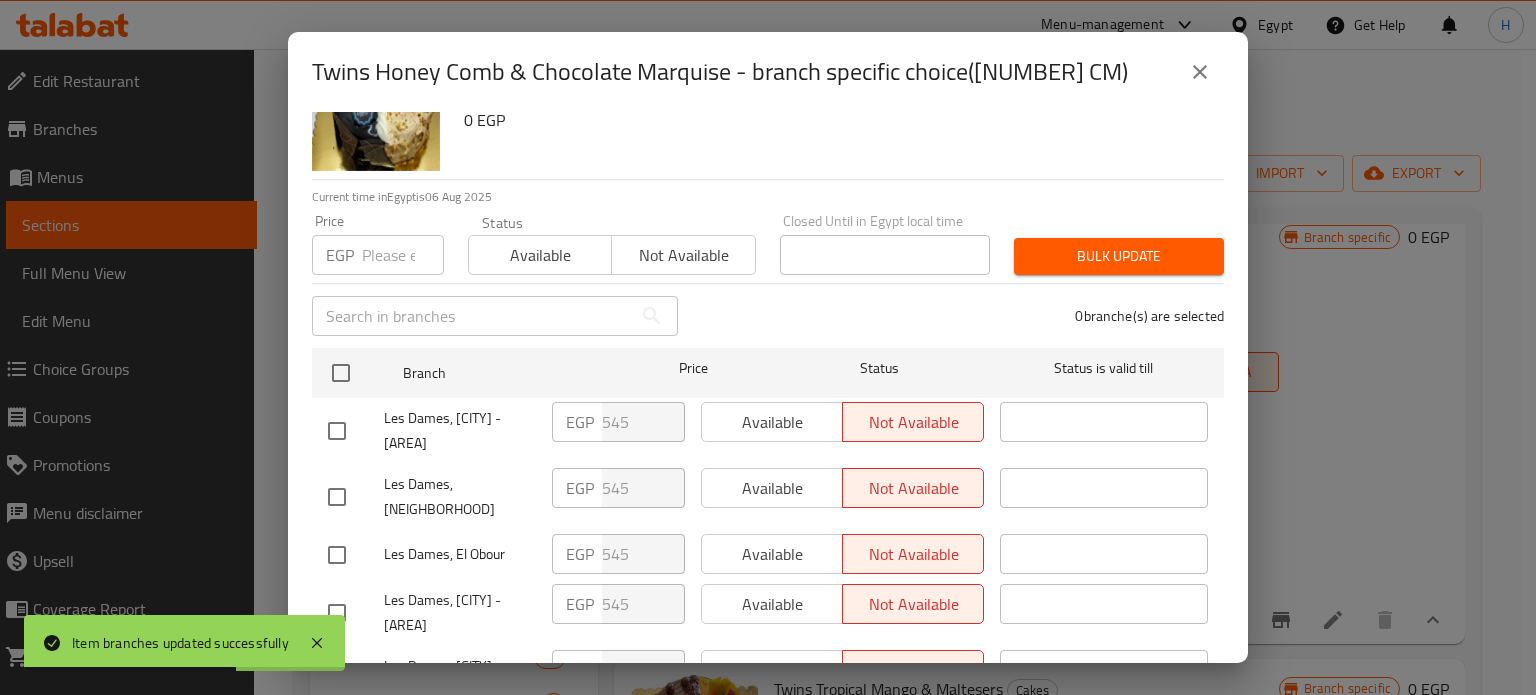 scroll, scrollTop: 162, scrollLeft: 0, axis: vertical 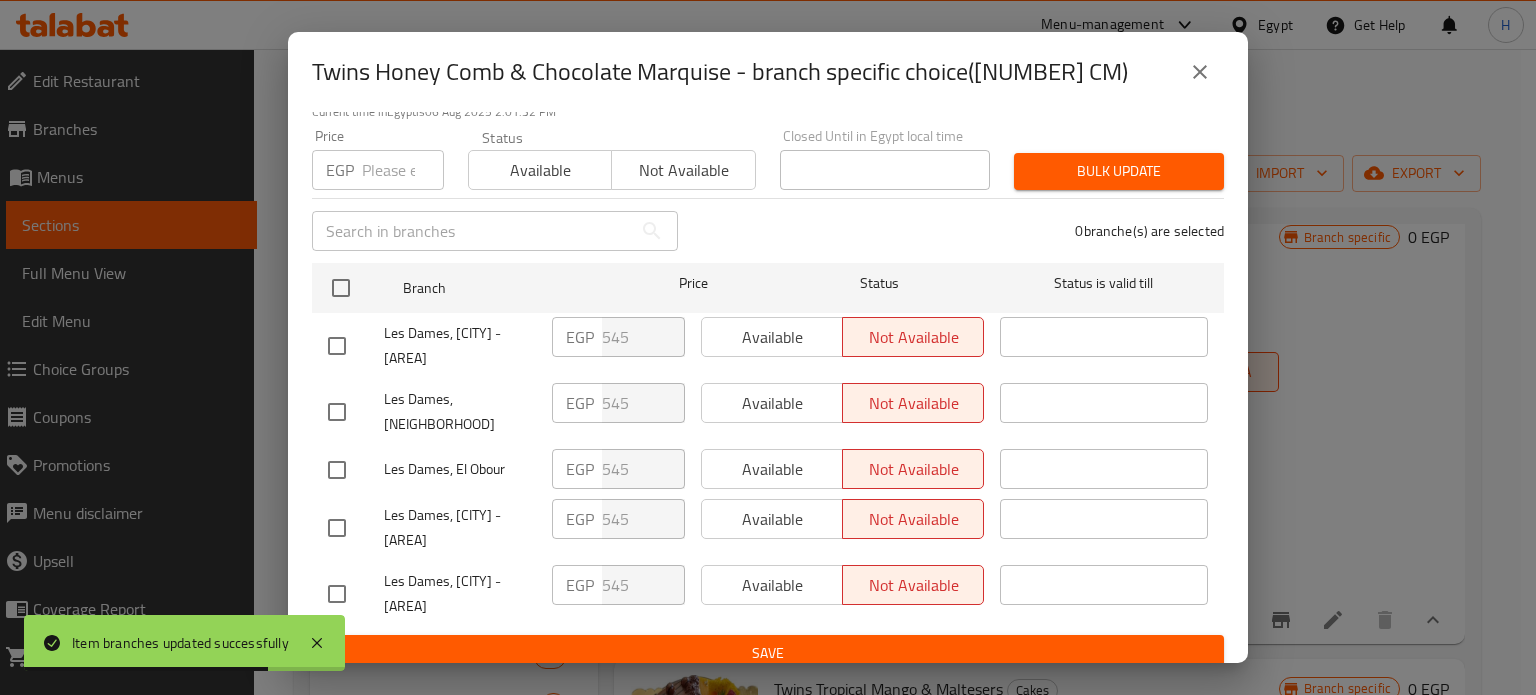 click 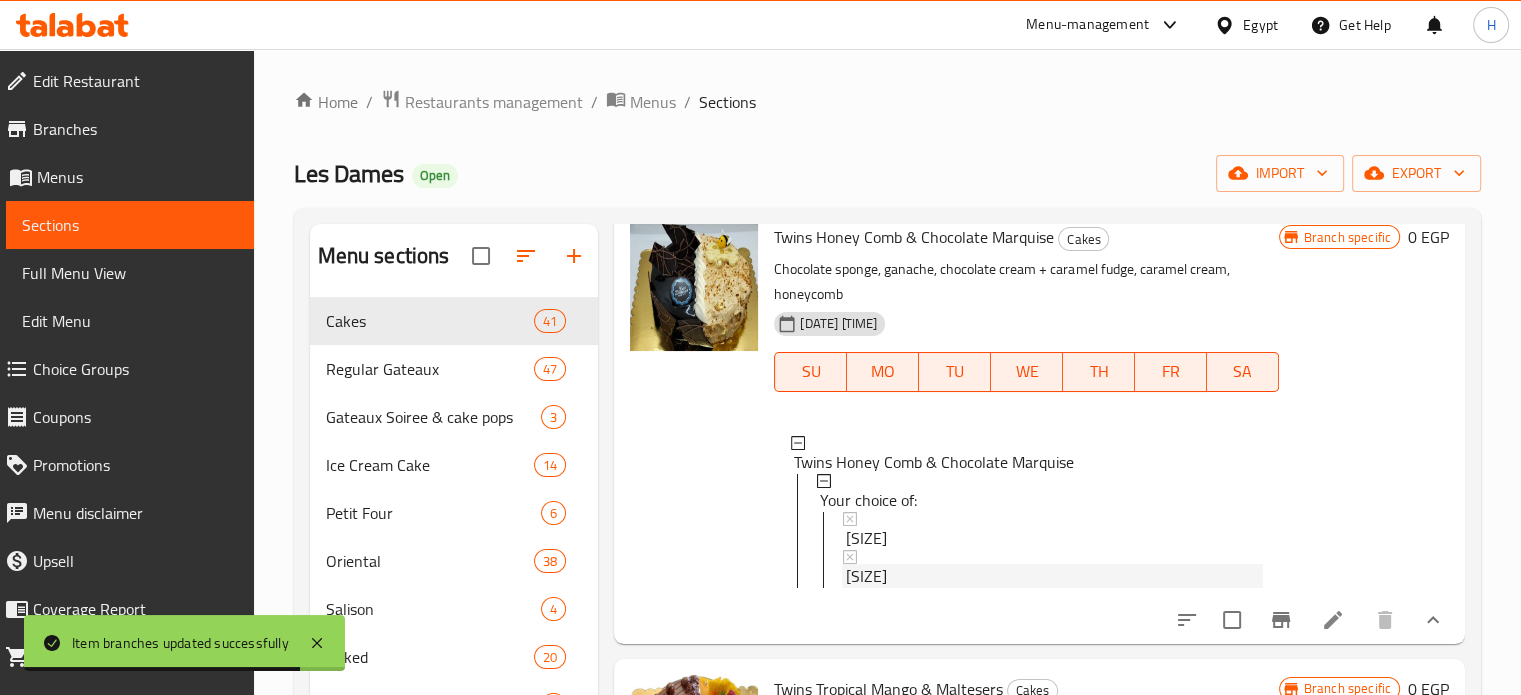 click on "[SIZE]" at bounding box center (866, 576) 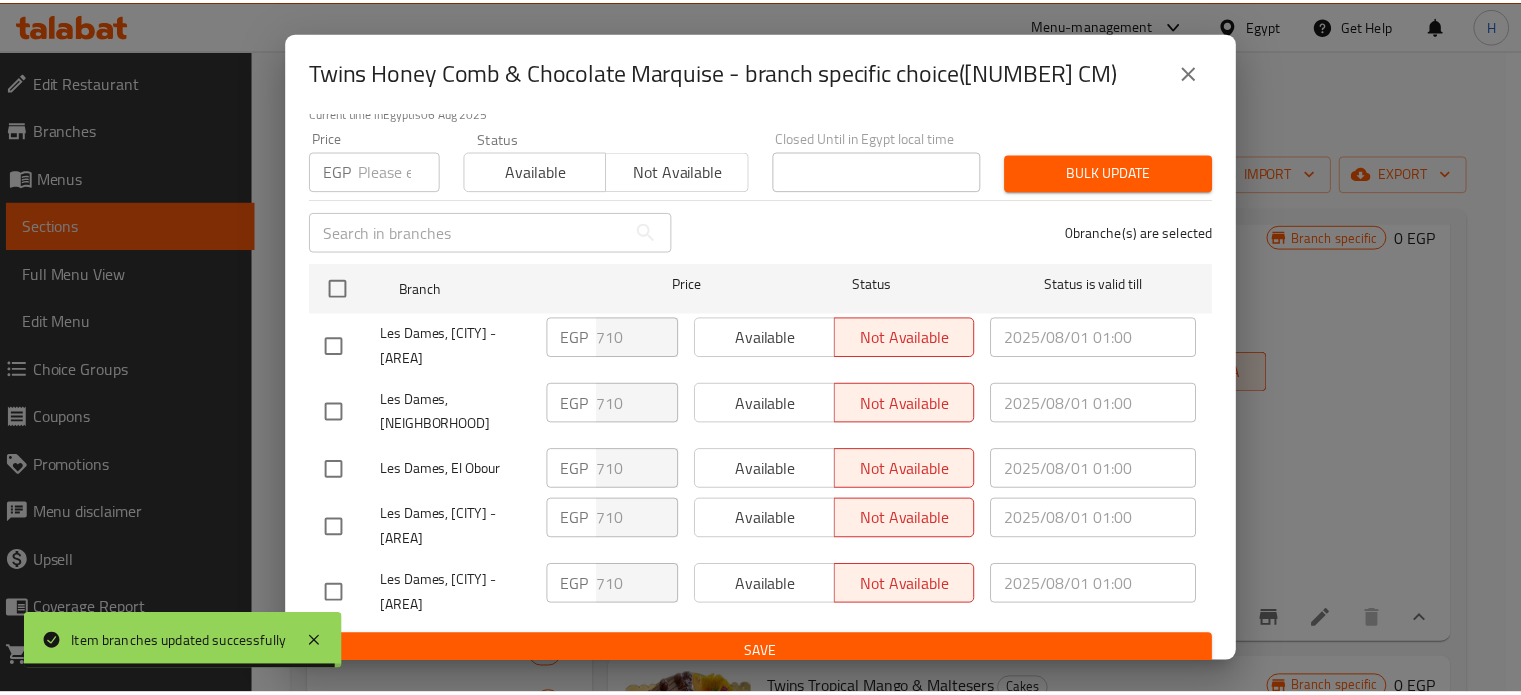 scroll, scrollTop: 162, scrollLeft: 0, axis: vertical 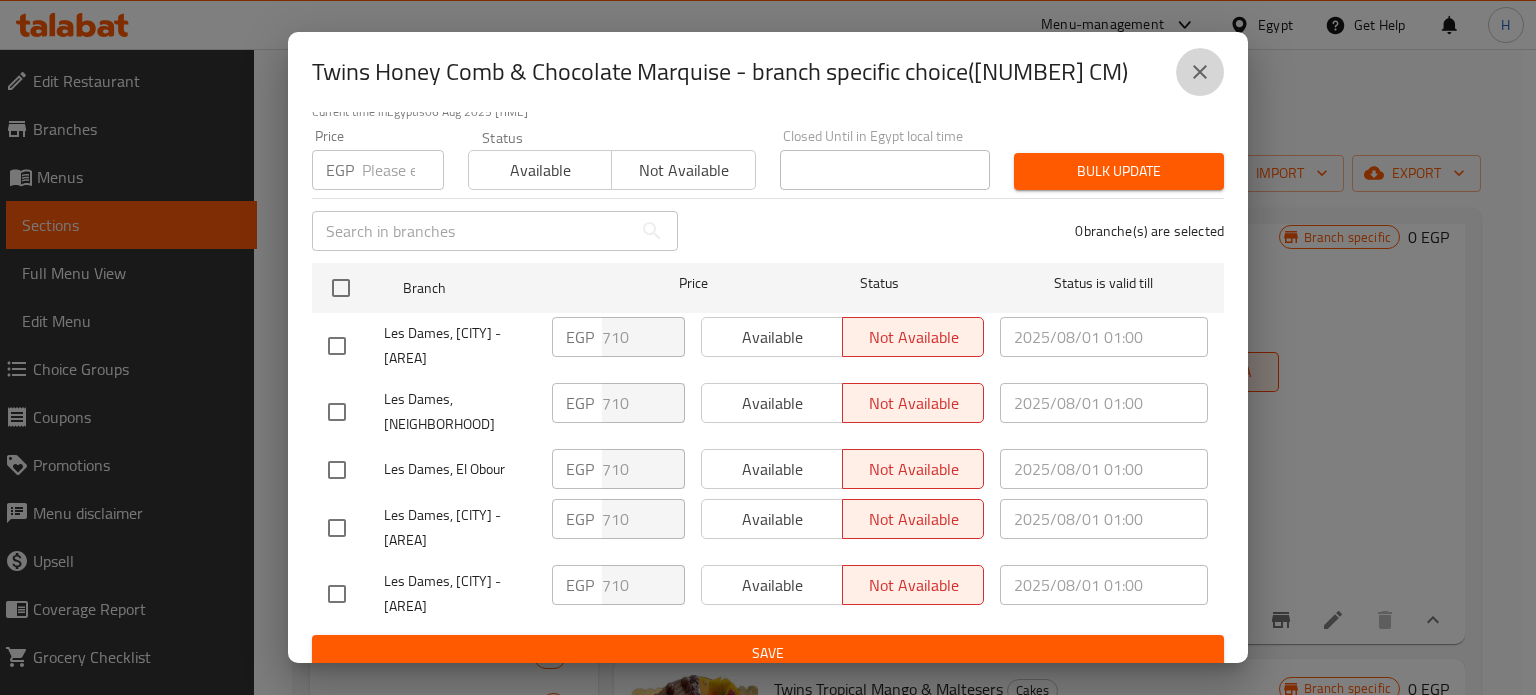 click 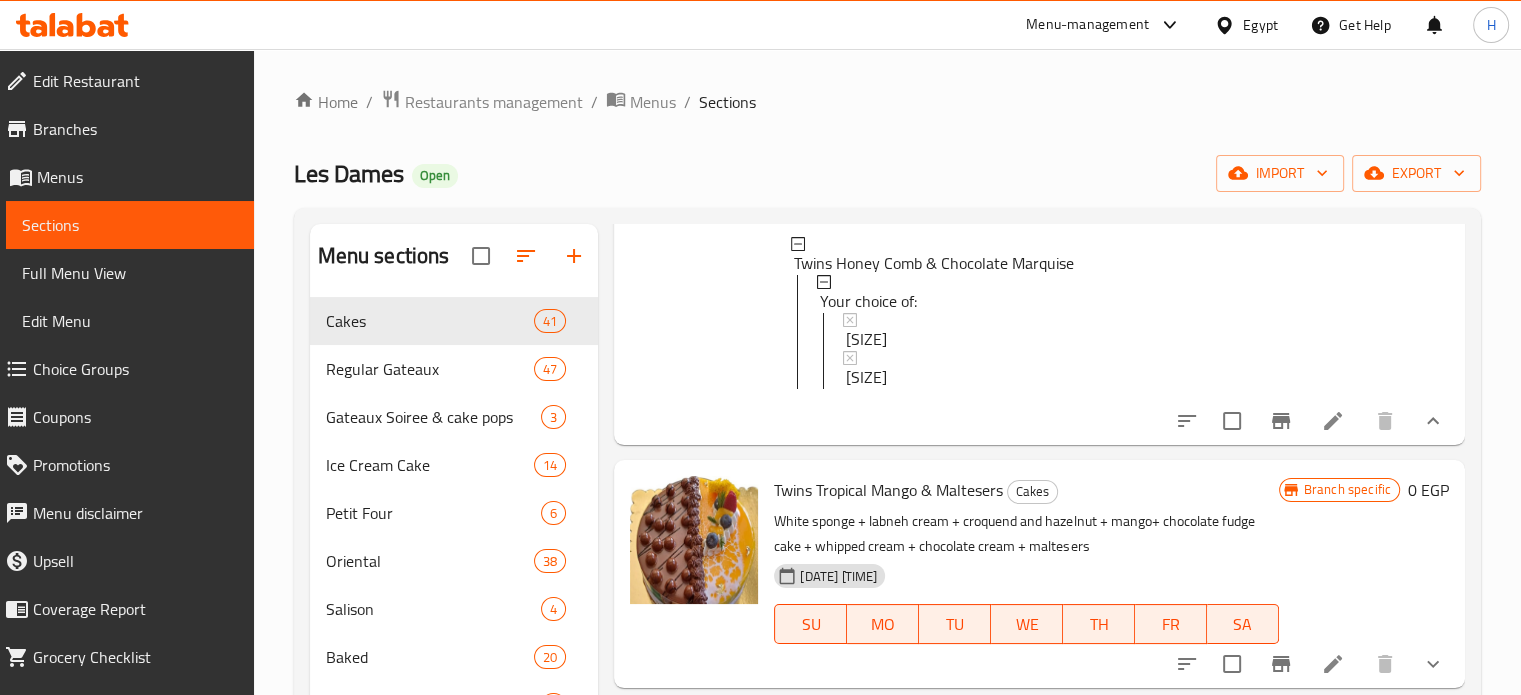 scroll, scrollTop: 500, scrollLeft: 0, axis: vertical 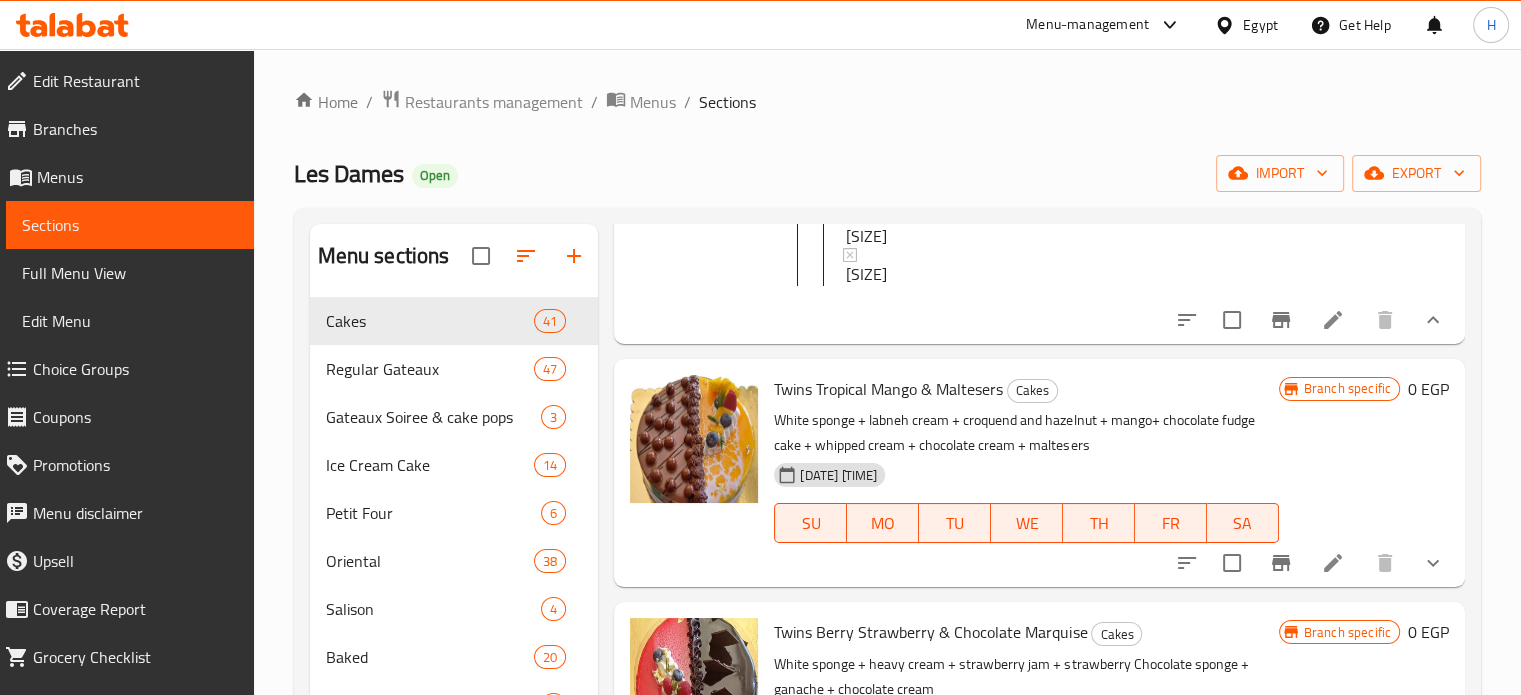 click 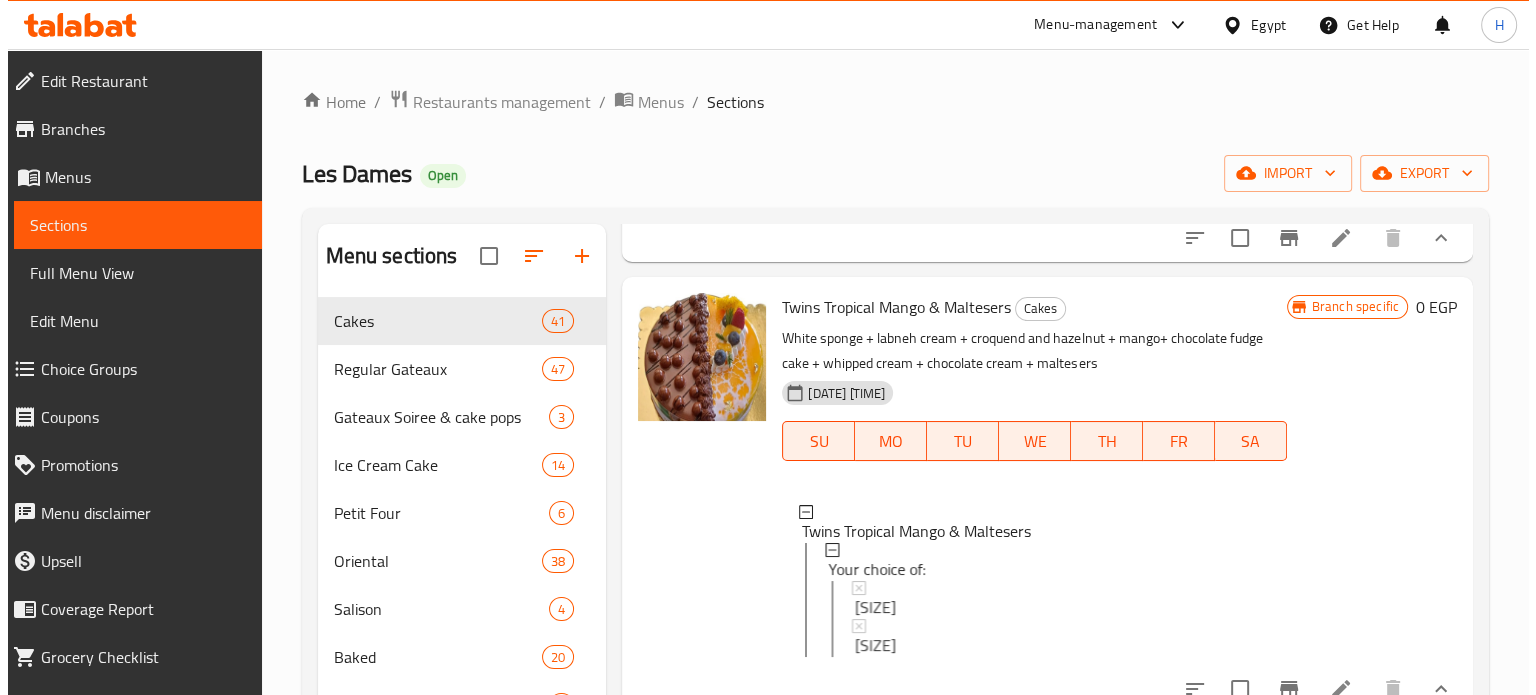 scroll, scrollTop: 800, scrollLeft: 0, axis: vertical 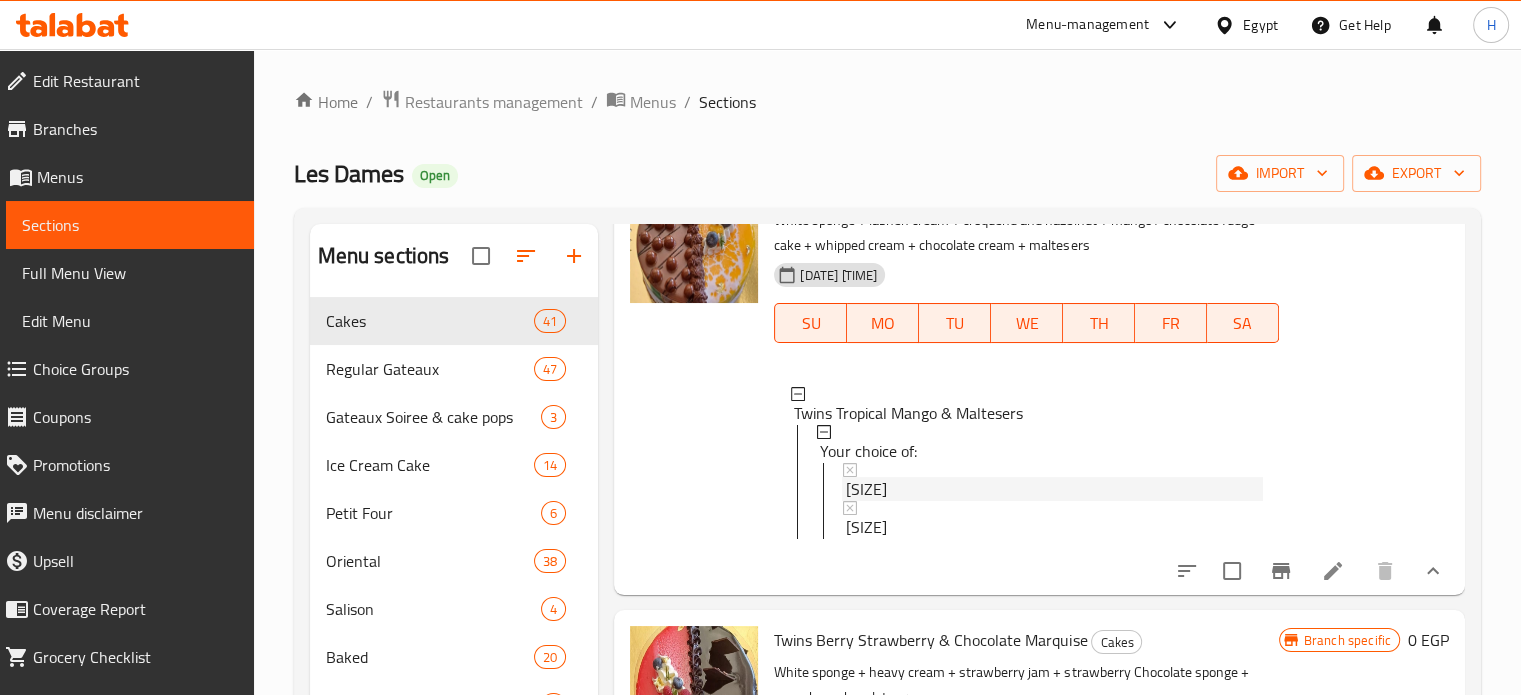 click on "[SIZE]" at bounding box center [866, 489] 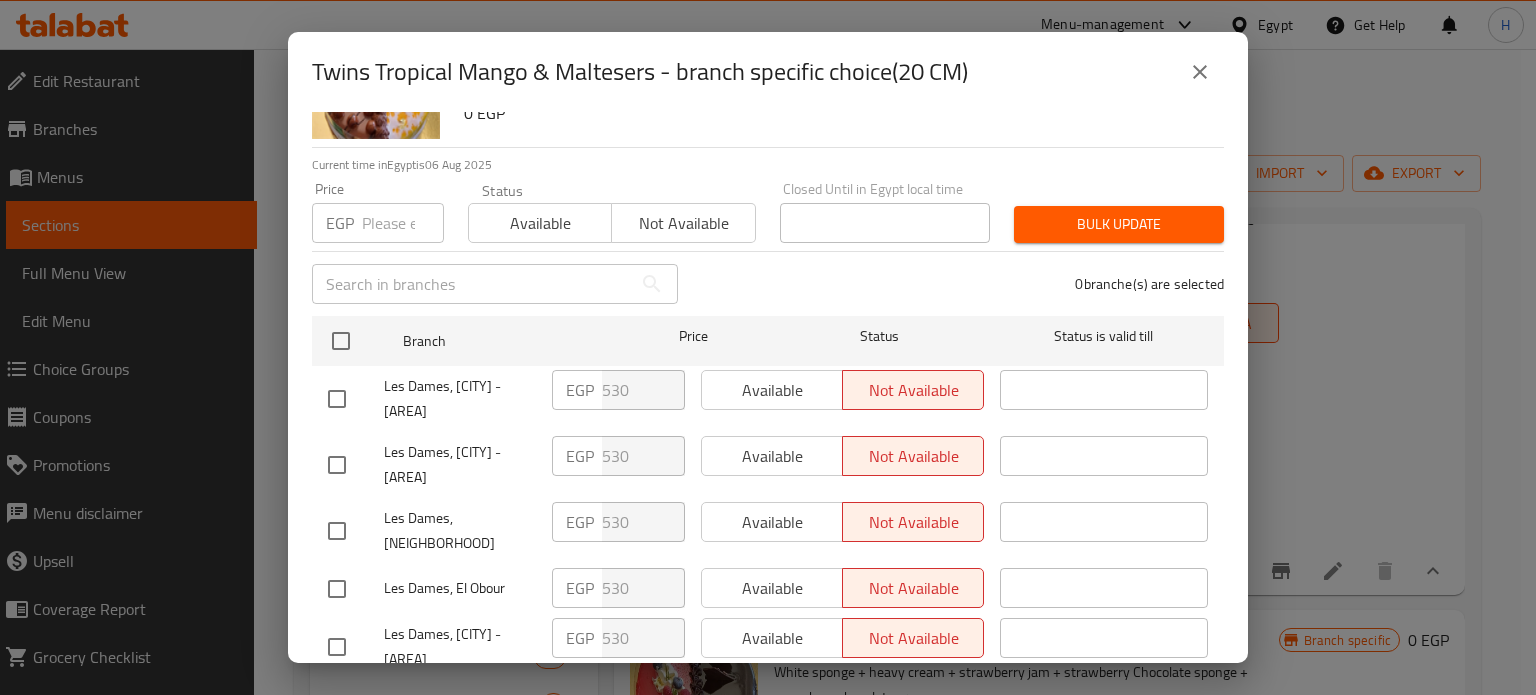 scroll, scrollTop: 162, scrollLeft: 0, axis: vertical 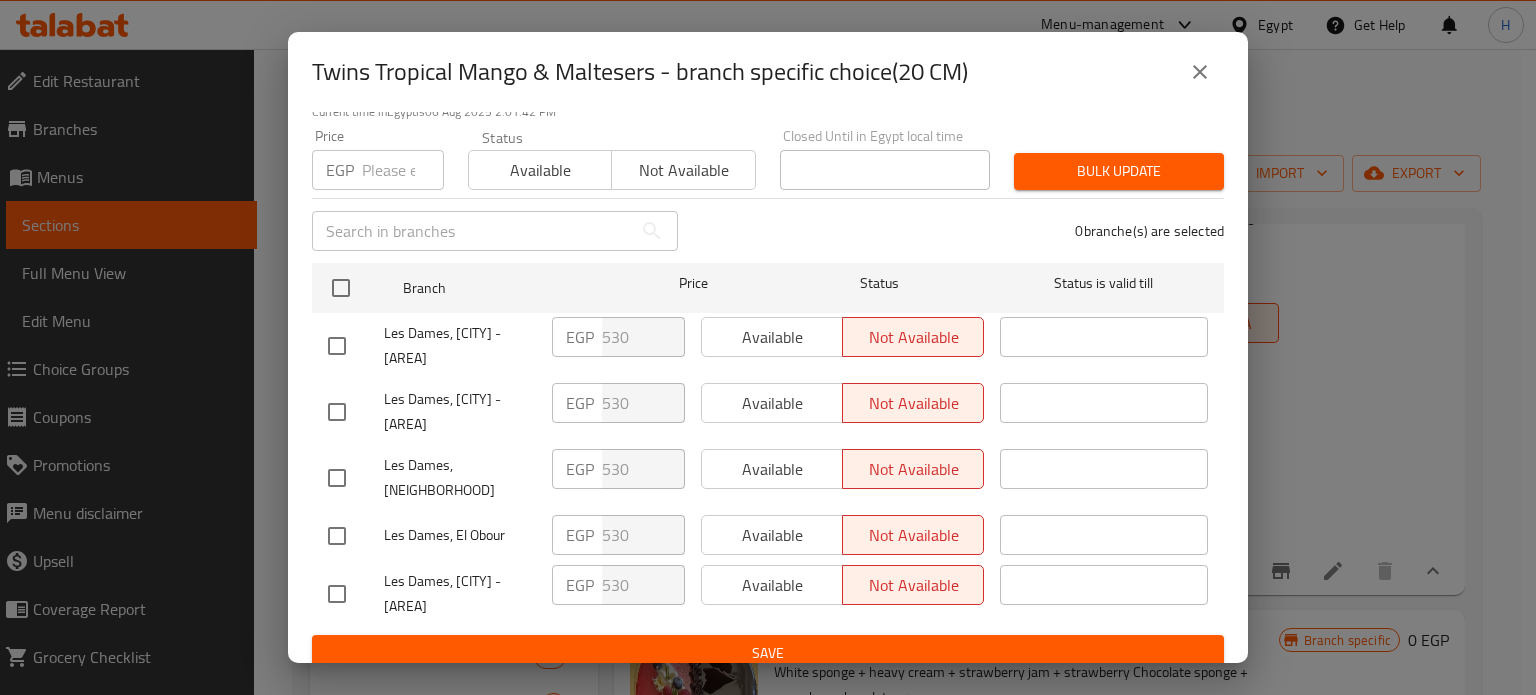 click at bounding box center (1200, 72) 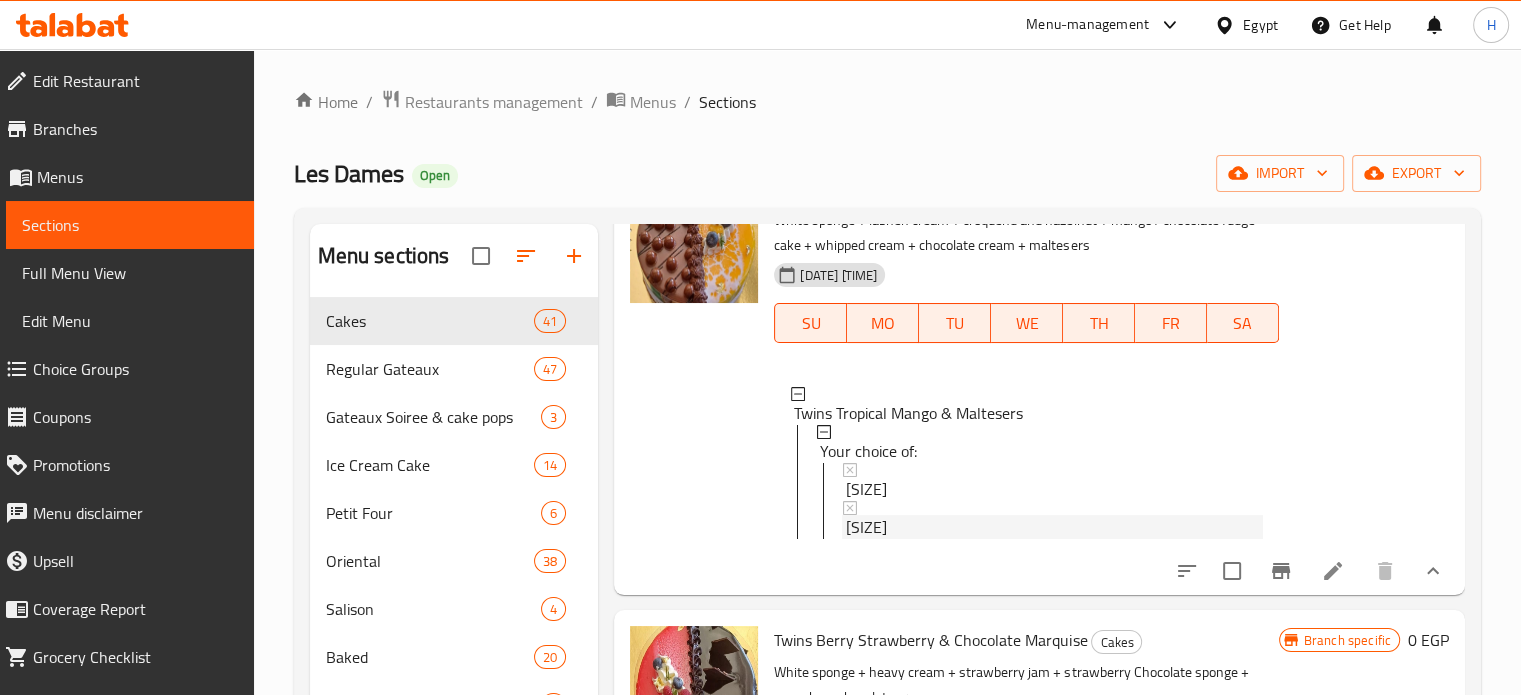 click on "[SIZE]" at bounding box center [1054, 527] 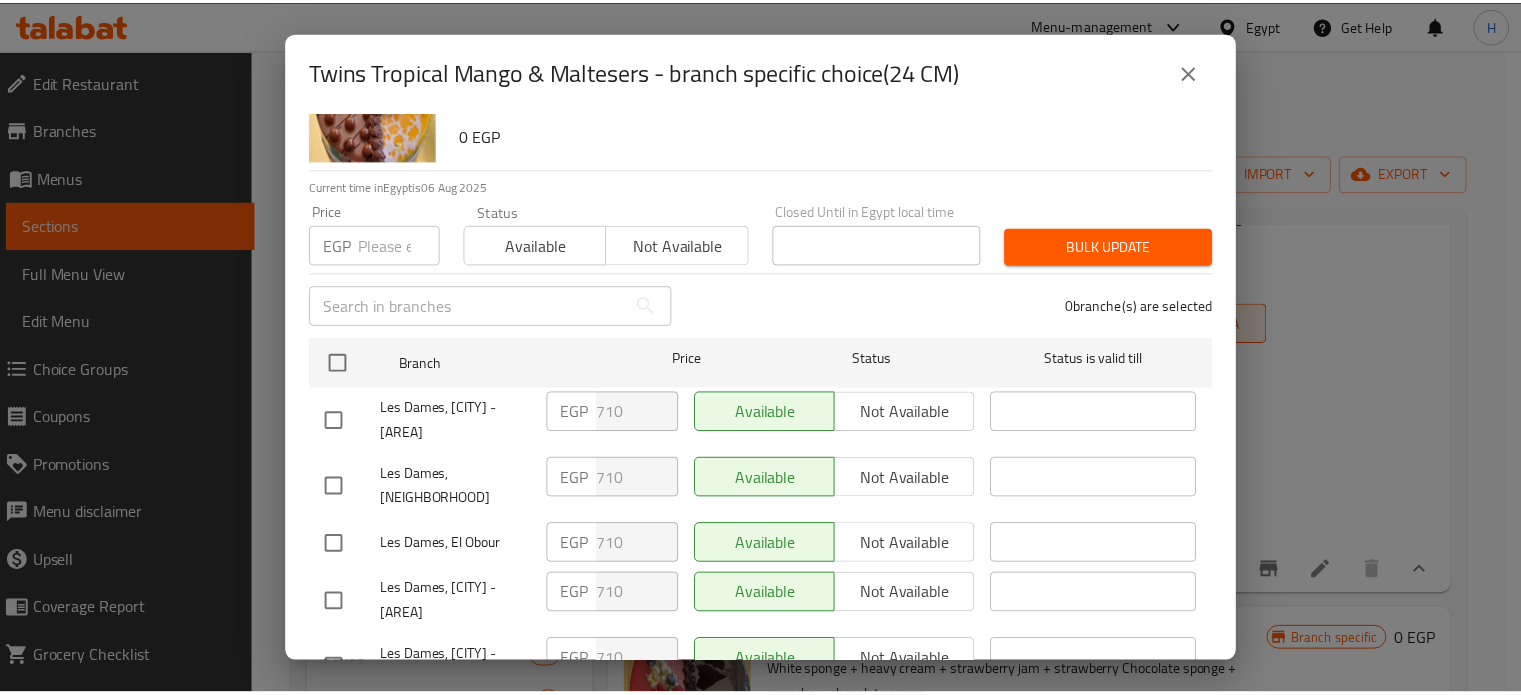 scroll, scrollTop: 162, scrollLeft: 0, axis: vertical 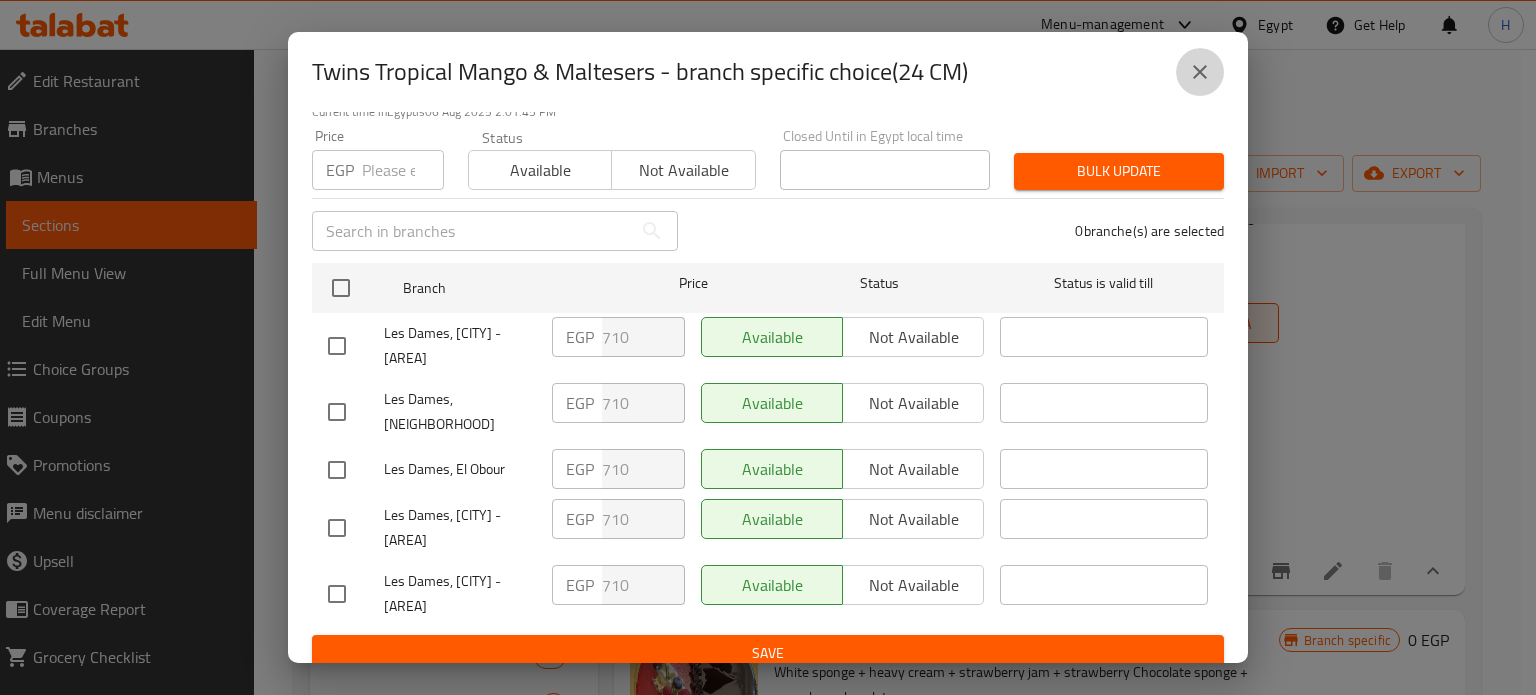 click at bounding box center [1200, 72] 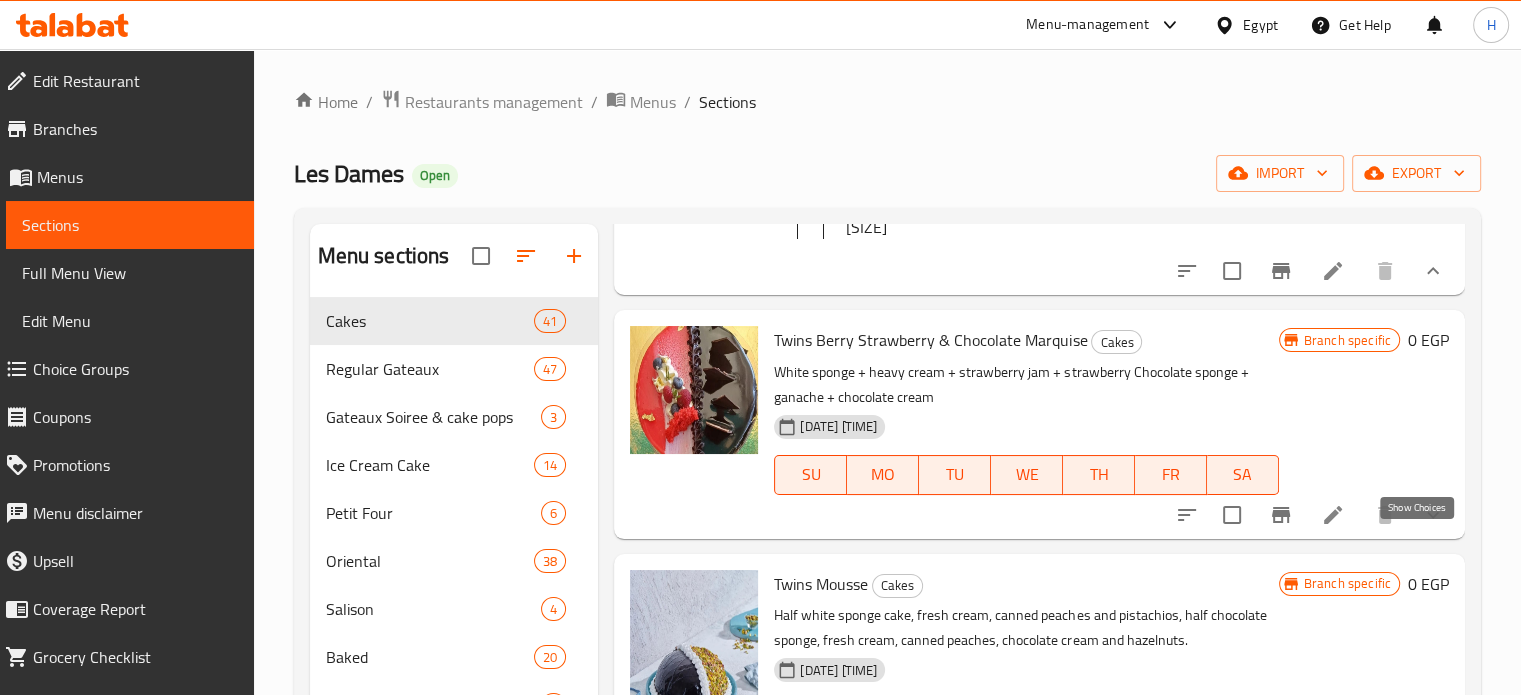 click 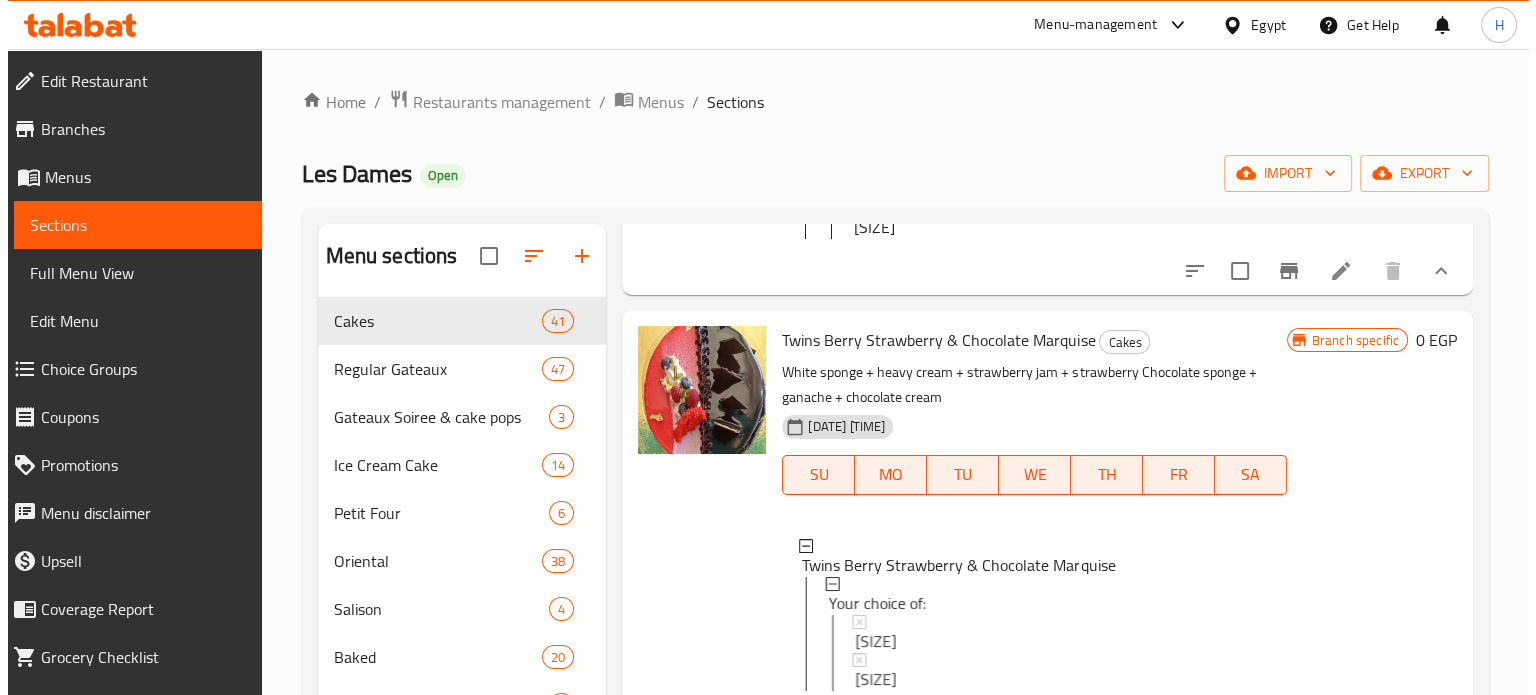 scroll, scrollTop: 1300, scrollLeft: 0, axis: vertical 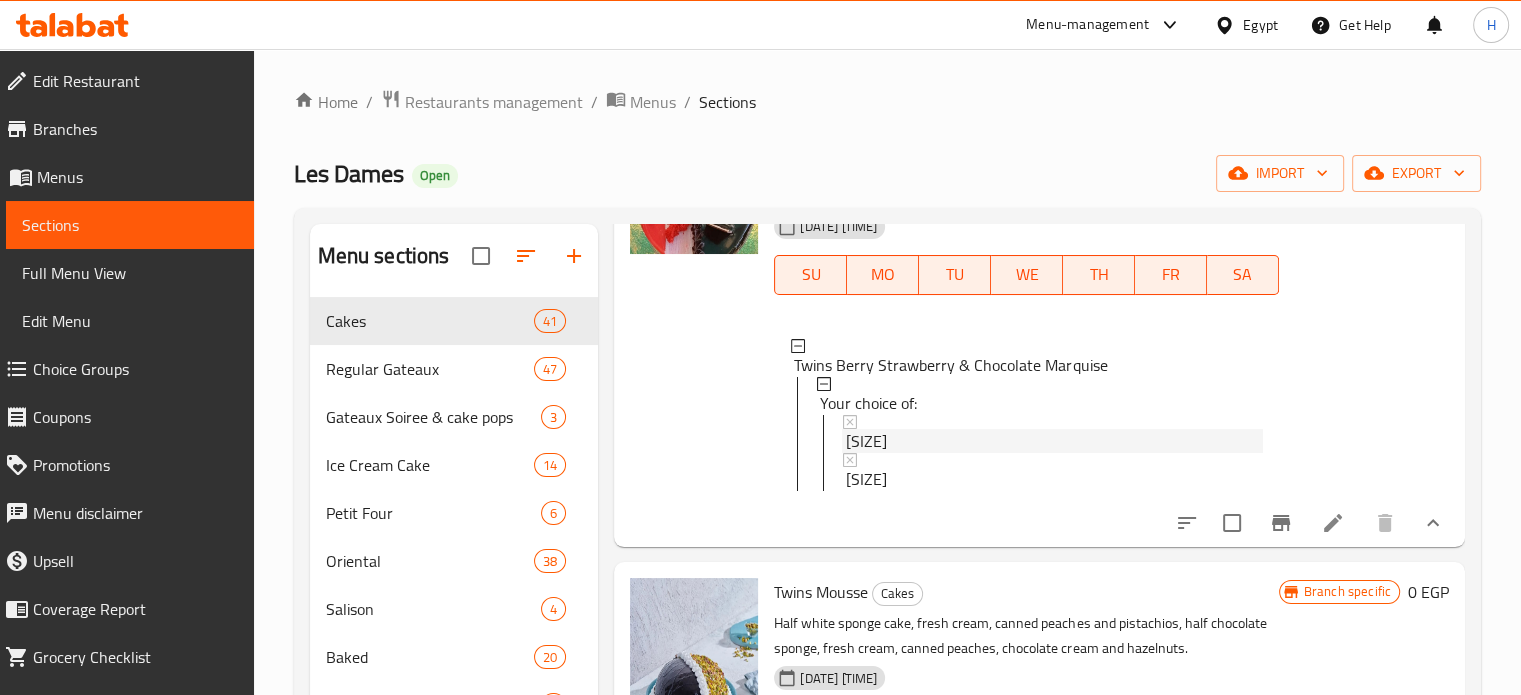 click on "[SIZE]" at bounding box center [1054, 441] 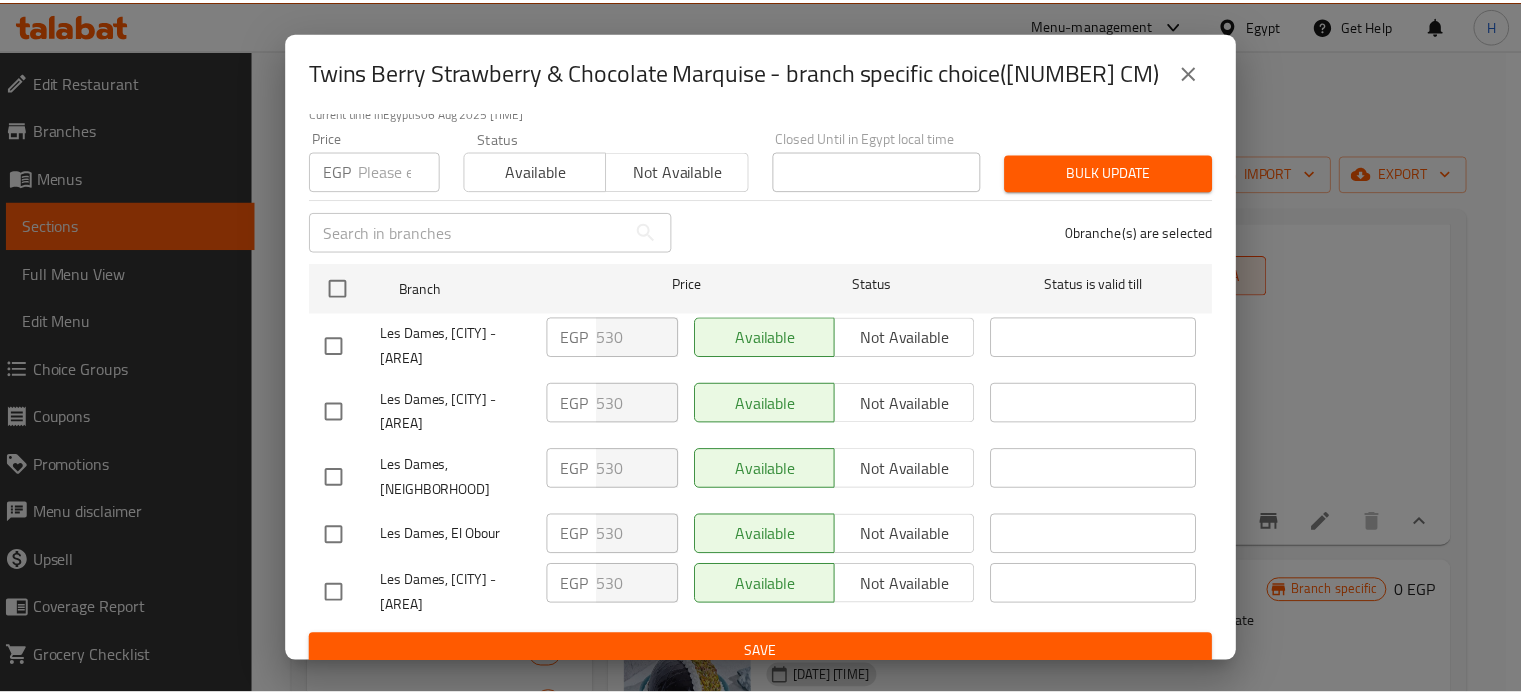 scroll, scrollTop: 162, scrollLeft: 0, axis: vertical 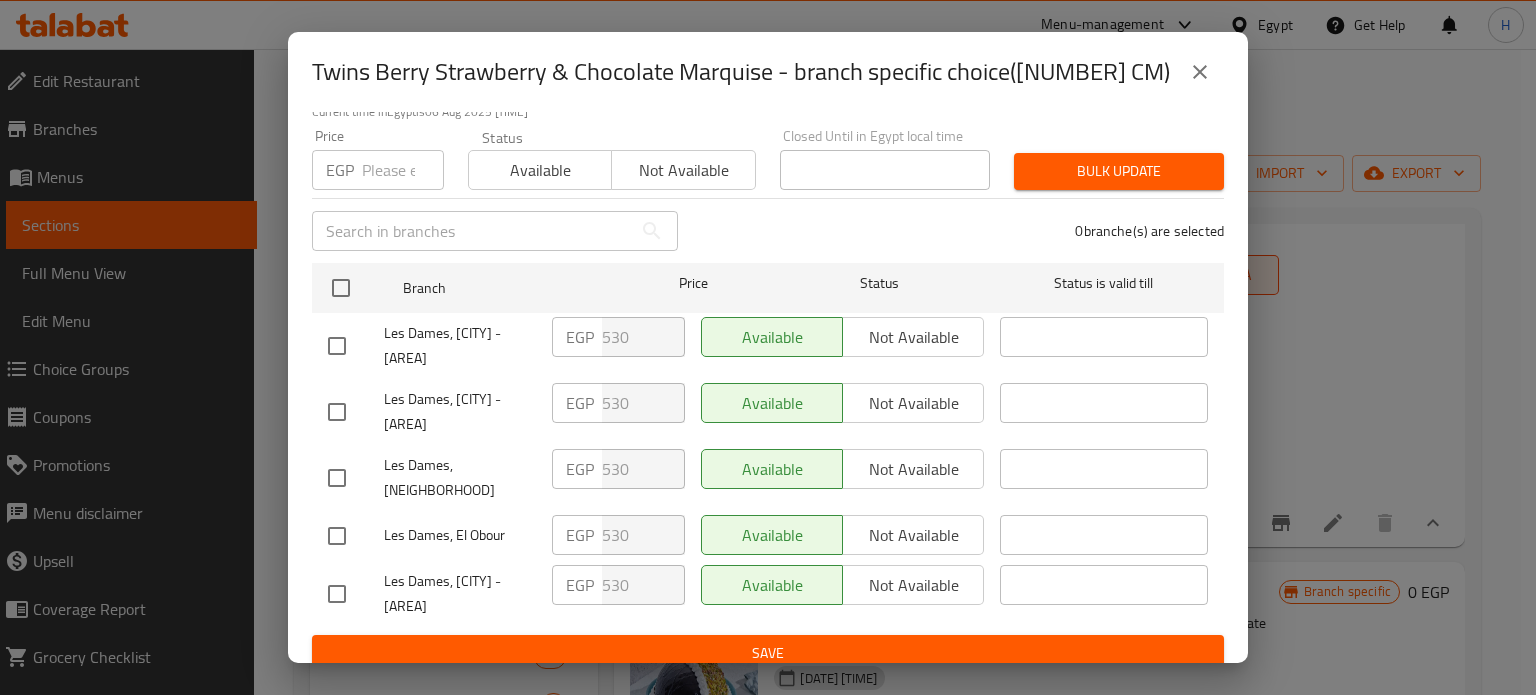 click 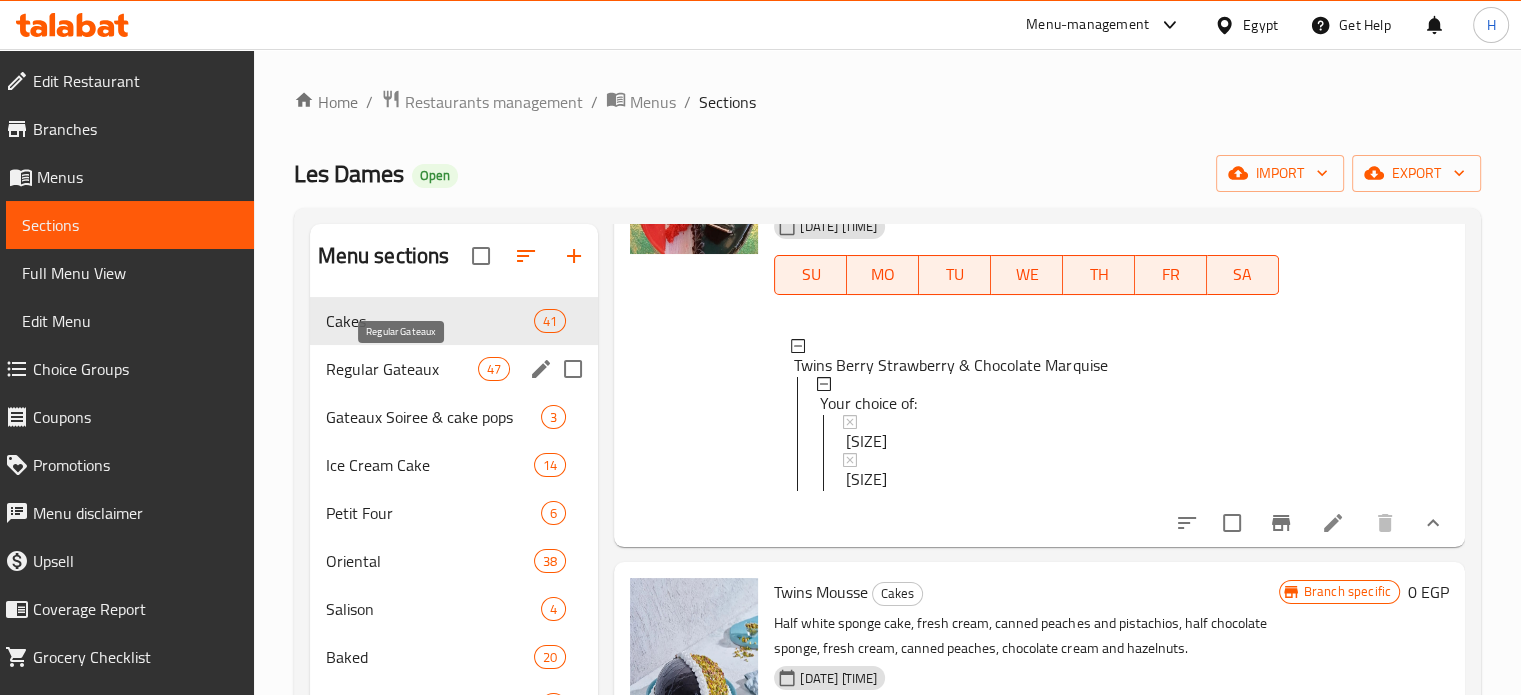 click on "Regular Gateaux" at bounding box center (402, 369) 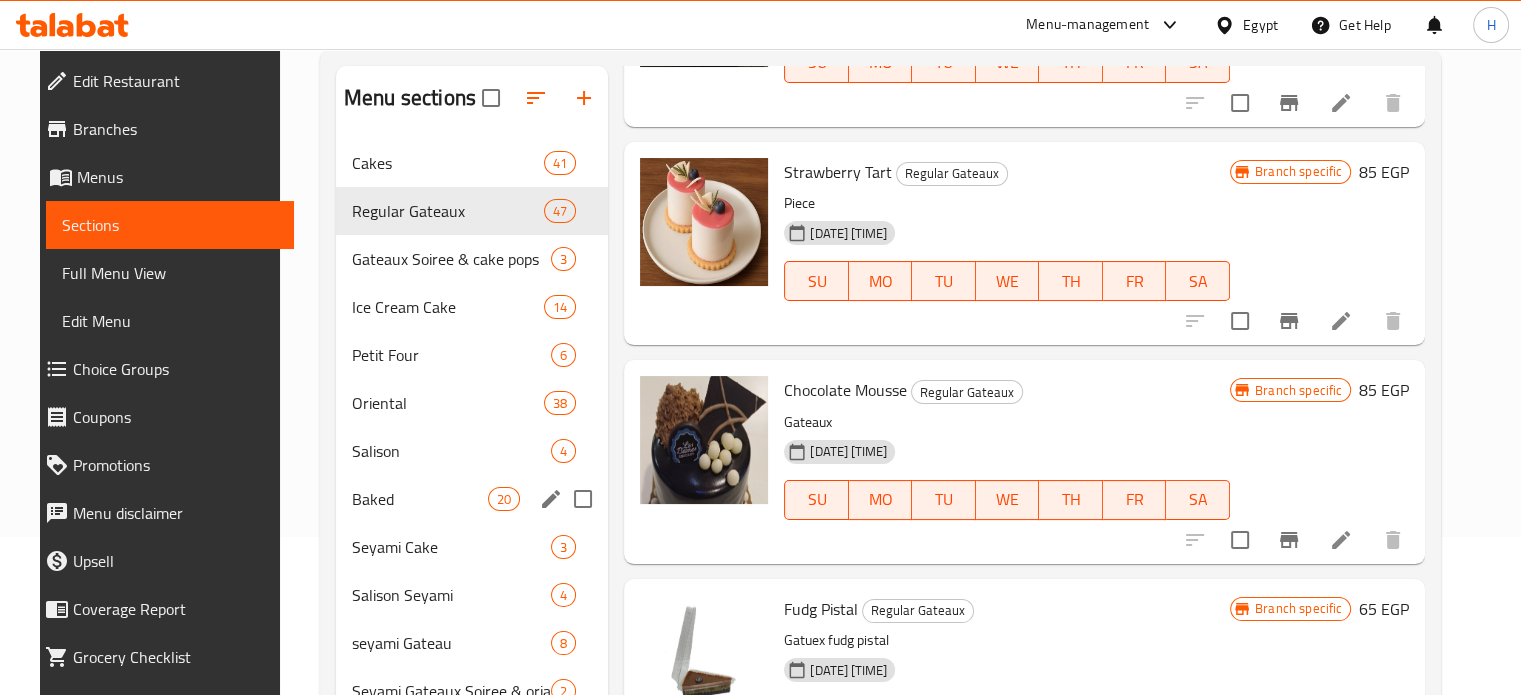 scroll, scrollTop: 300, scrollLeft: 0, axis: vertical 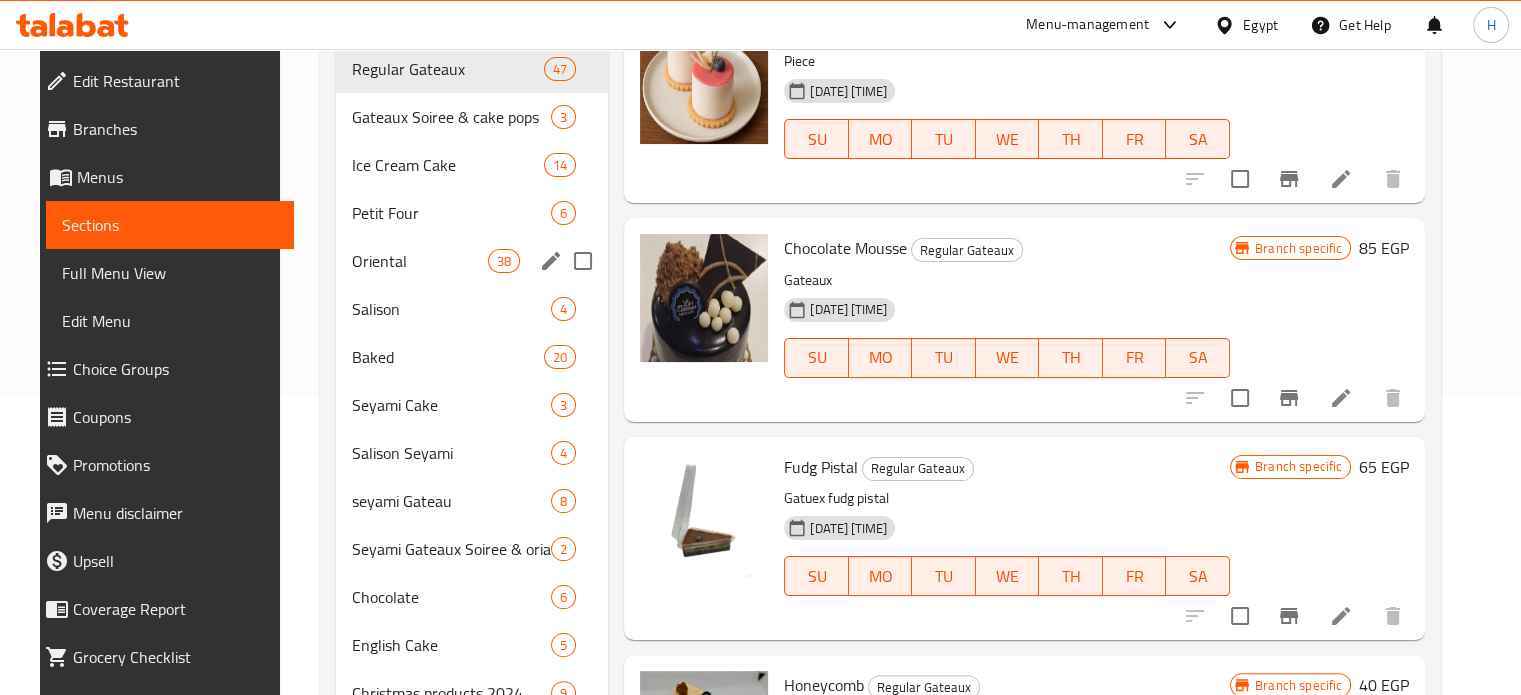 click on "Oriental" at bounding box center [420, 261] 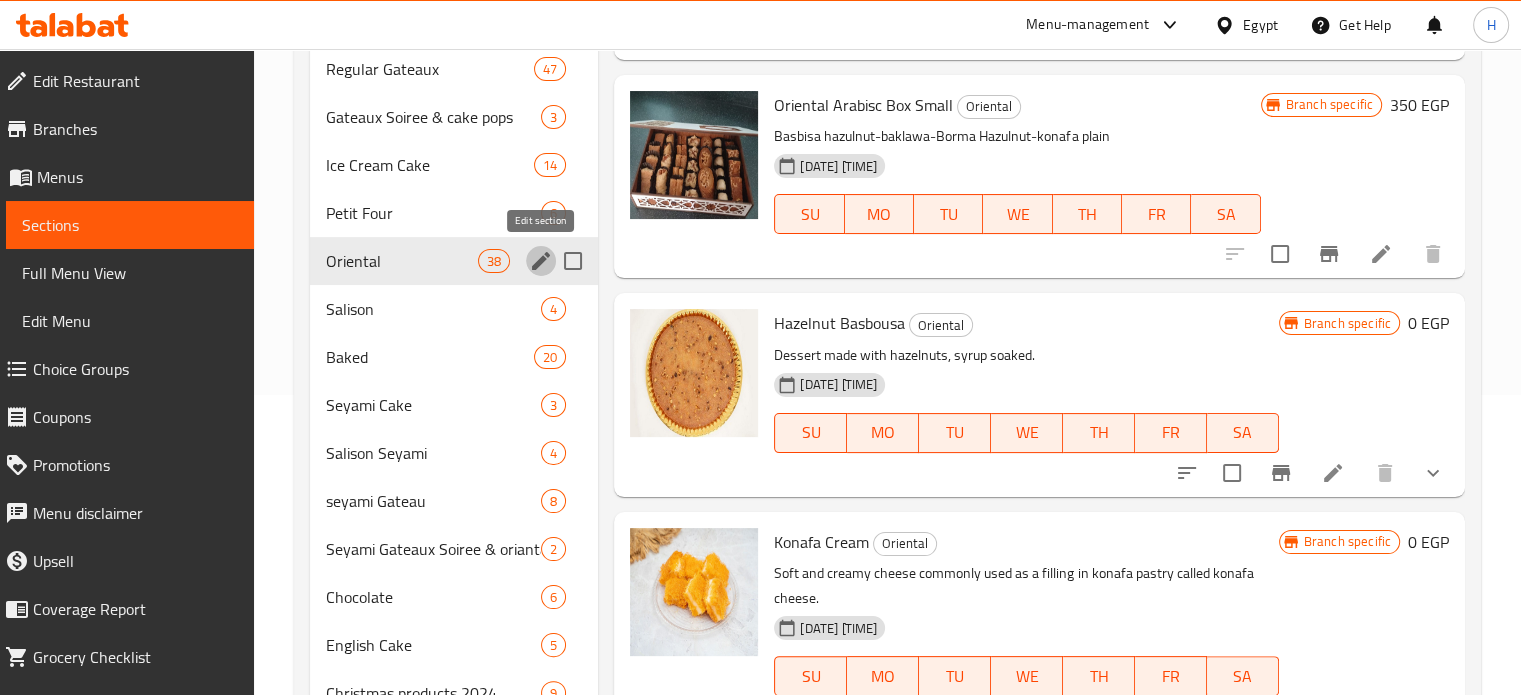 click 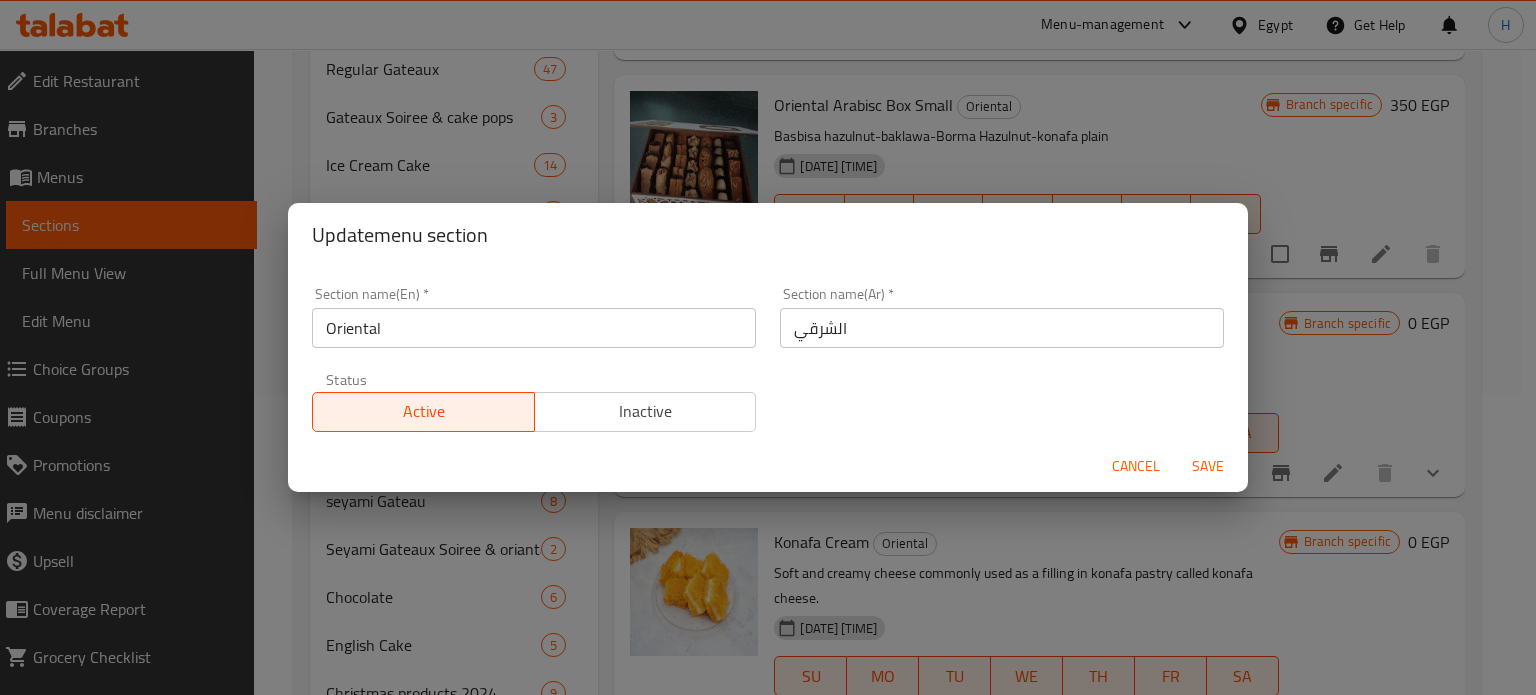click on "Cancel" at bounding box center [1136, 466] 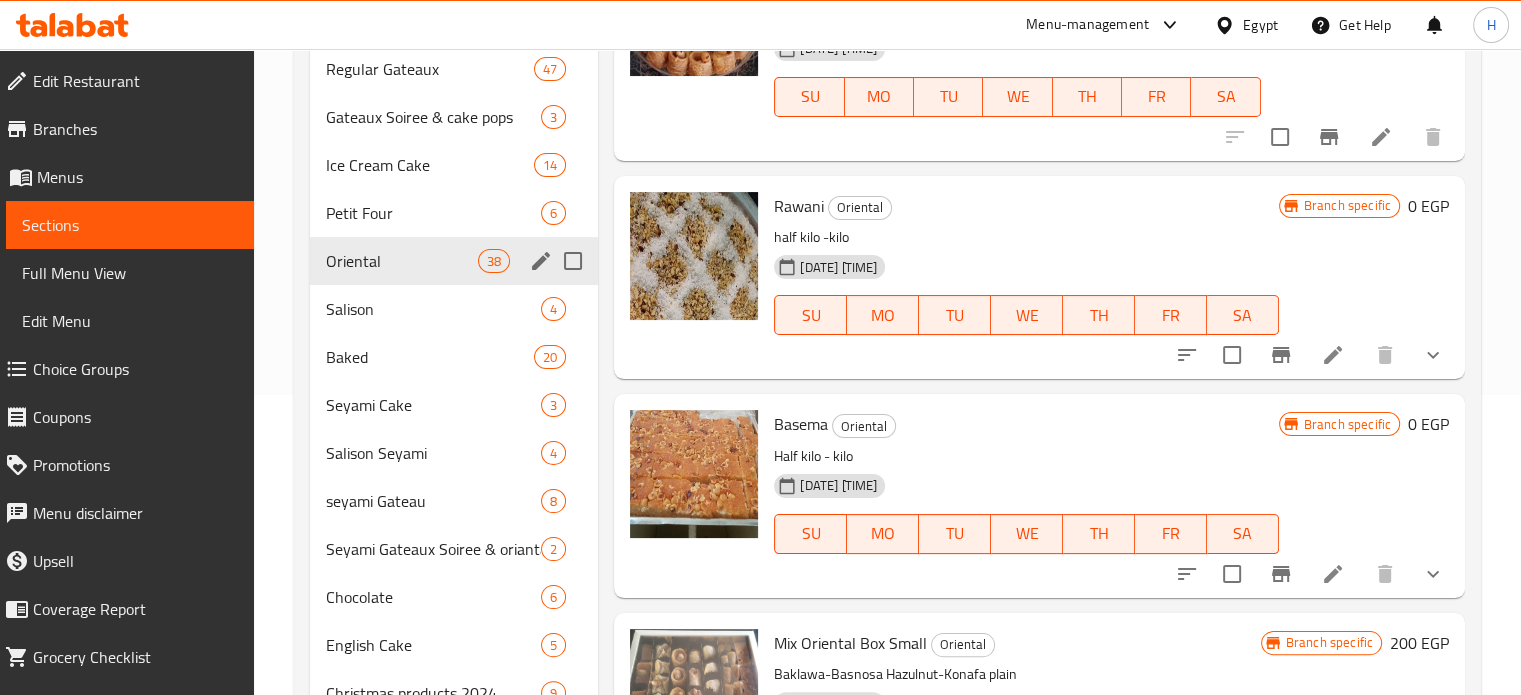 scroll, scrollTop: 0, scrollLeft: 0, axis: both 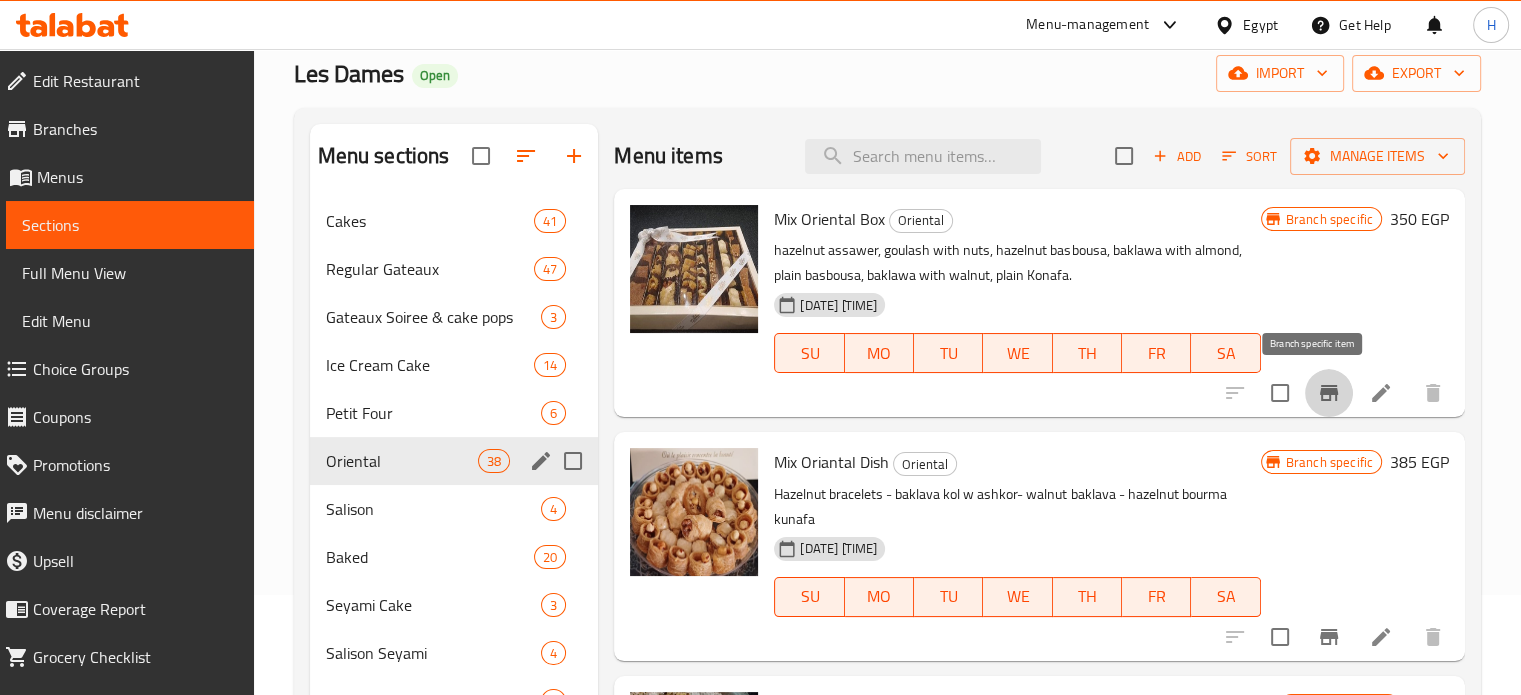 click at bounding box center (1329, 393) 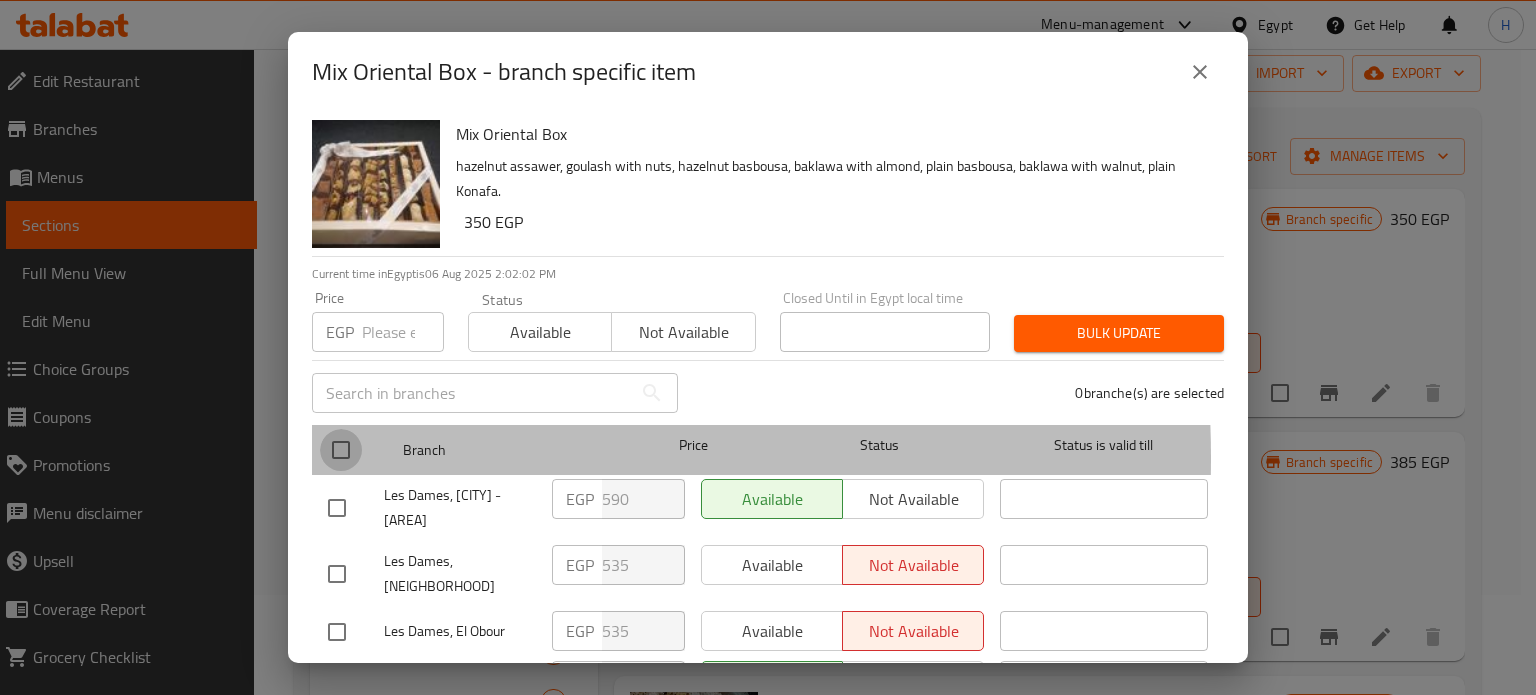click at bounding box center (341, 450) 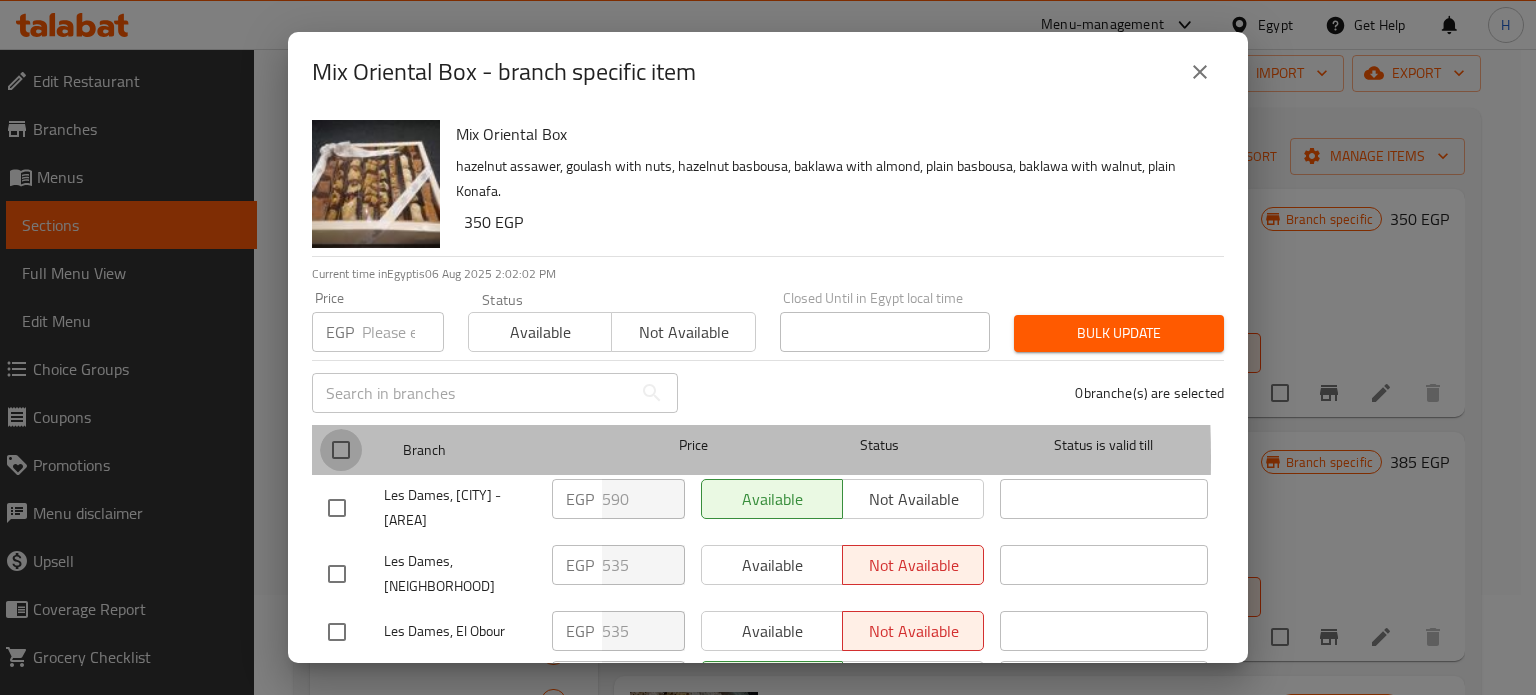 checkbox on "true" 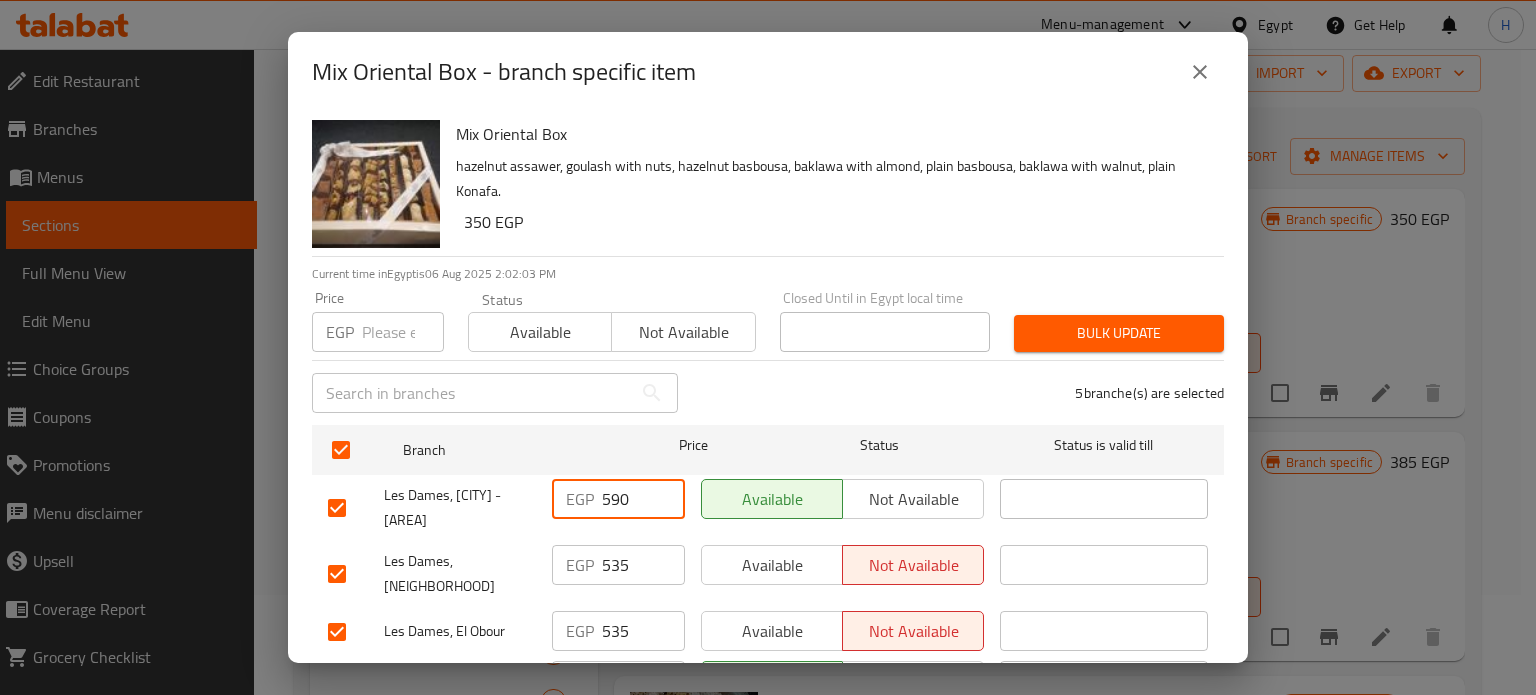 drag, startPoint x: 624, startPoint y: 498, endPoint x: 533, endPoint y: 497, distance: 91.00549 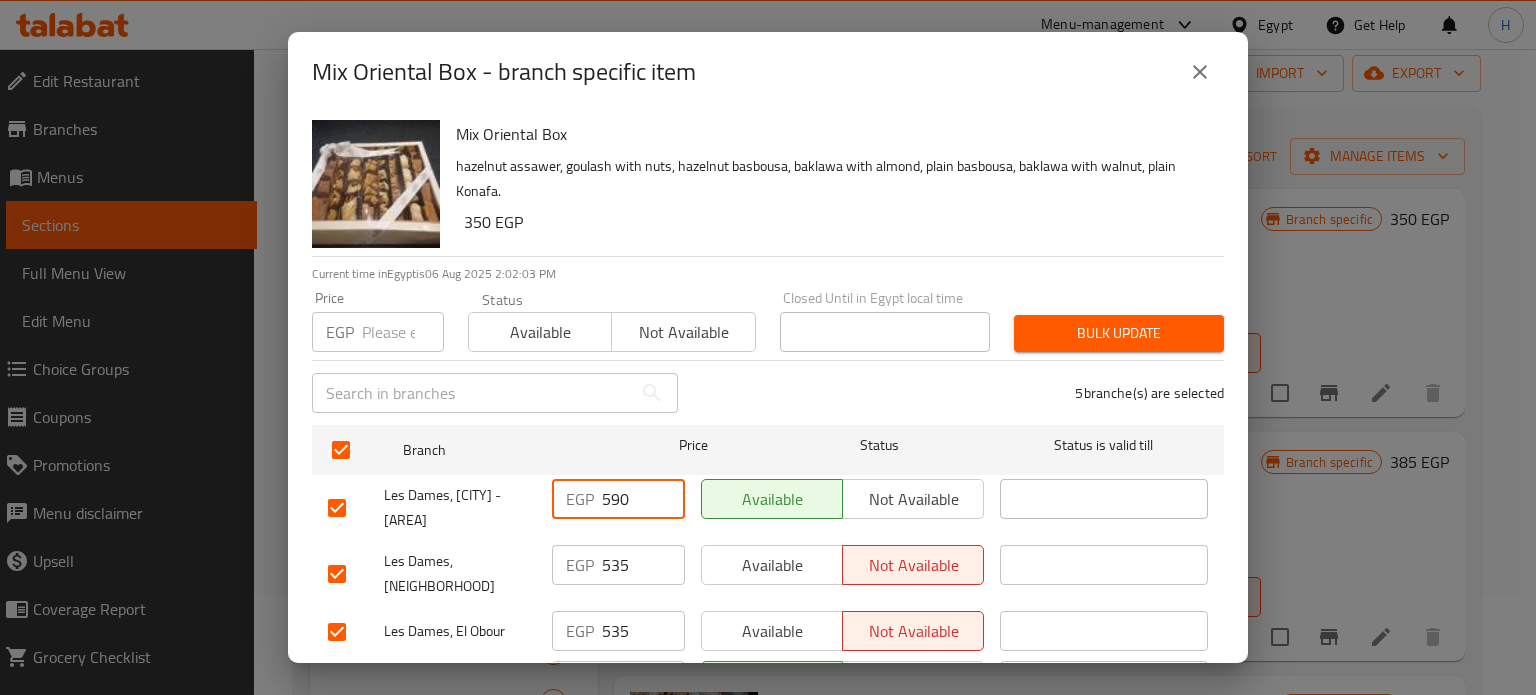 click on "Les Dames, [CITY] - [AREA] EGP [PRICE] Available Not available" at bounding box center [768, 508] 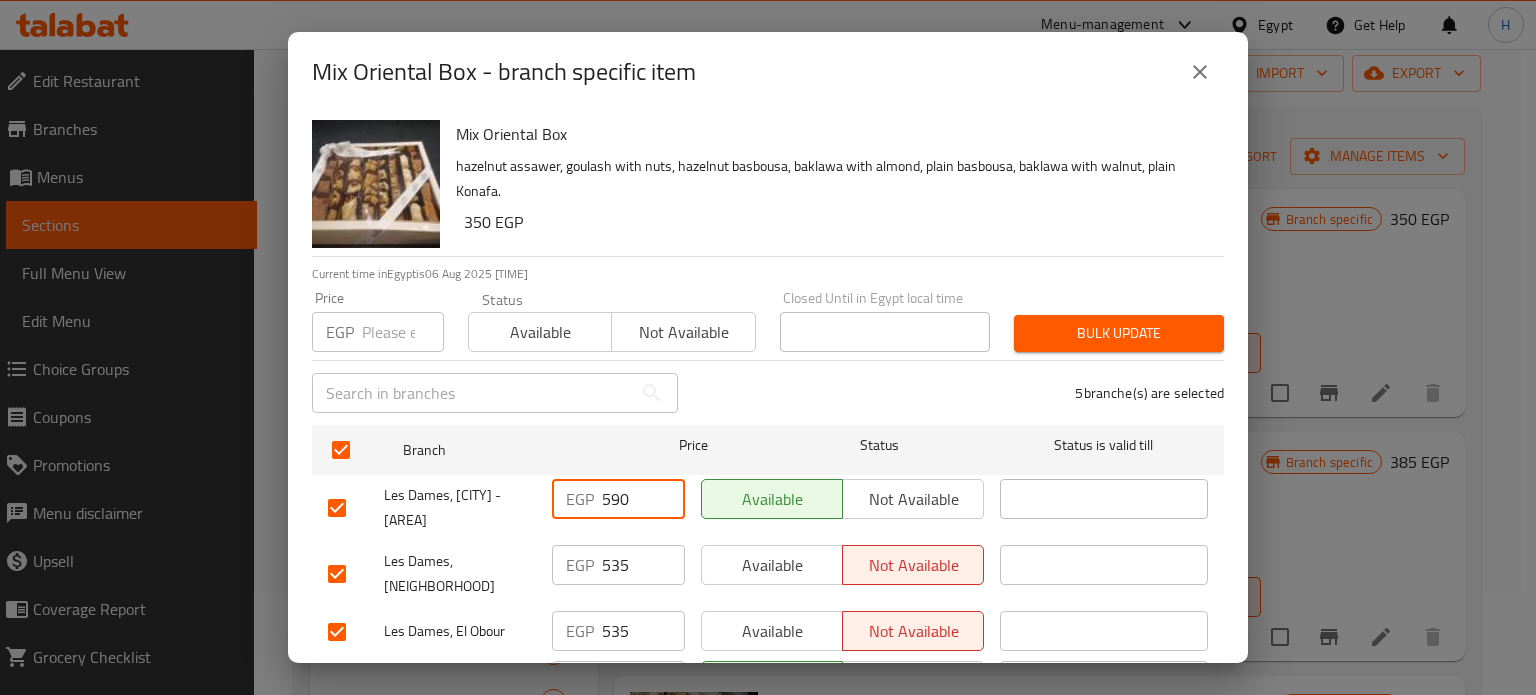 click at bounding box center [403, 332] 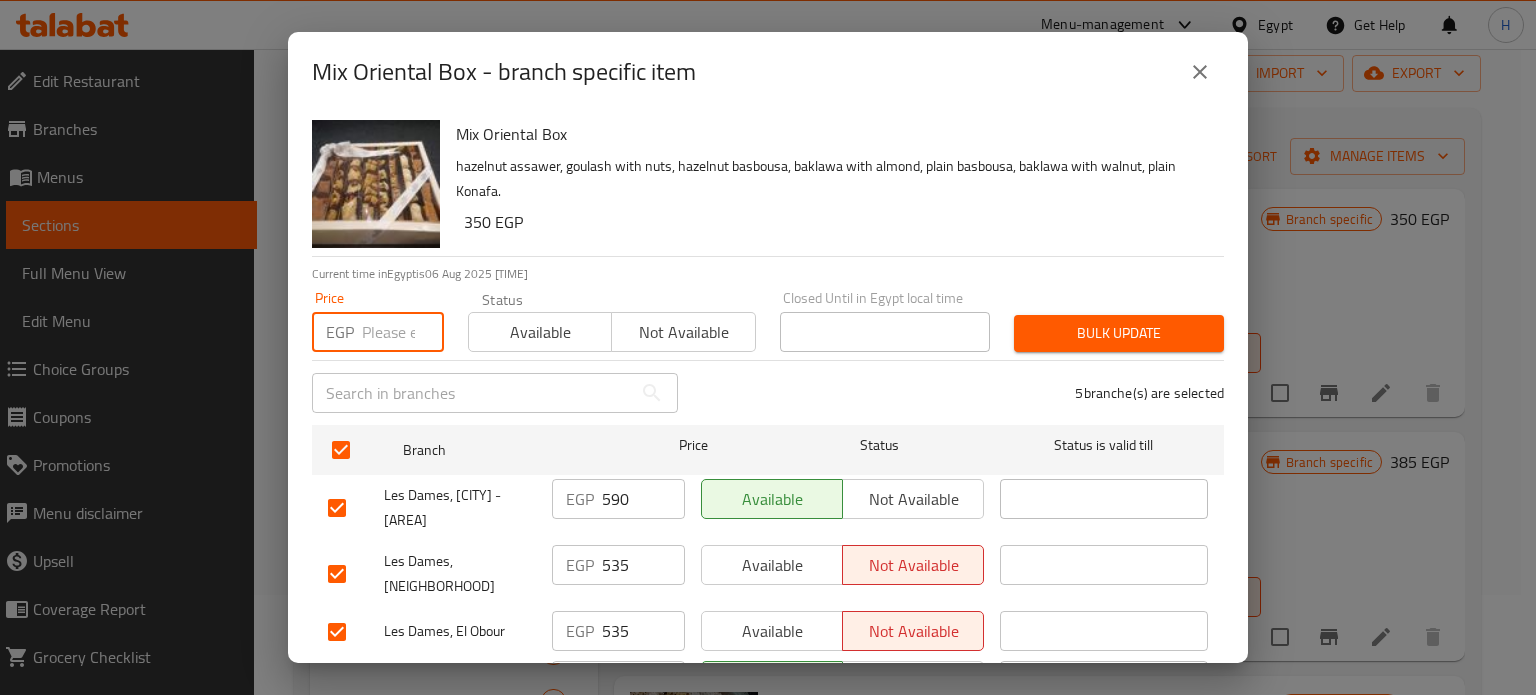 paste on "590" 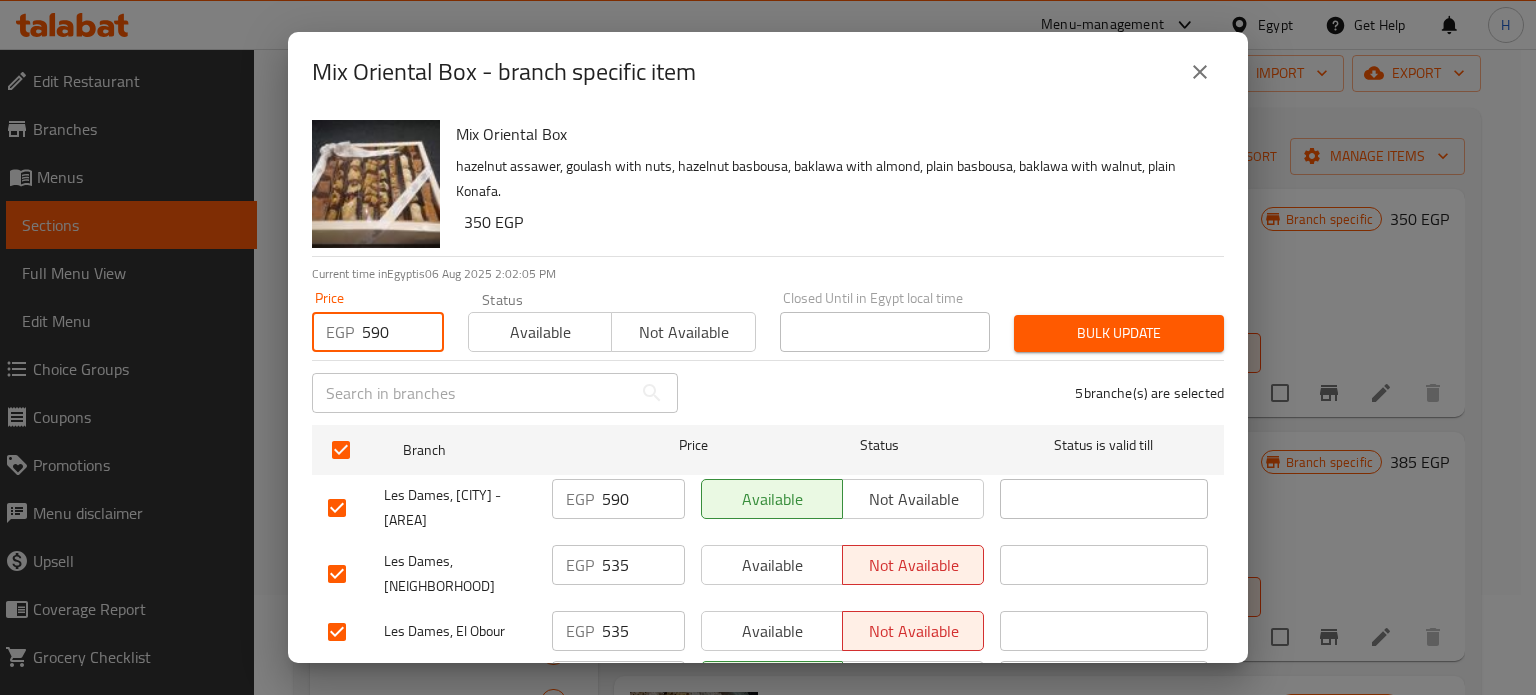 type on "590" 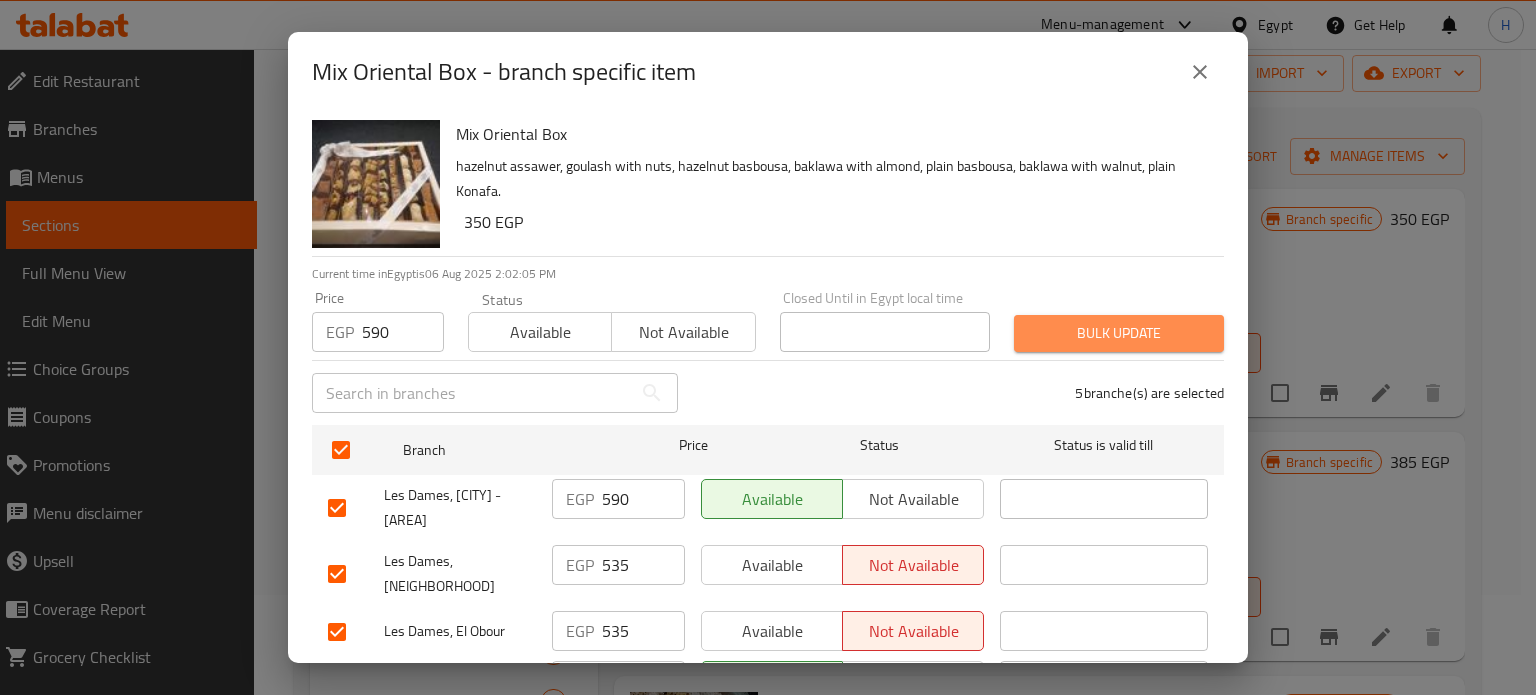 click on "Bulk update" at bounding box center [1119, 333] 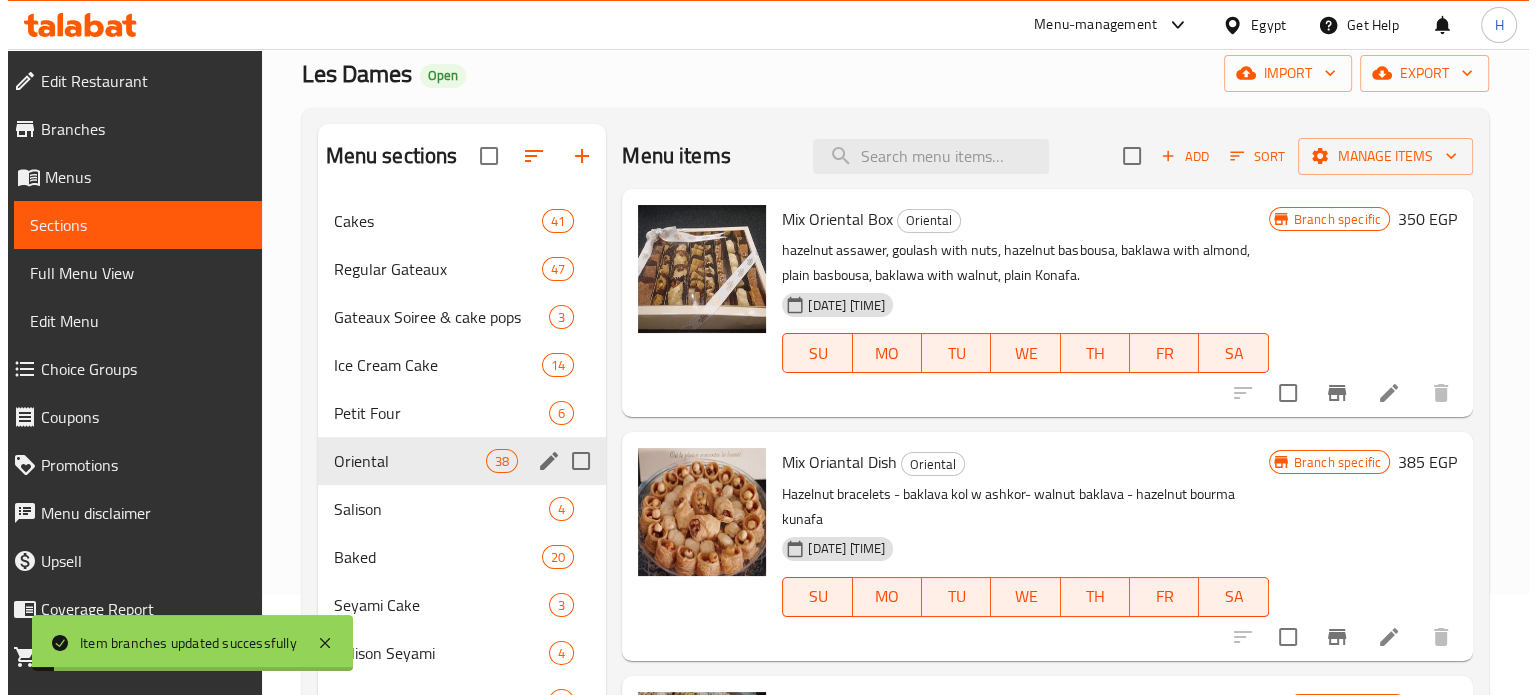 scroll, scrollTop: 100, scrollLeft: 0, axis: vertical 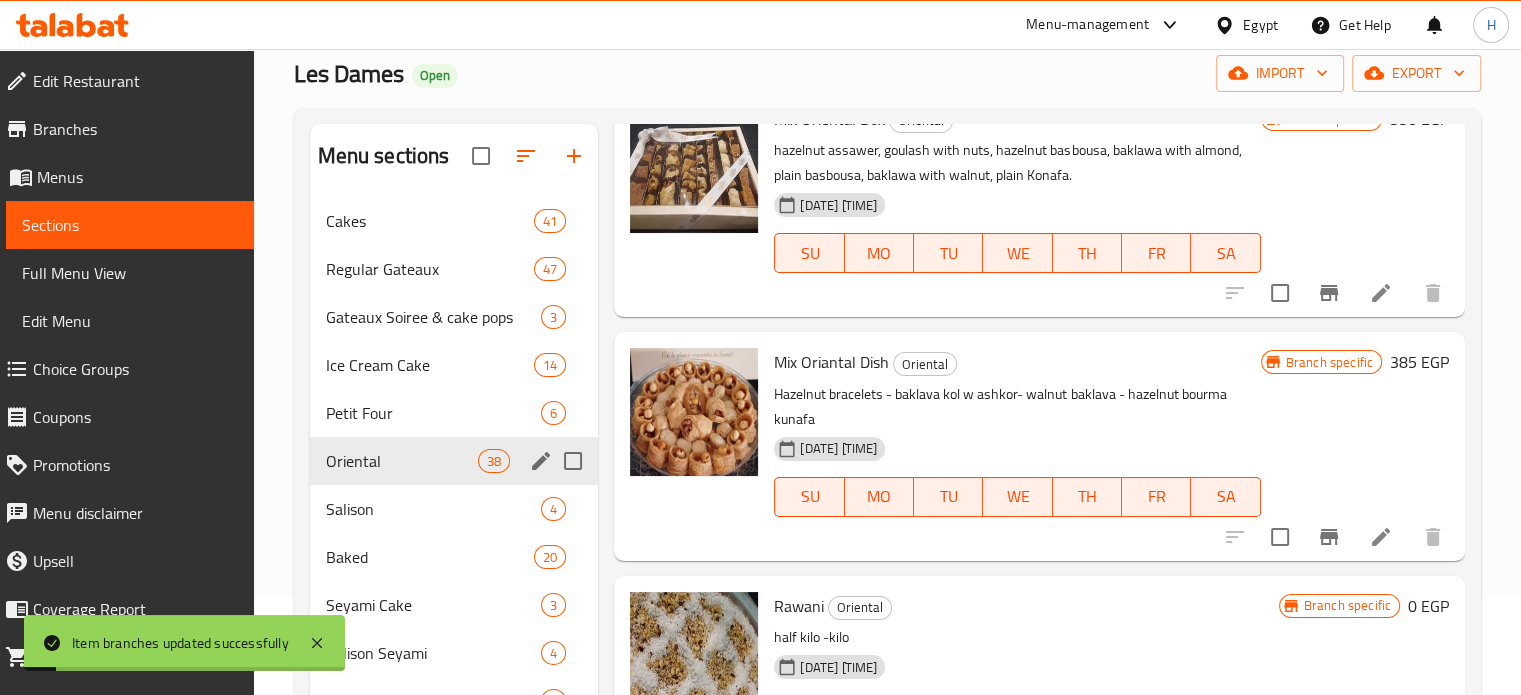 click at bounding box center [1329, 537] 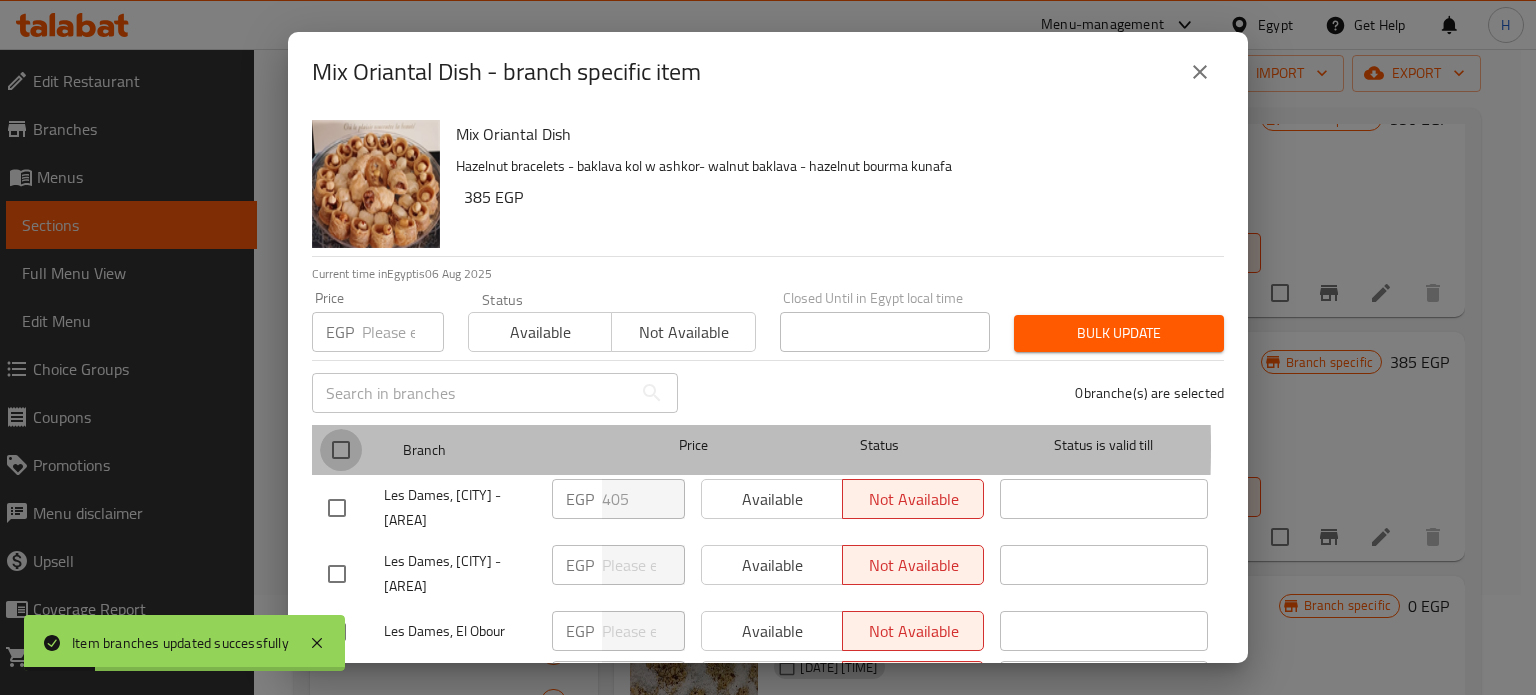 click at bounding box center (341, 450) 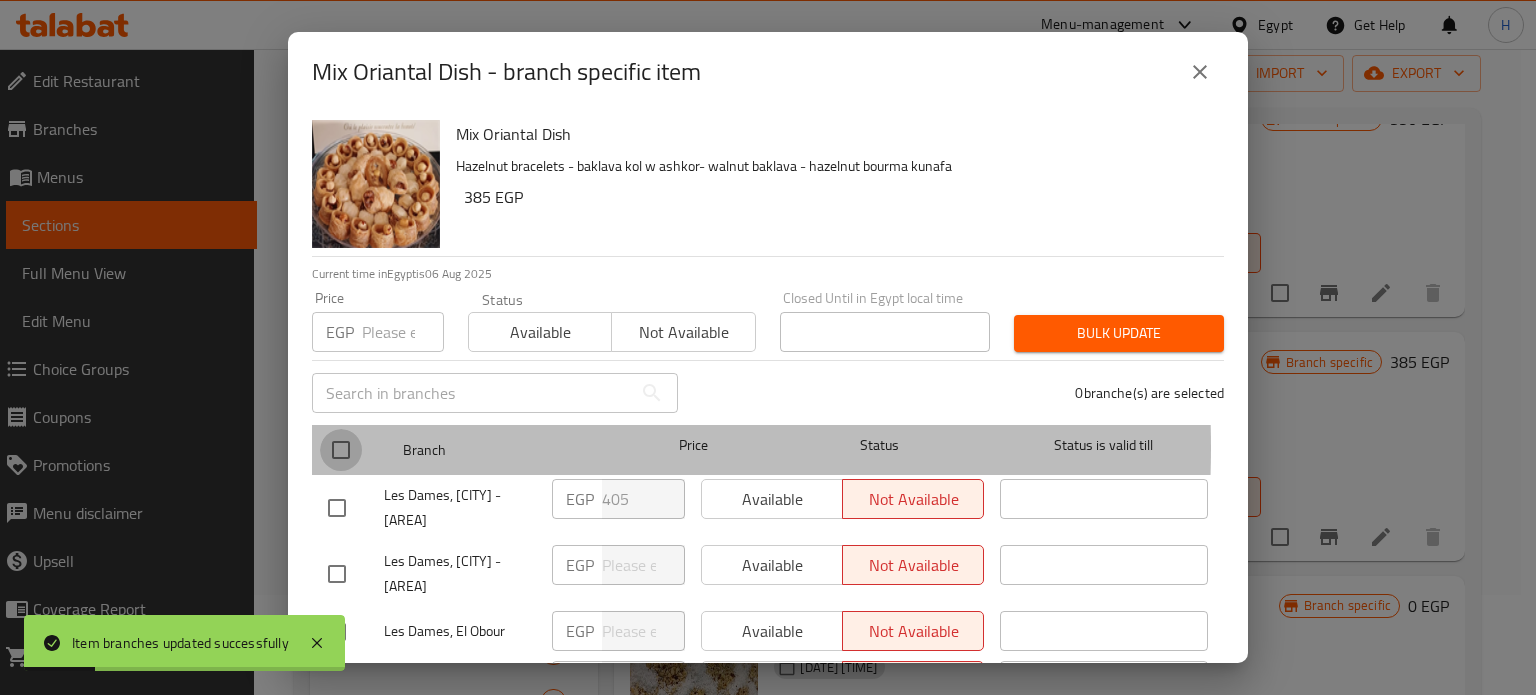 checkbox on "true" 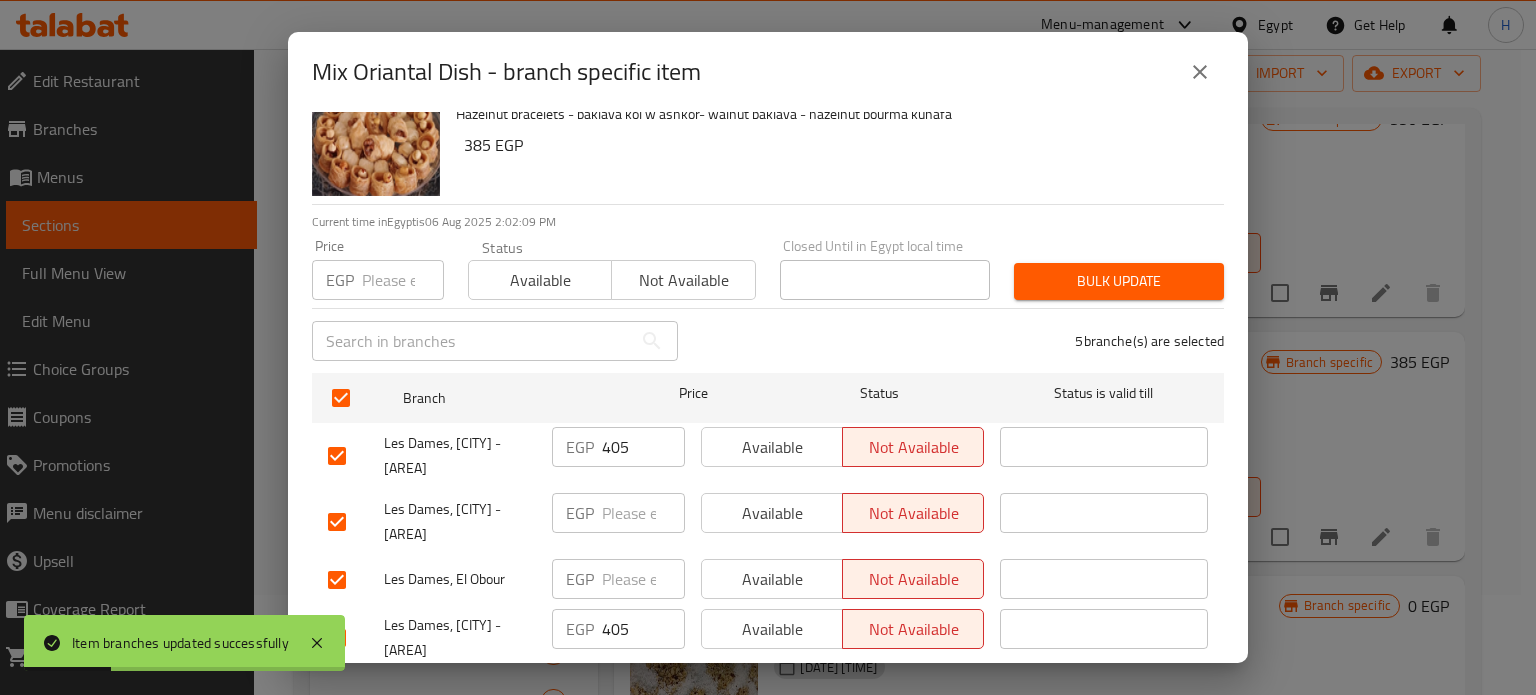 scroll, scrollTop: 100, scrollLeft: 0, axis: vertical 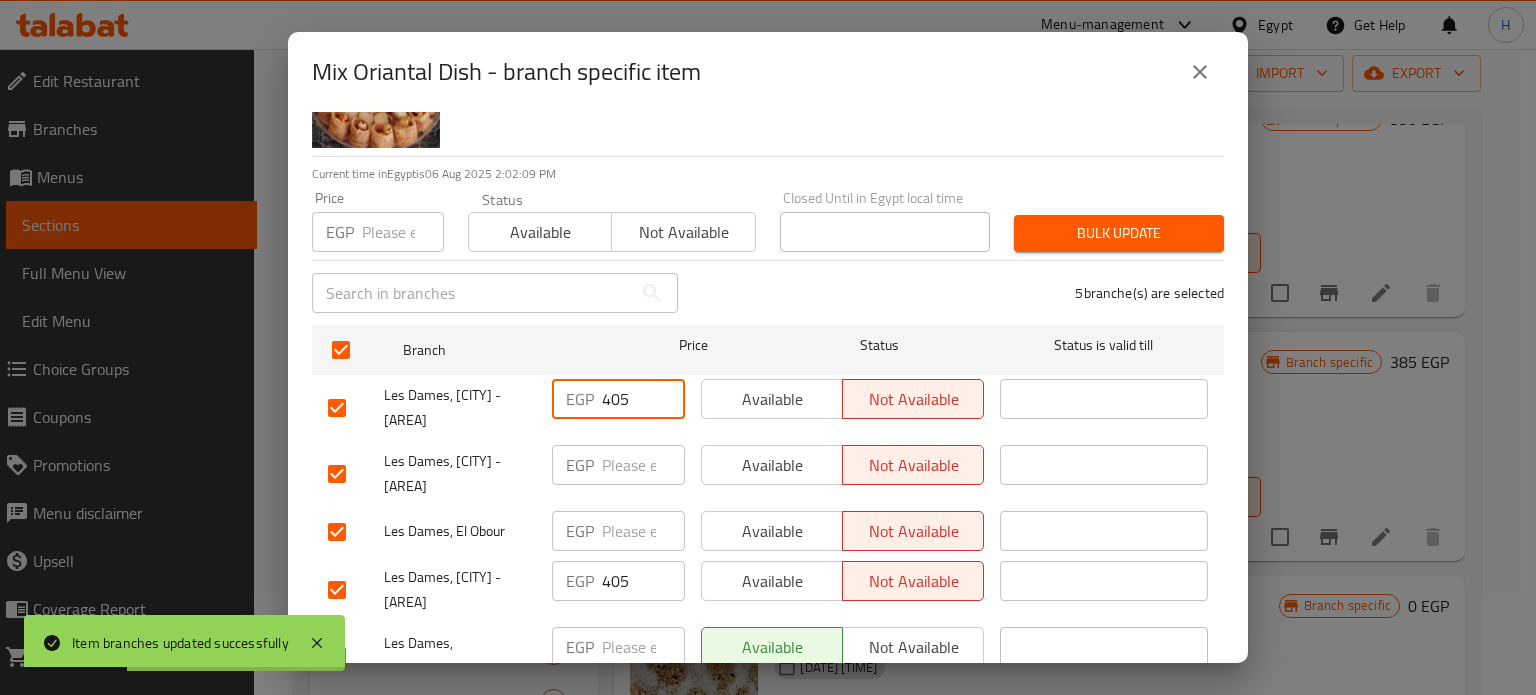 drag, startPoint x: 642, startPoint y: 403, endPoint x: 554, endPoint y: 403, distance: 88 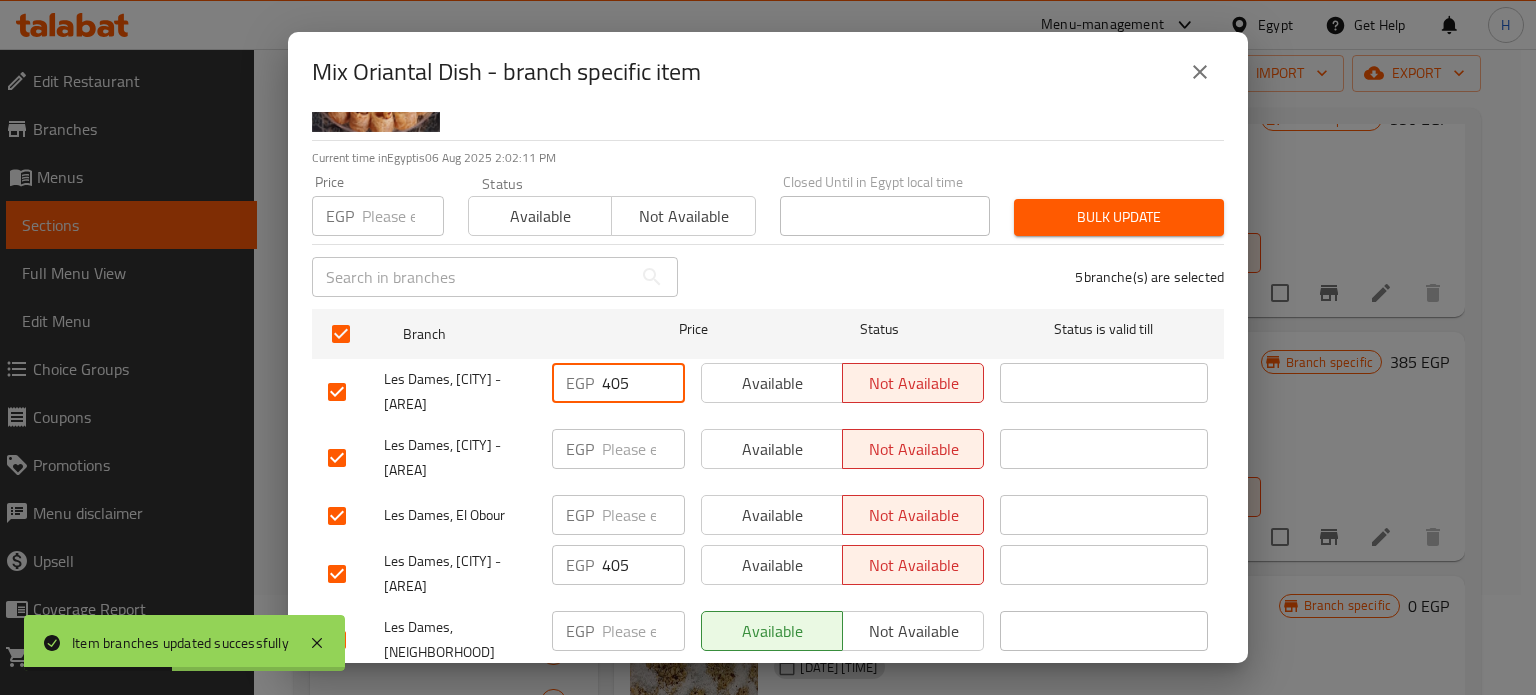 scroll, scrollTop: 162, scrollLeft: 0, axis: vertical 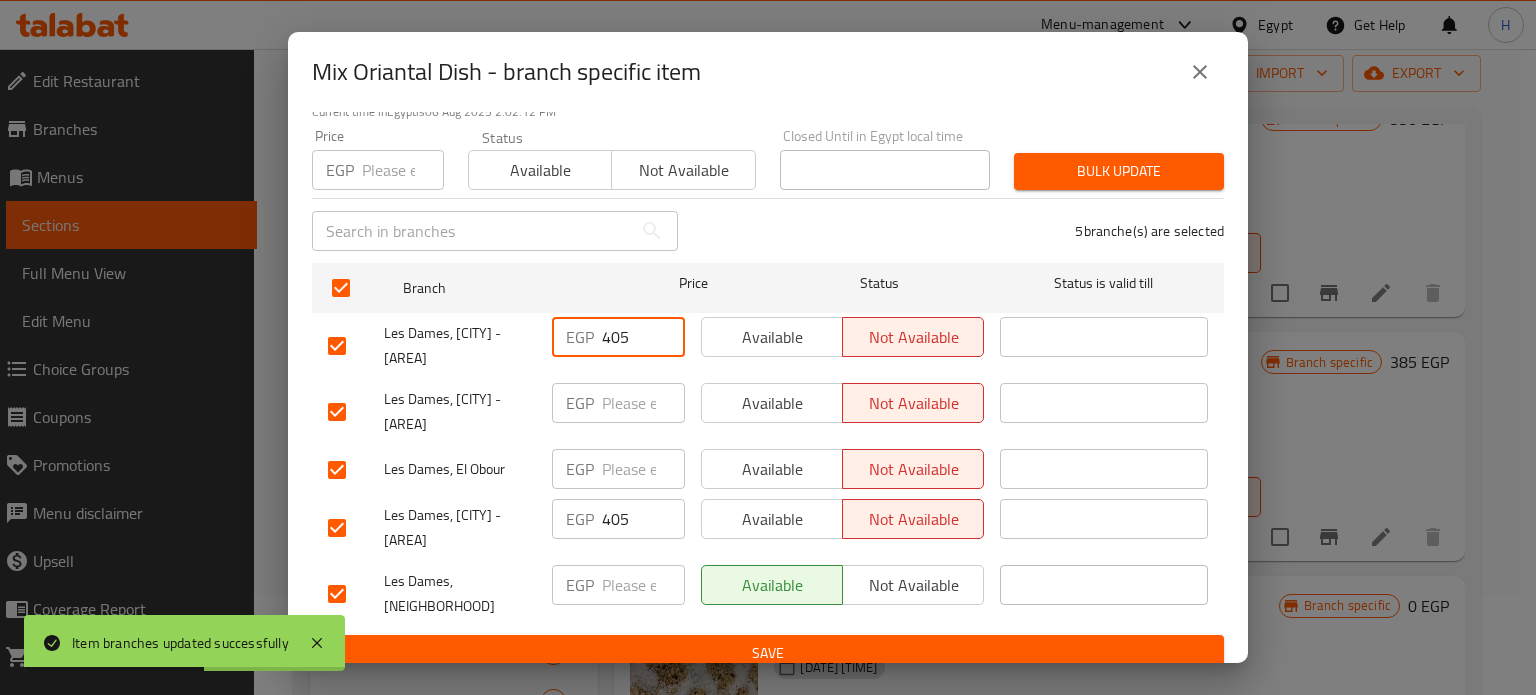 click at bounding box center (403, 170) 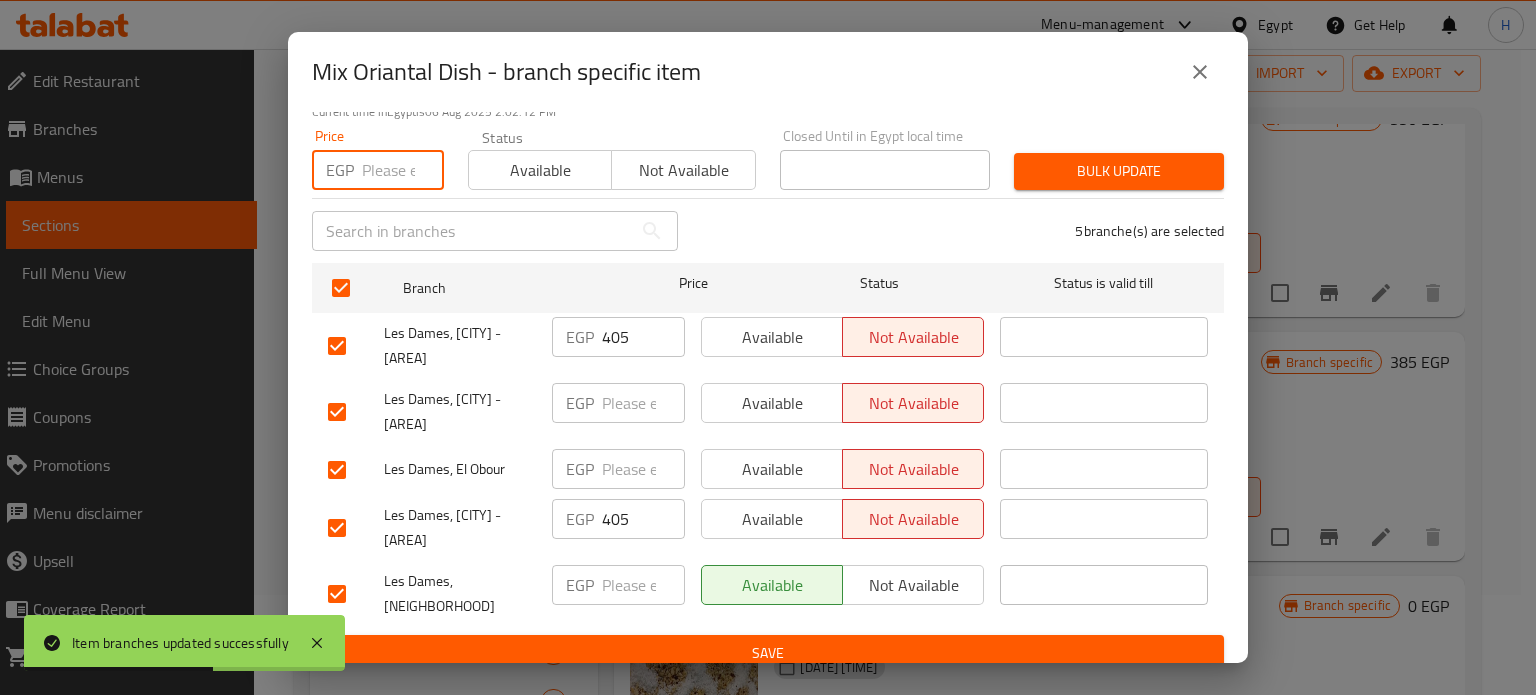 paste on "405" 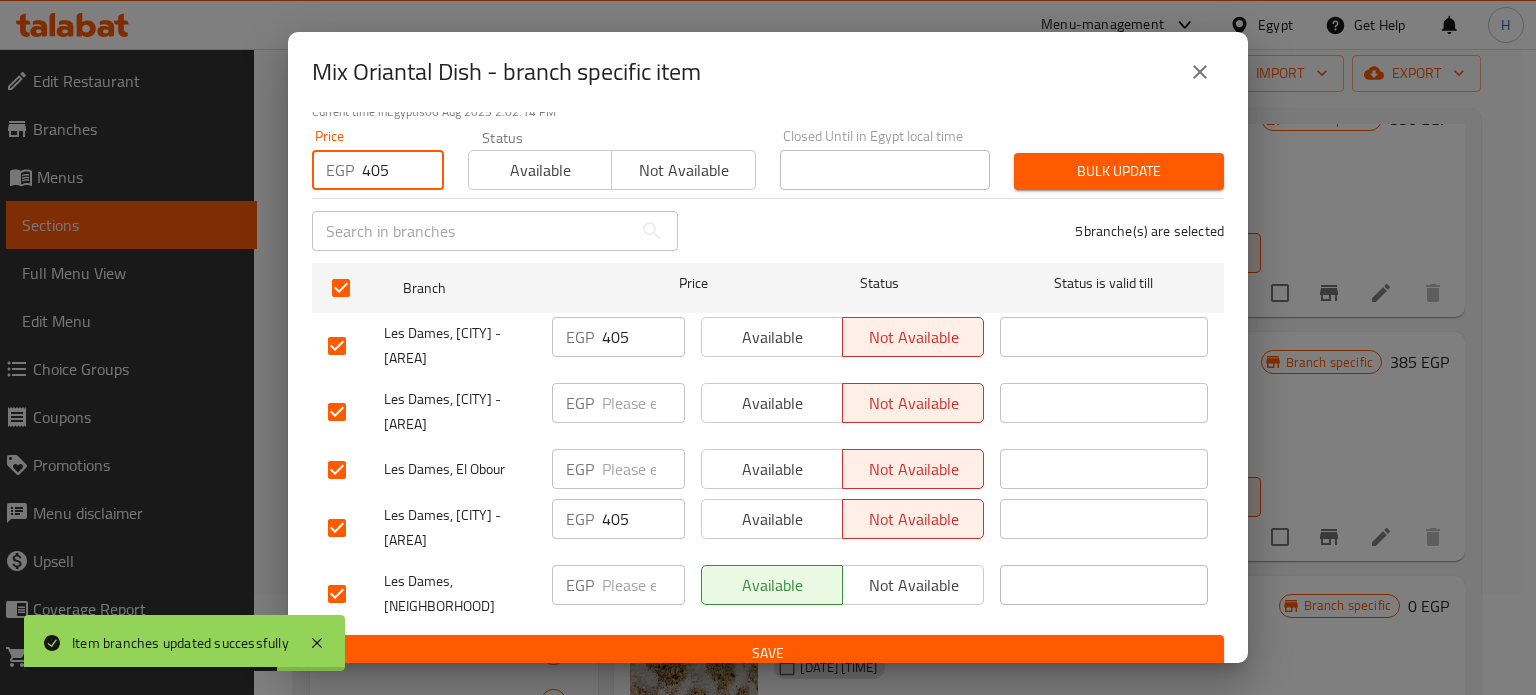 type on "405" 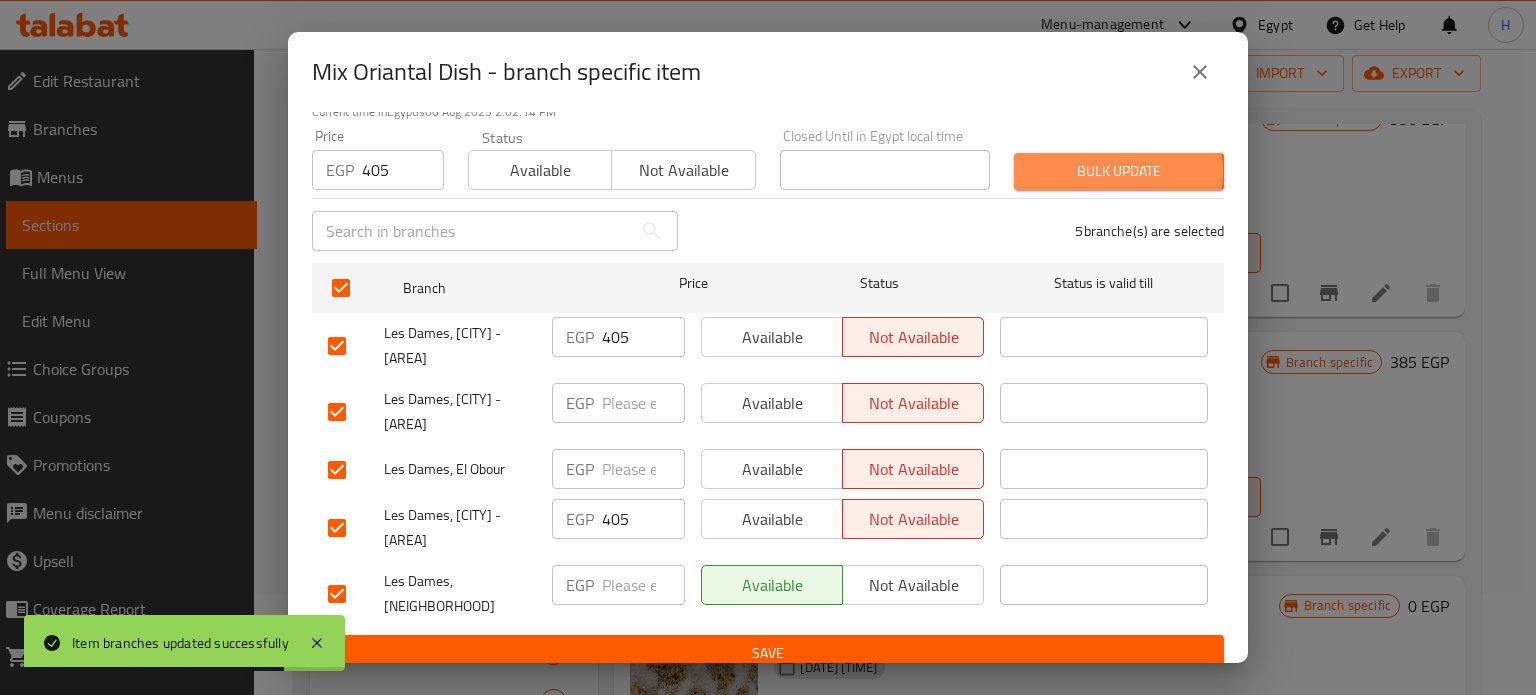 click on "Bulk update" at bounding box center [1119, 171] 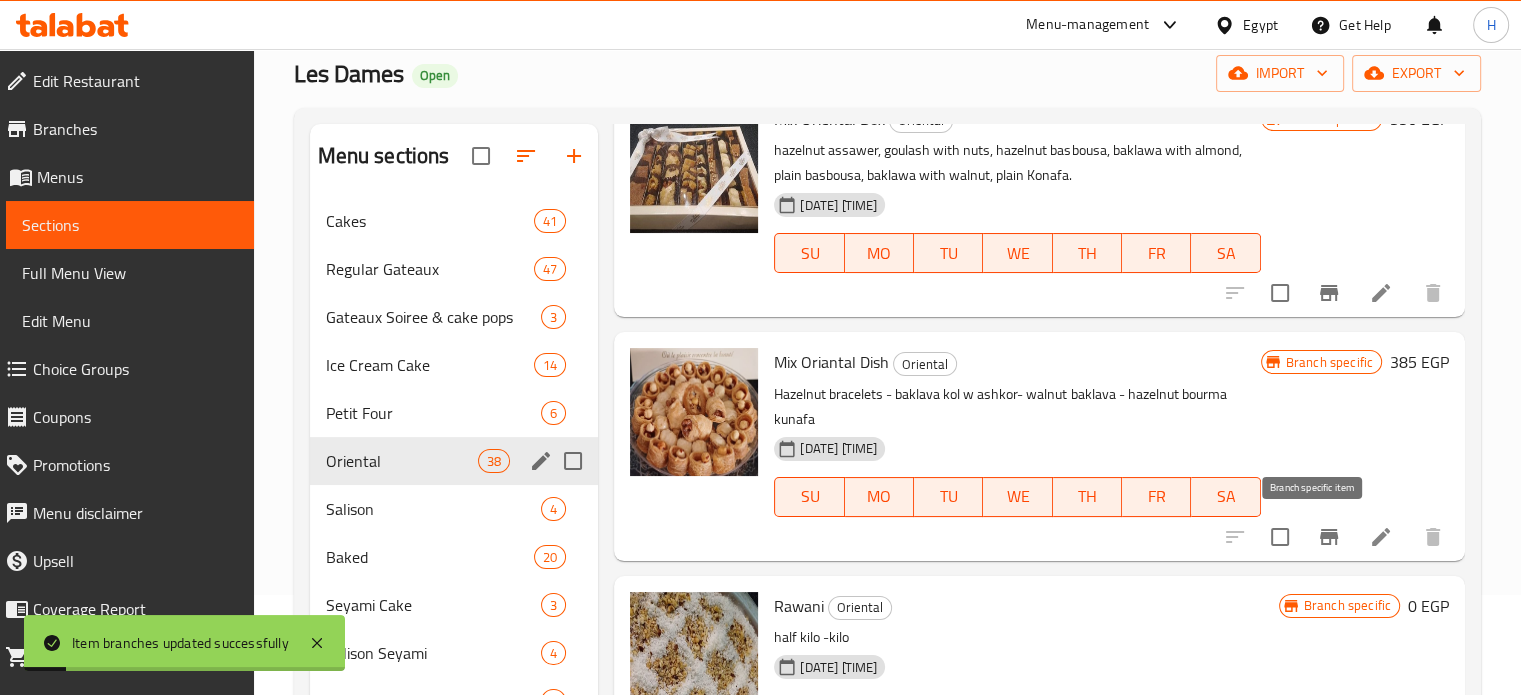 click 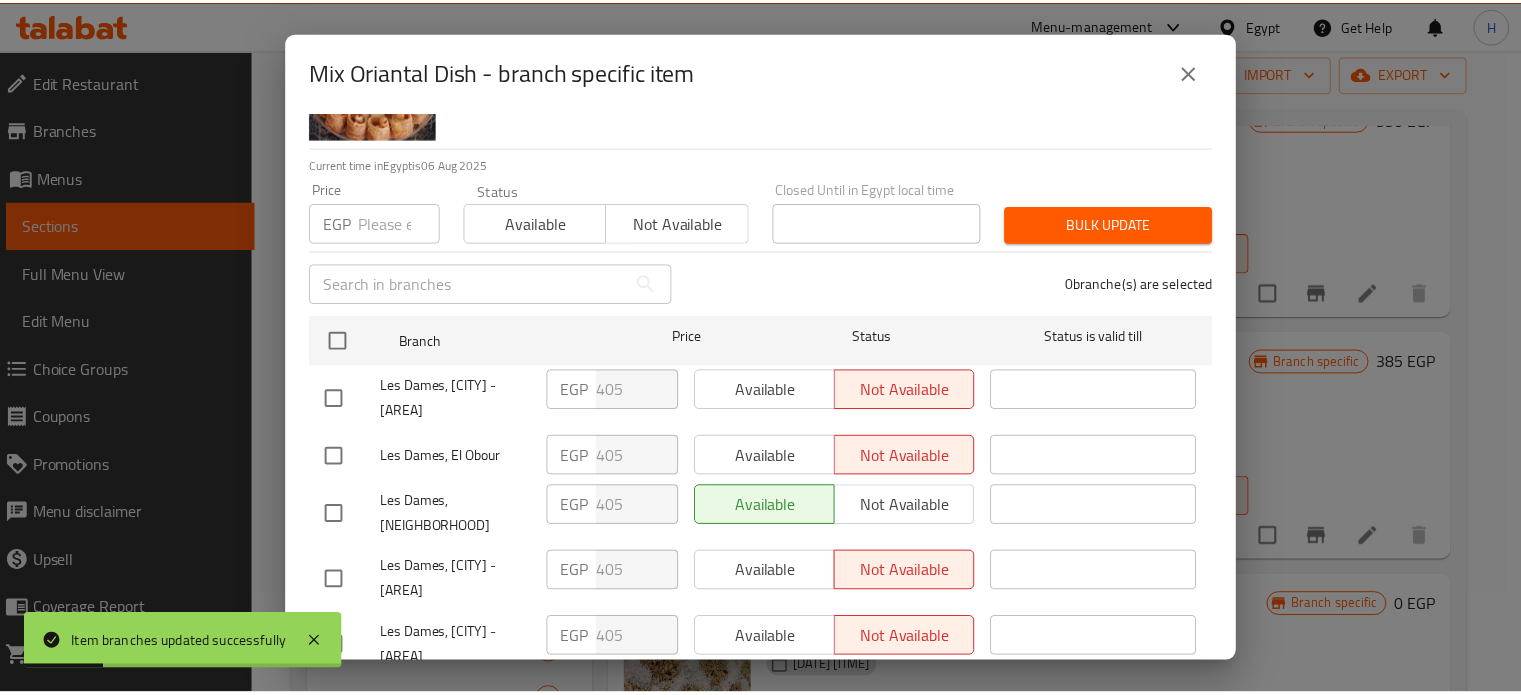 scroll, scrollTop: 162, scrollLeft: 0, axis: vertical 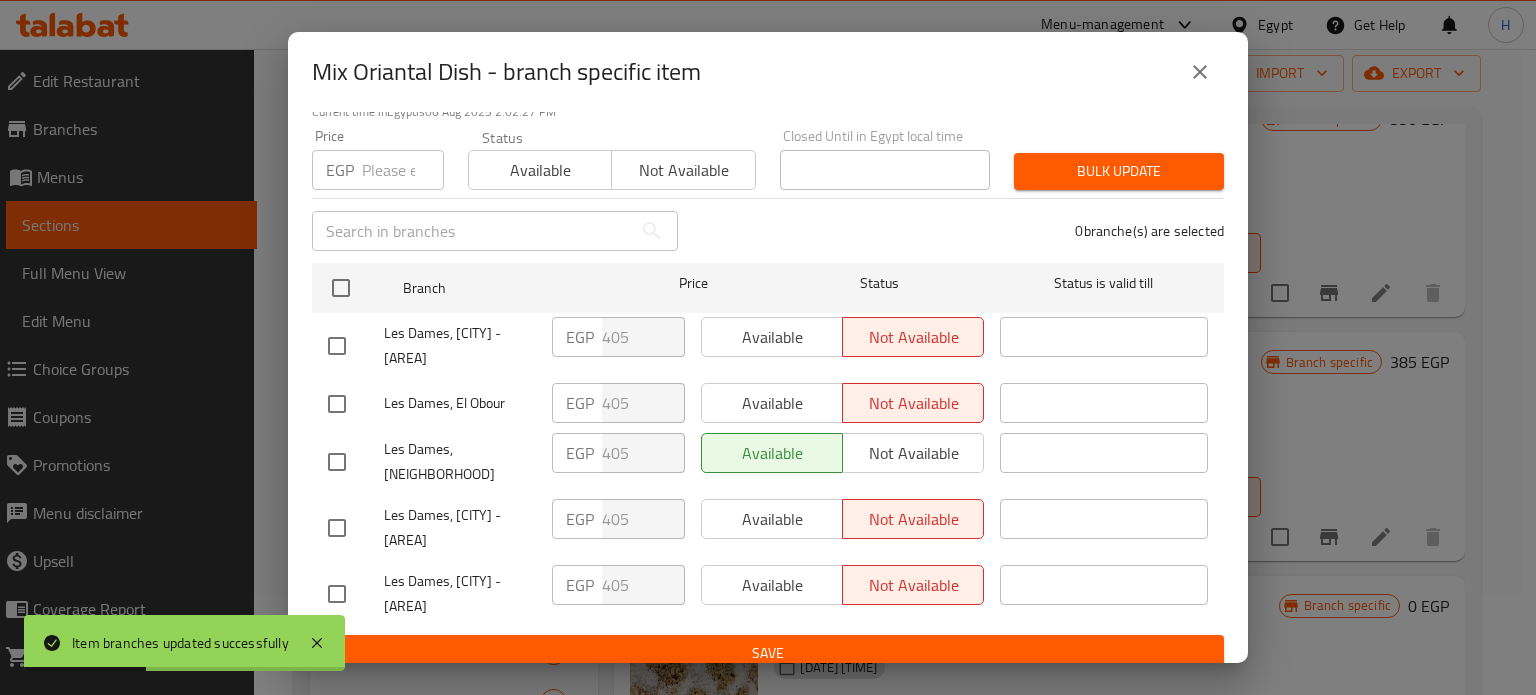 click 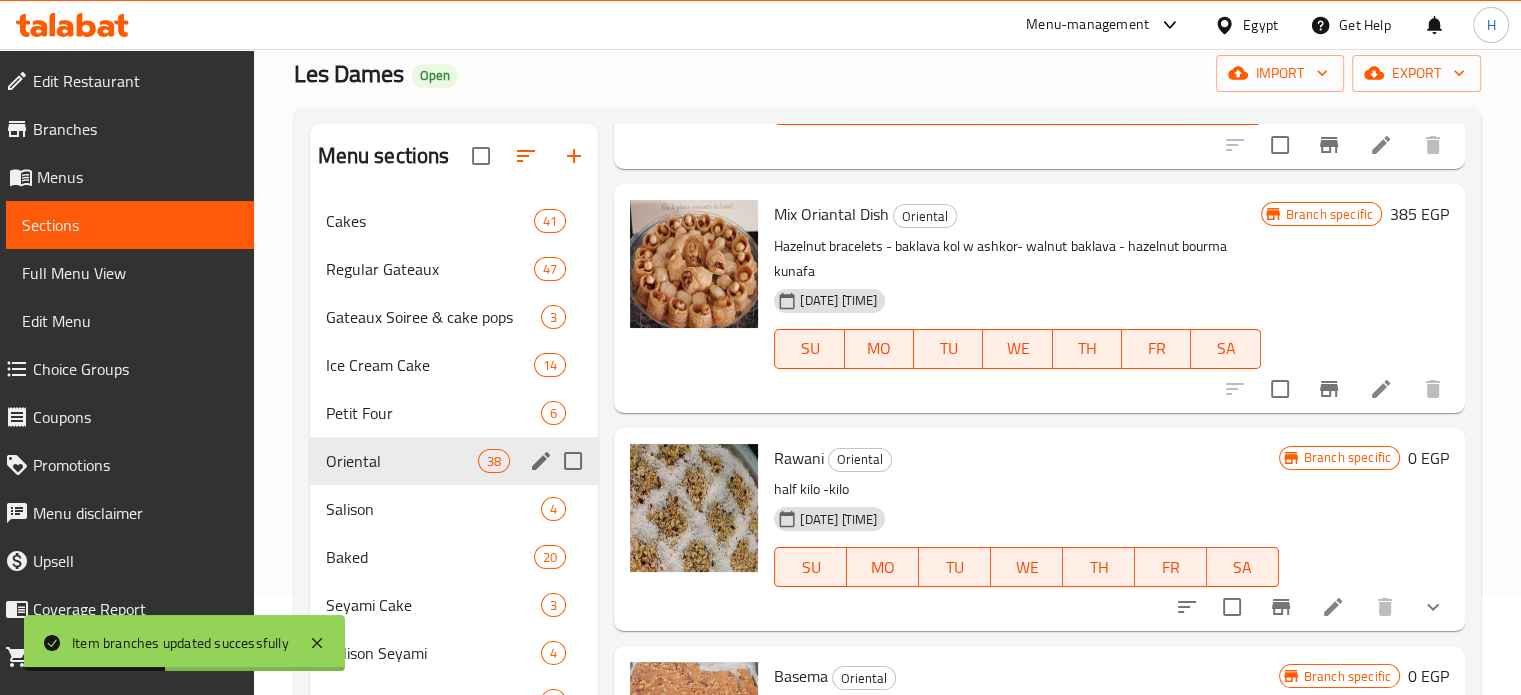 scroll, scrollTop: 300, scrollLeft: 0, axis: vertical 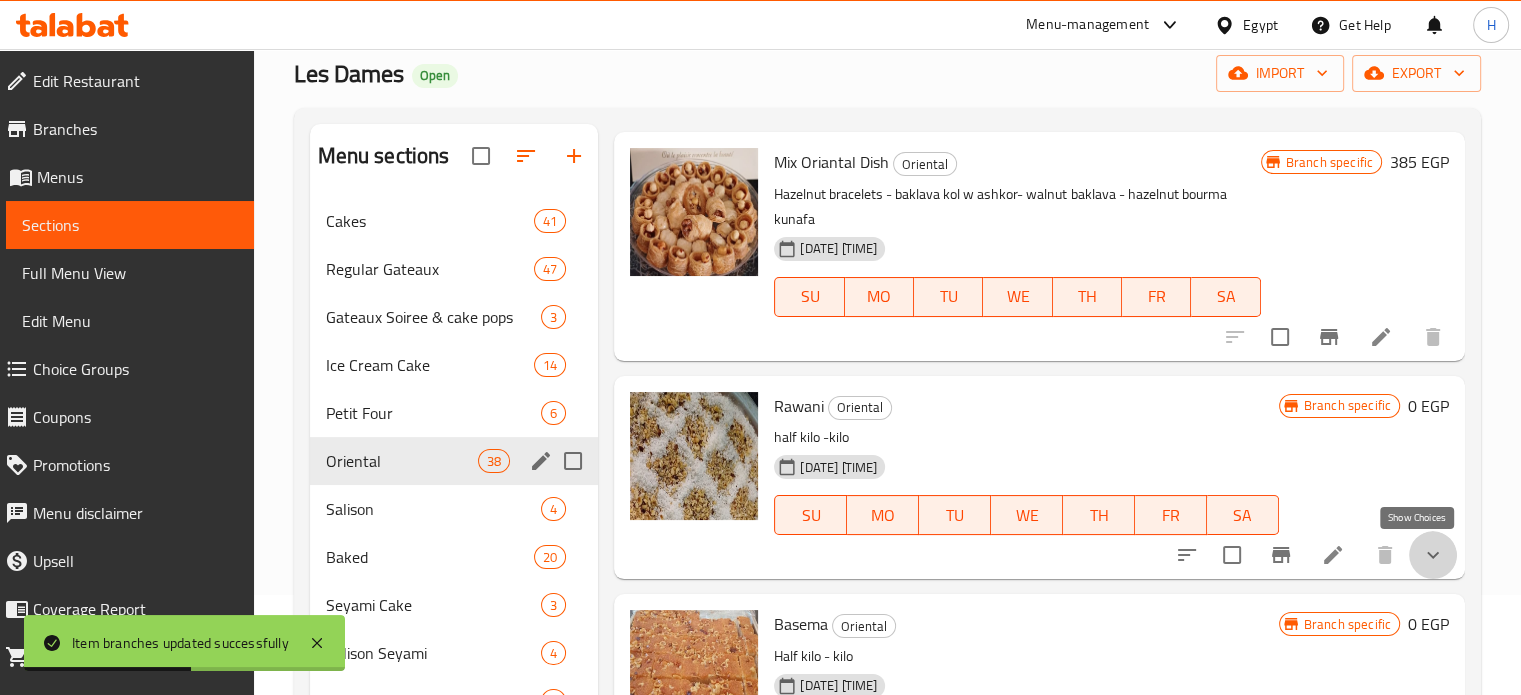 click 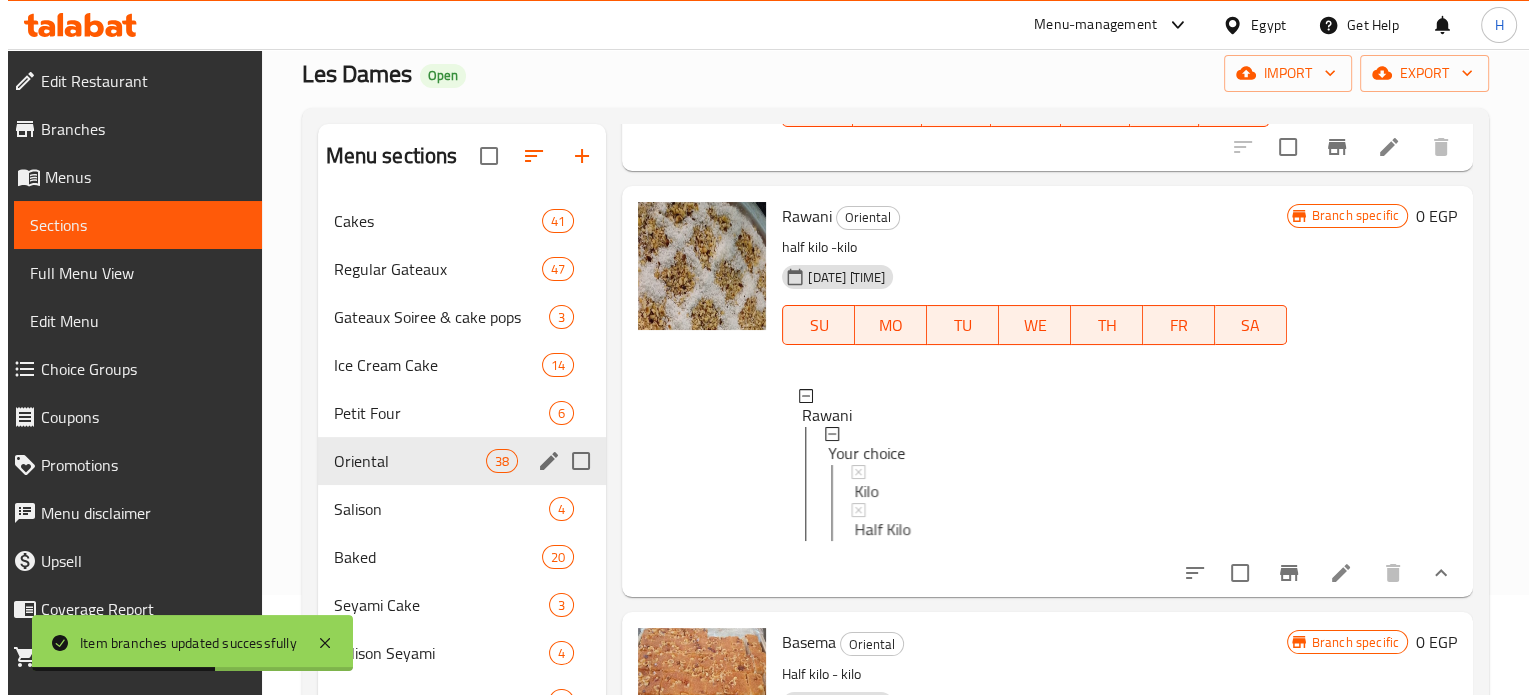 scroll, scrollTop: 500, scrollLeft: 0, axis: vertical 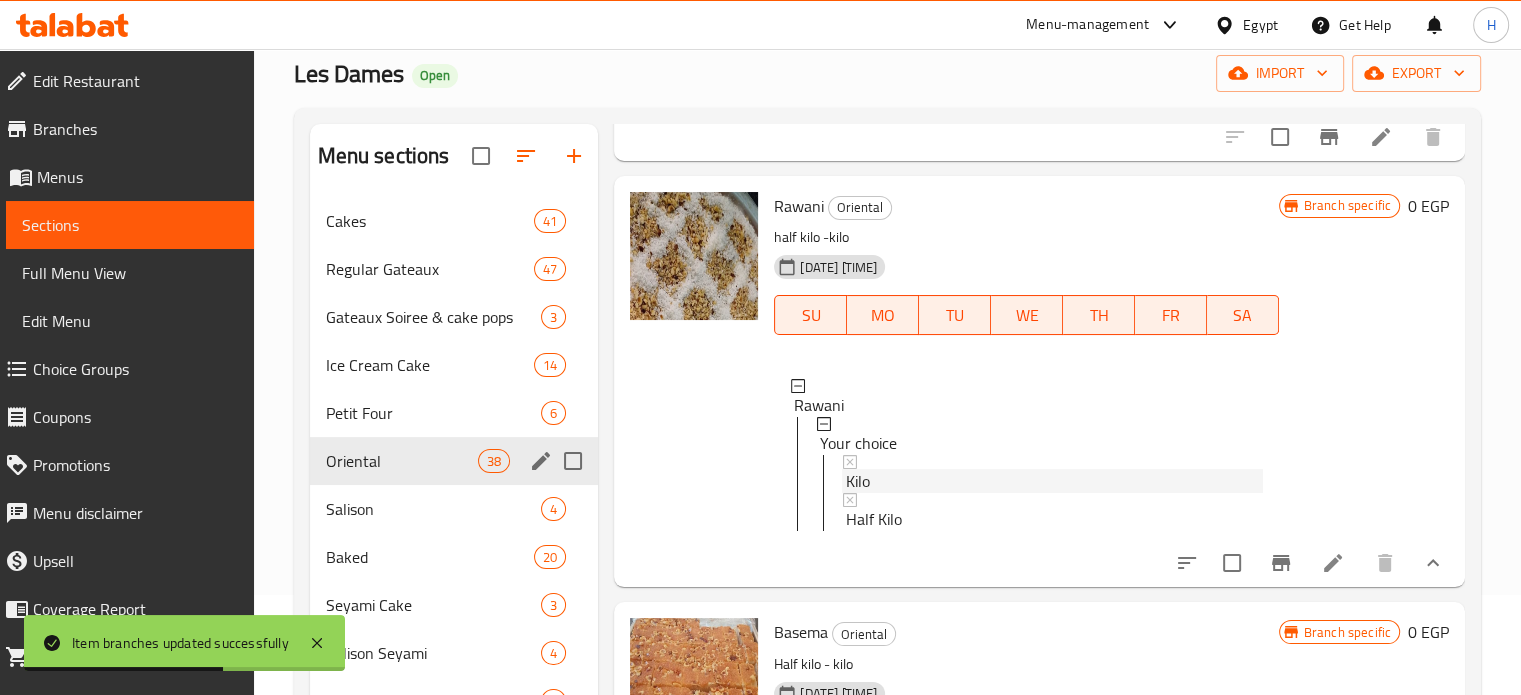 click on "Kilo" at bounding box center (858, 481) 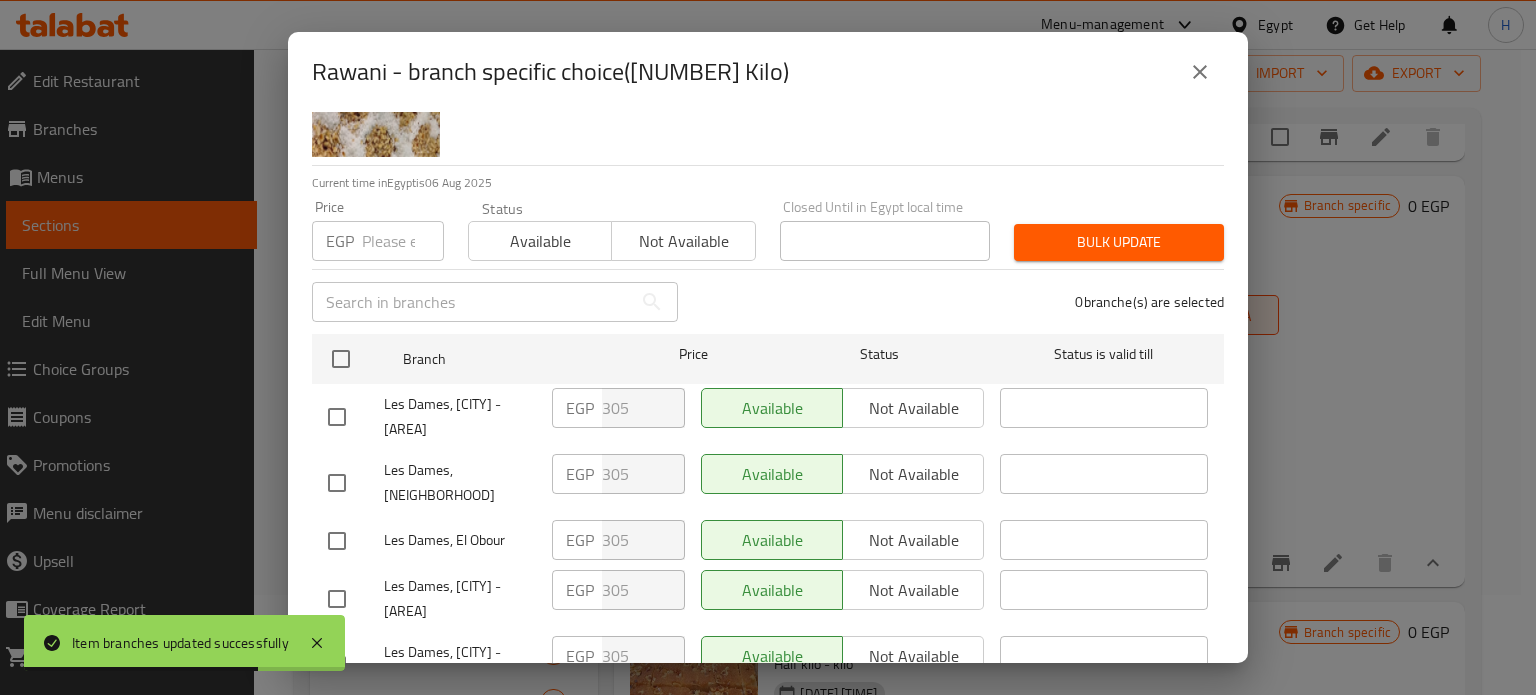 scroll, scrollTop: 162, scrollLeft: 0, axis: vertical 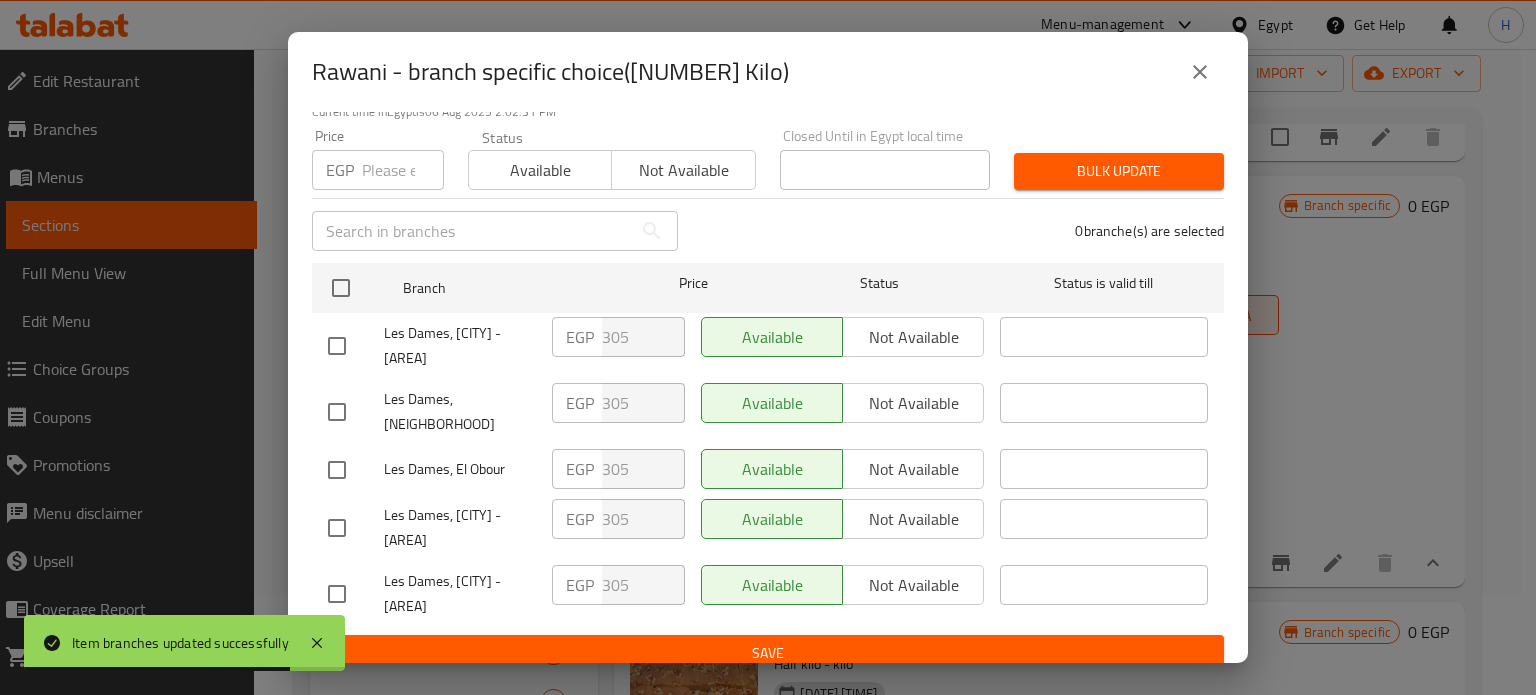 click 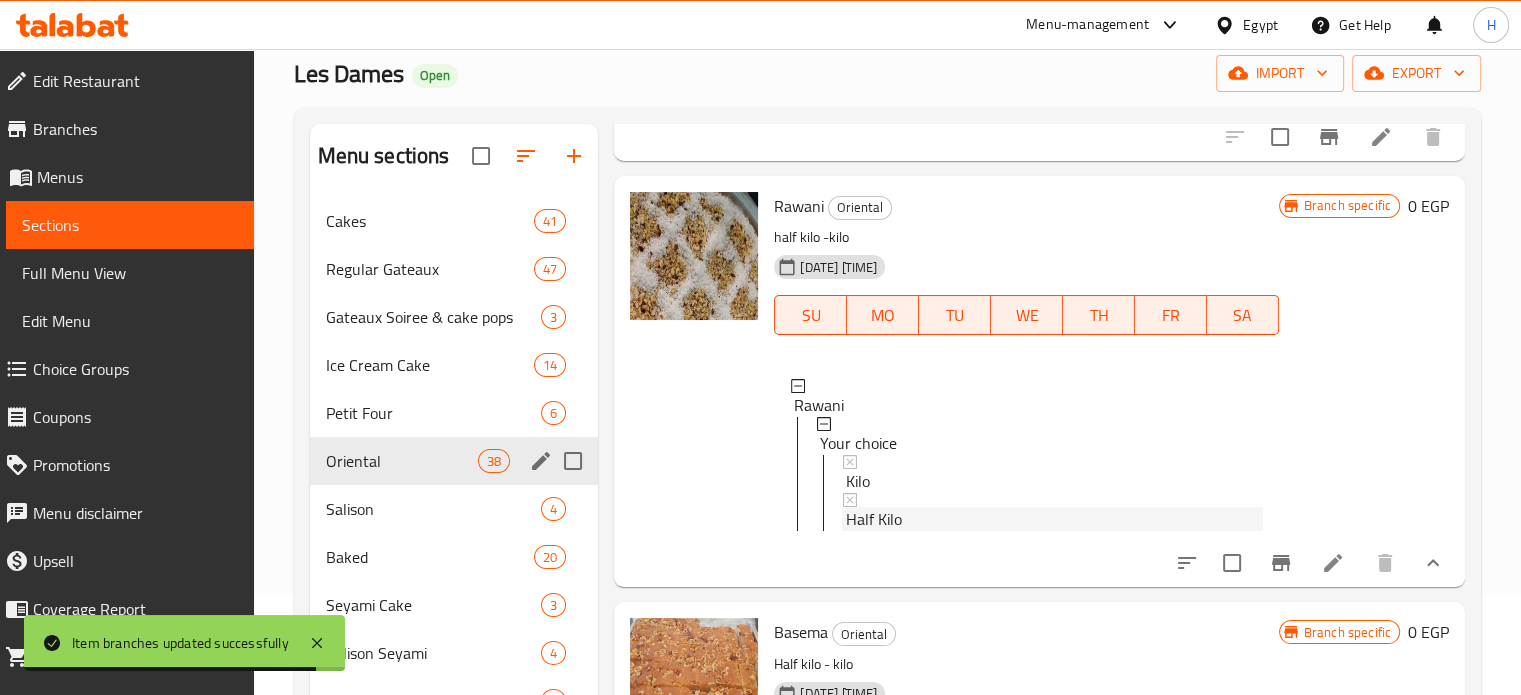 click on "Half Kilo" at bounding box center [1054, 519] 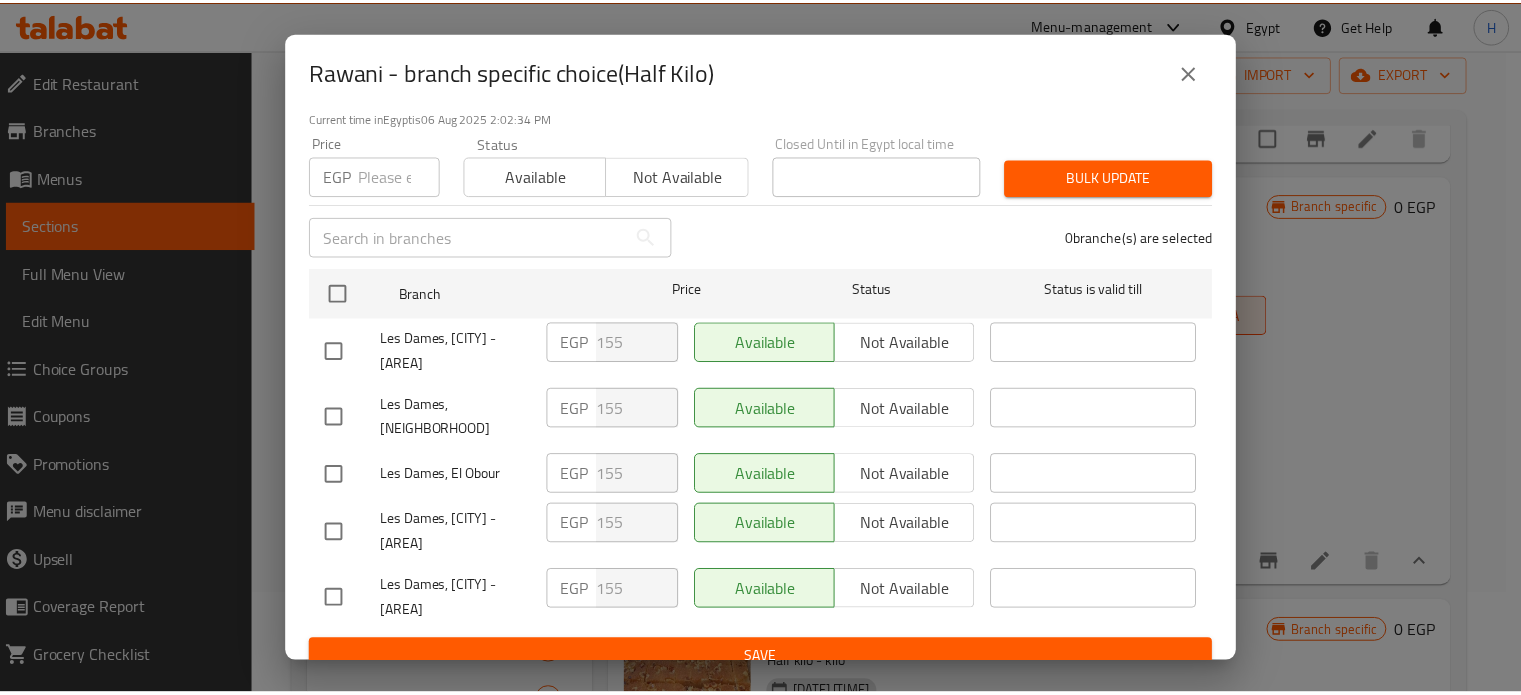 scroll, scrollTop: 162, scrollLeft: 0, axis: vertical 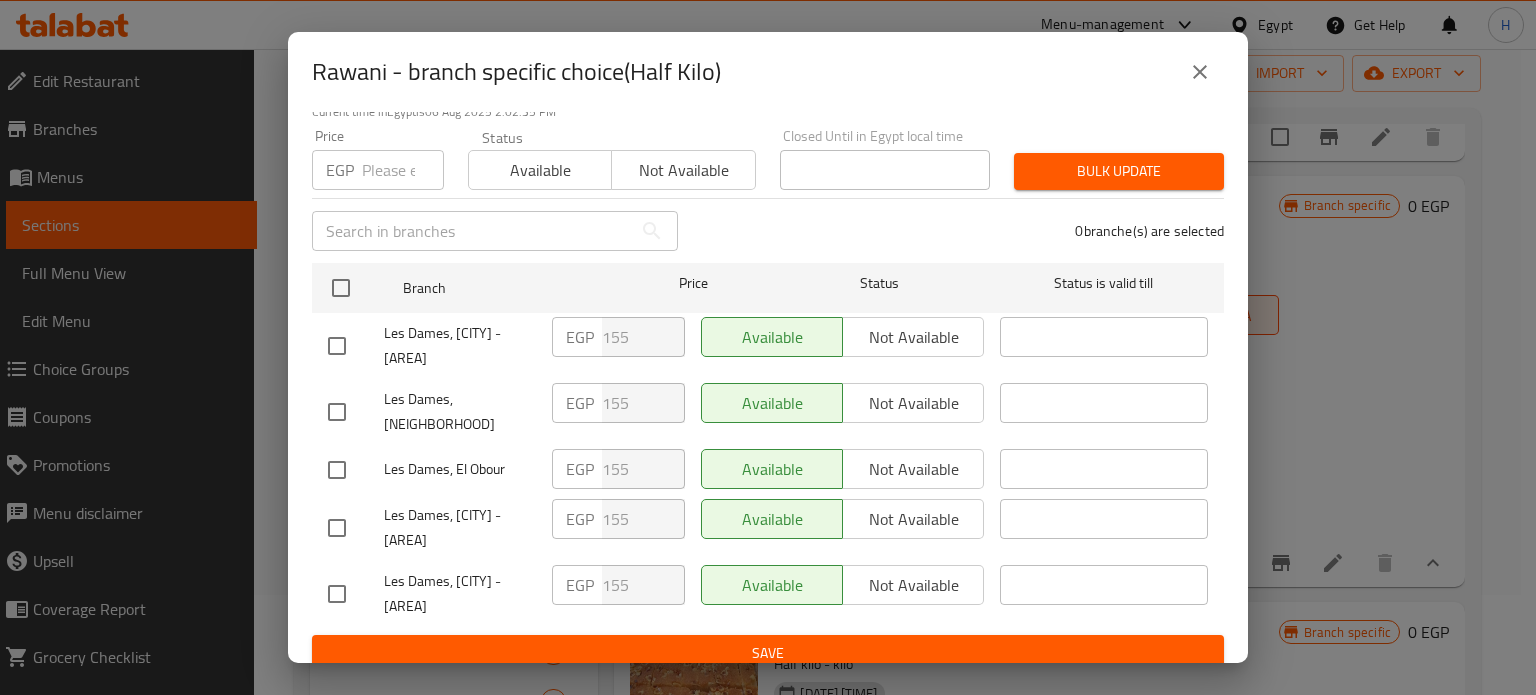 click 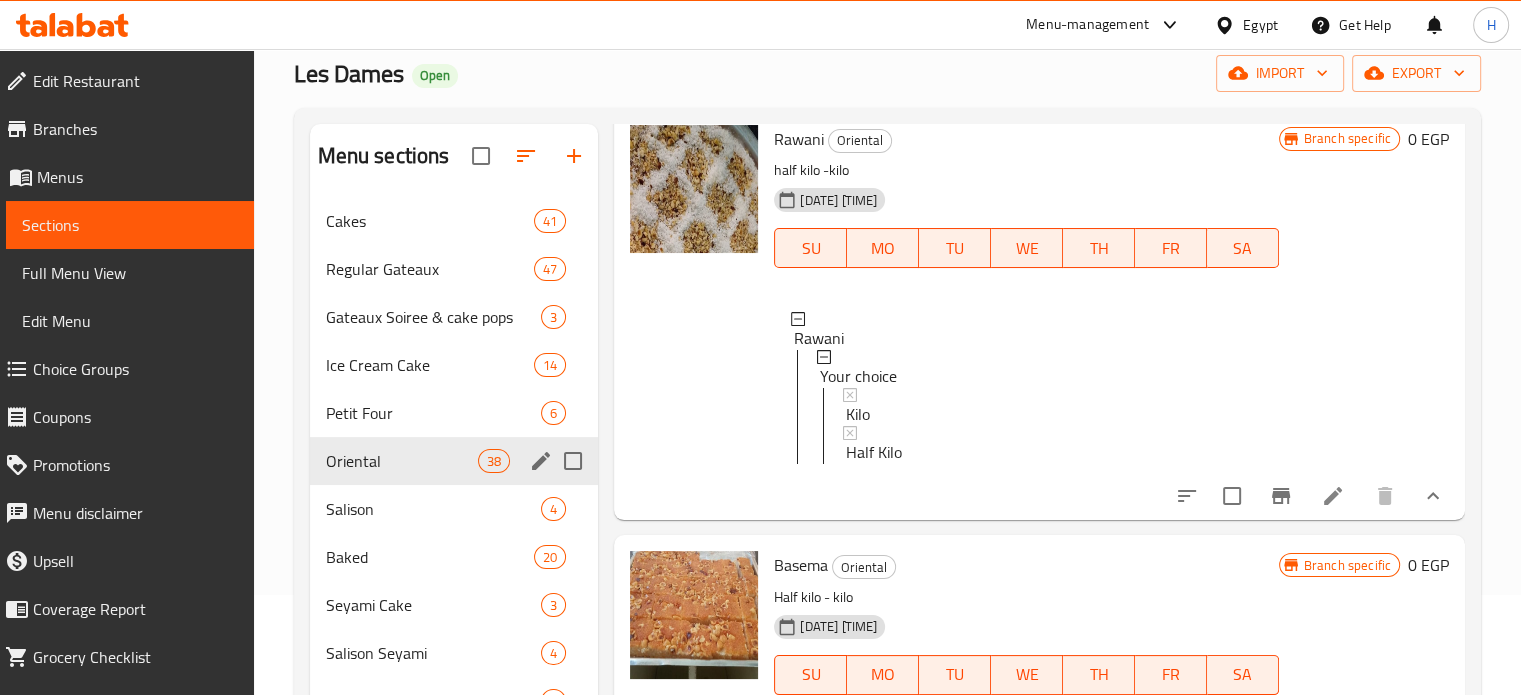 scroll, scrollTop: 700, scrollLeft: 0, axis: vertical 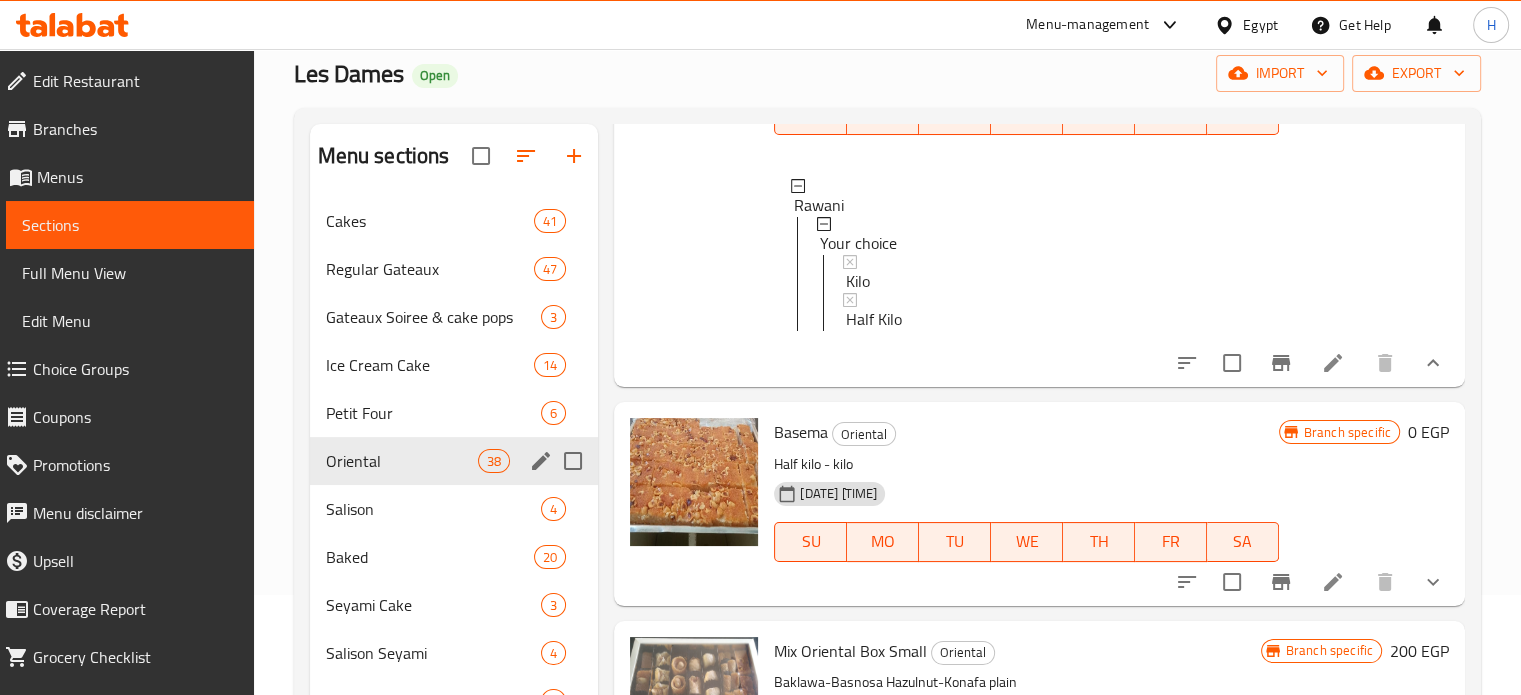 click 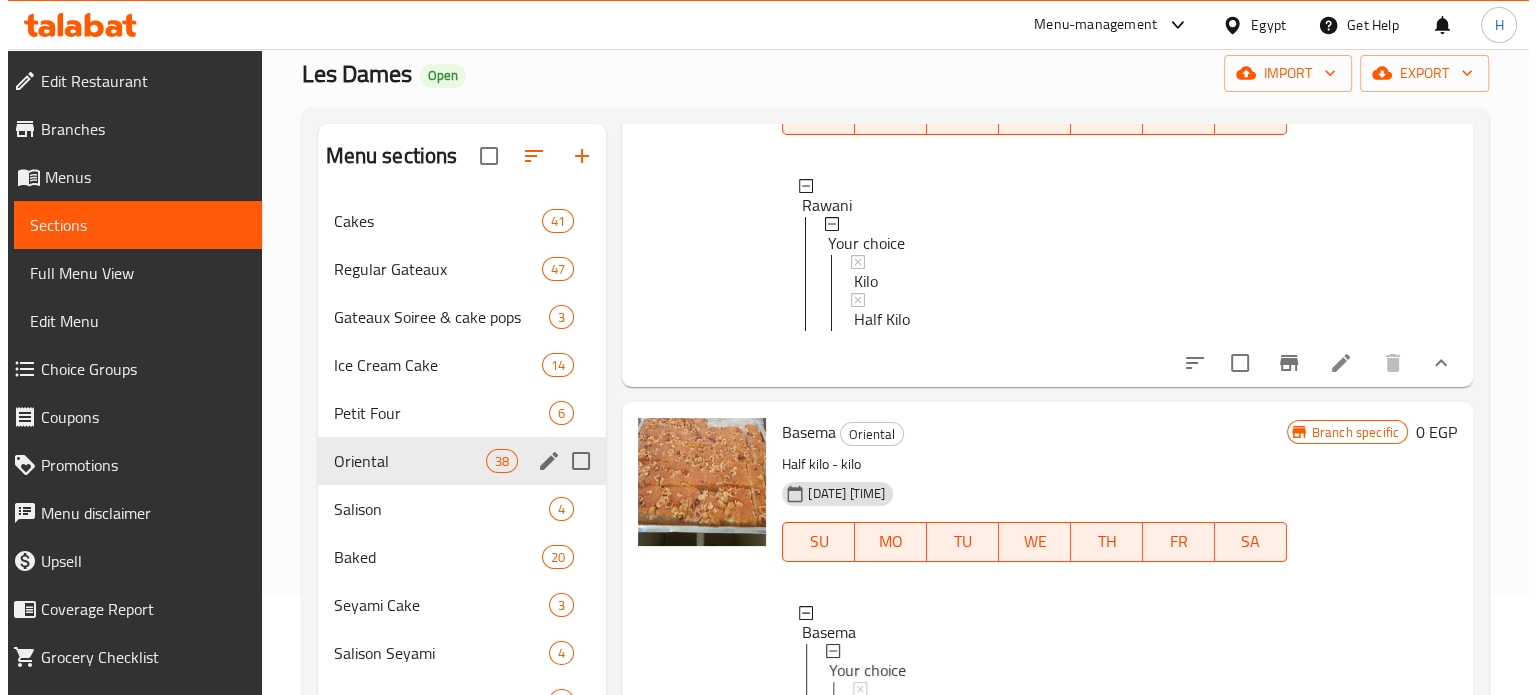 scroll, scrollTop: 900, scrollLeft: 0, axis: vertical 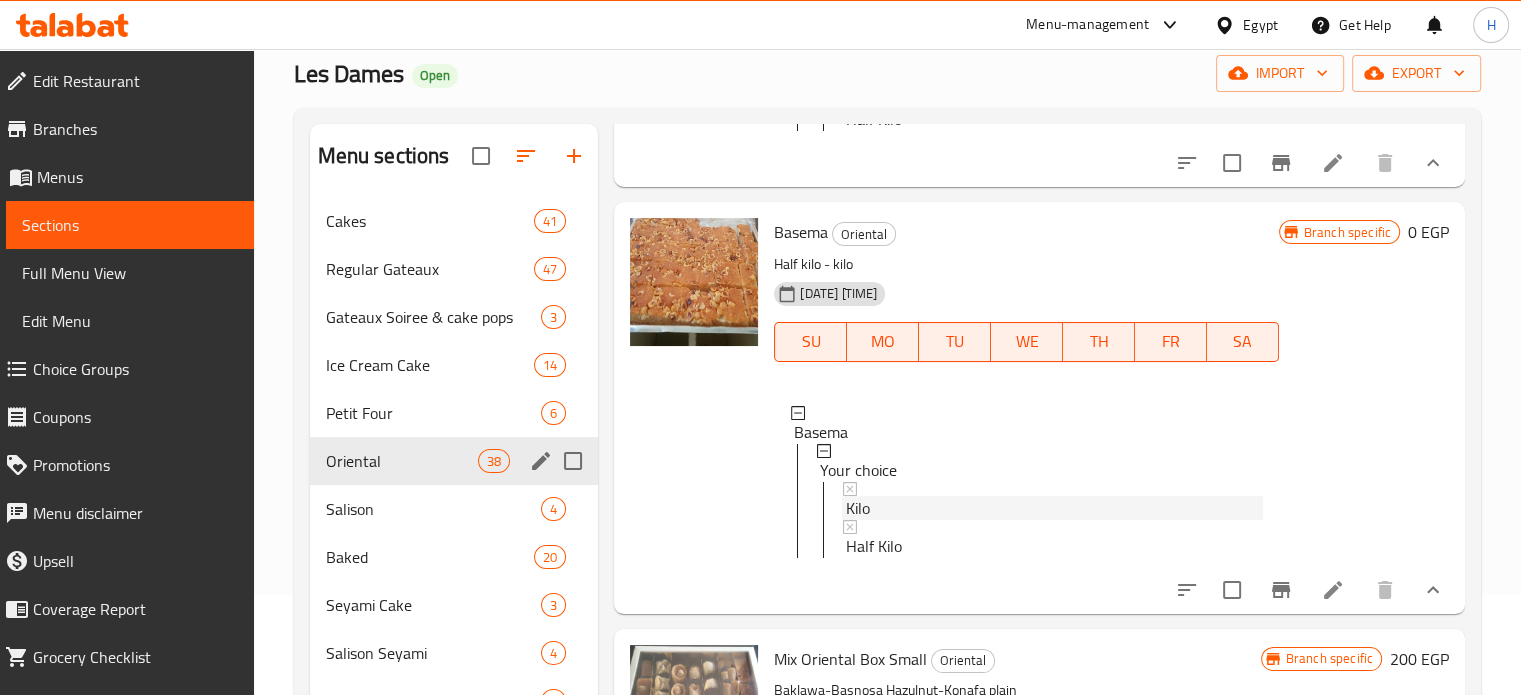 click on "Kilo" at bounding box center [1054, 508] 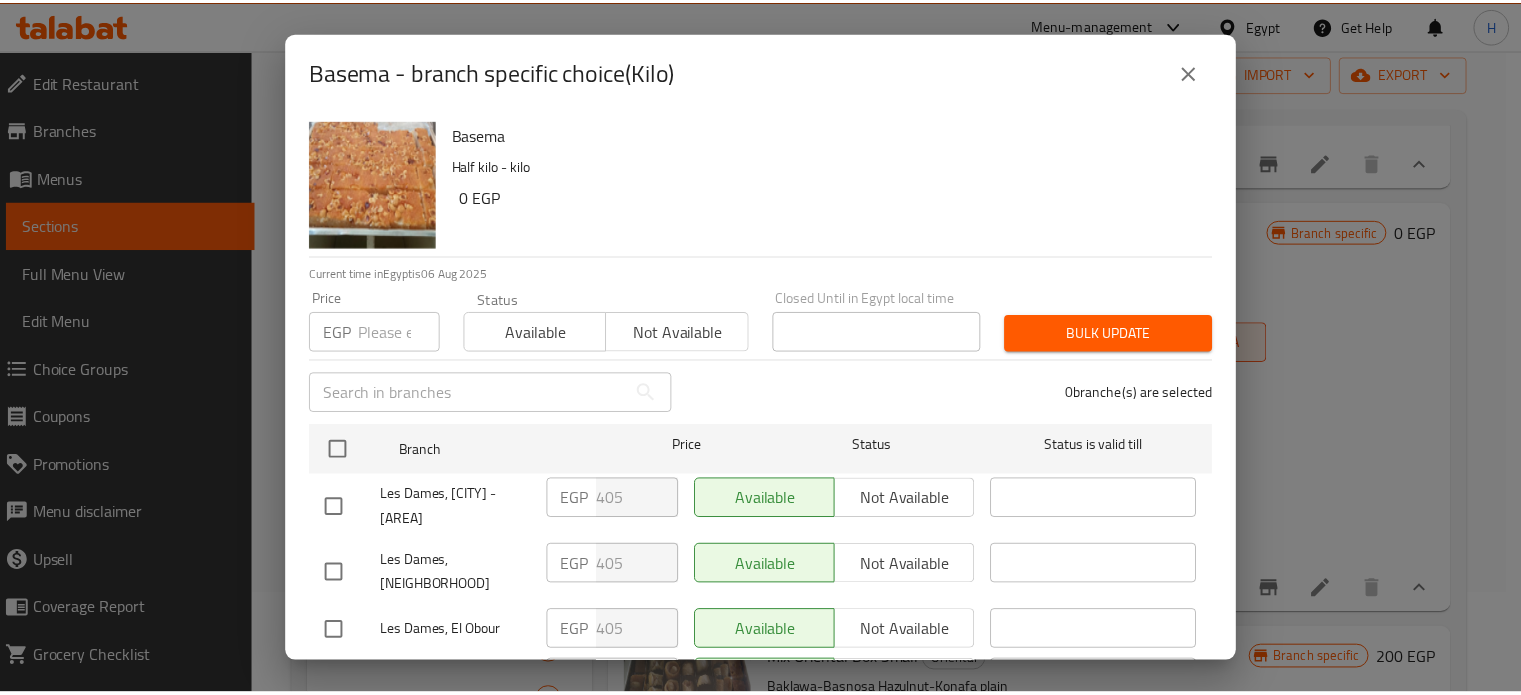 scroll, scrollTop: 162, scrollLeft: 0, axis: vertical 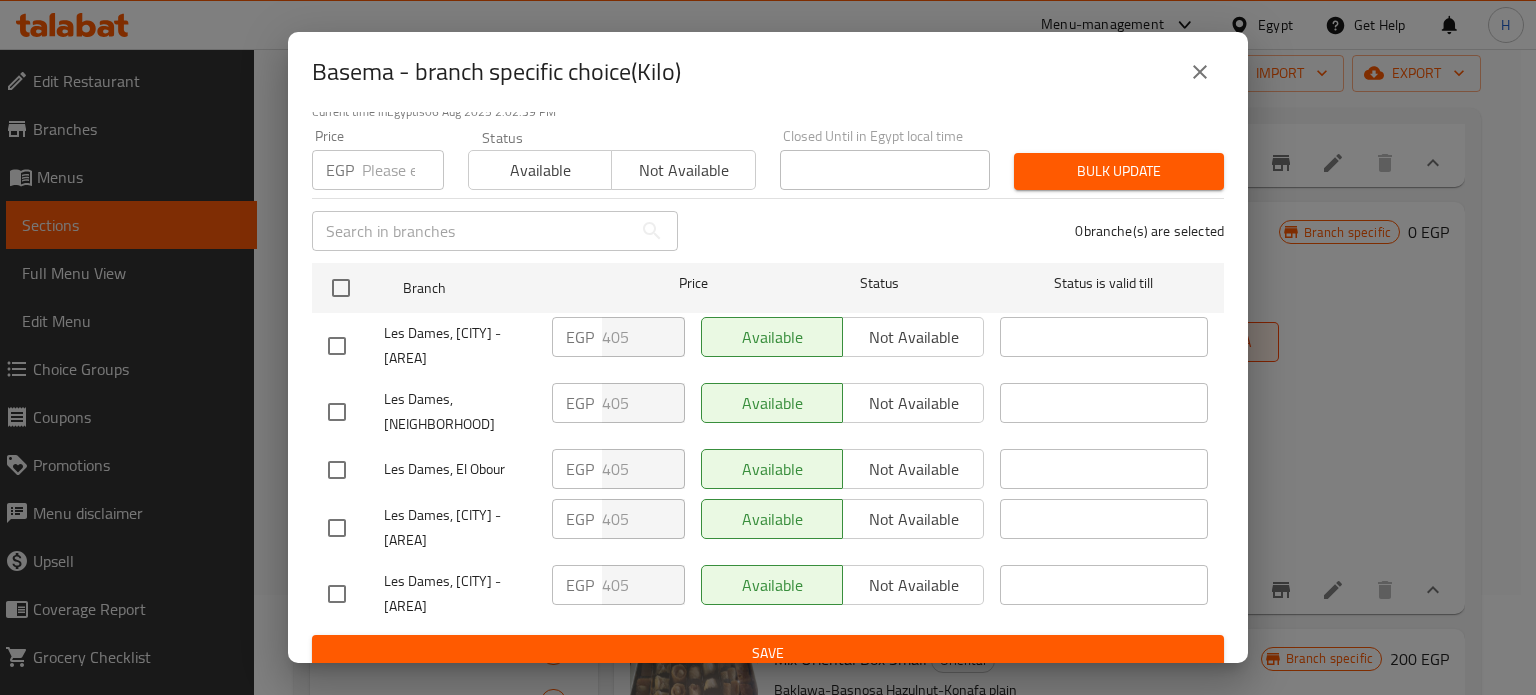 click 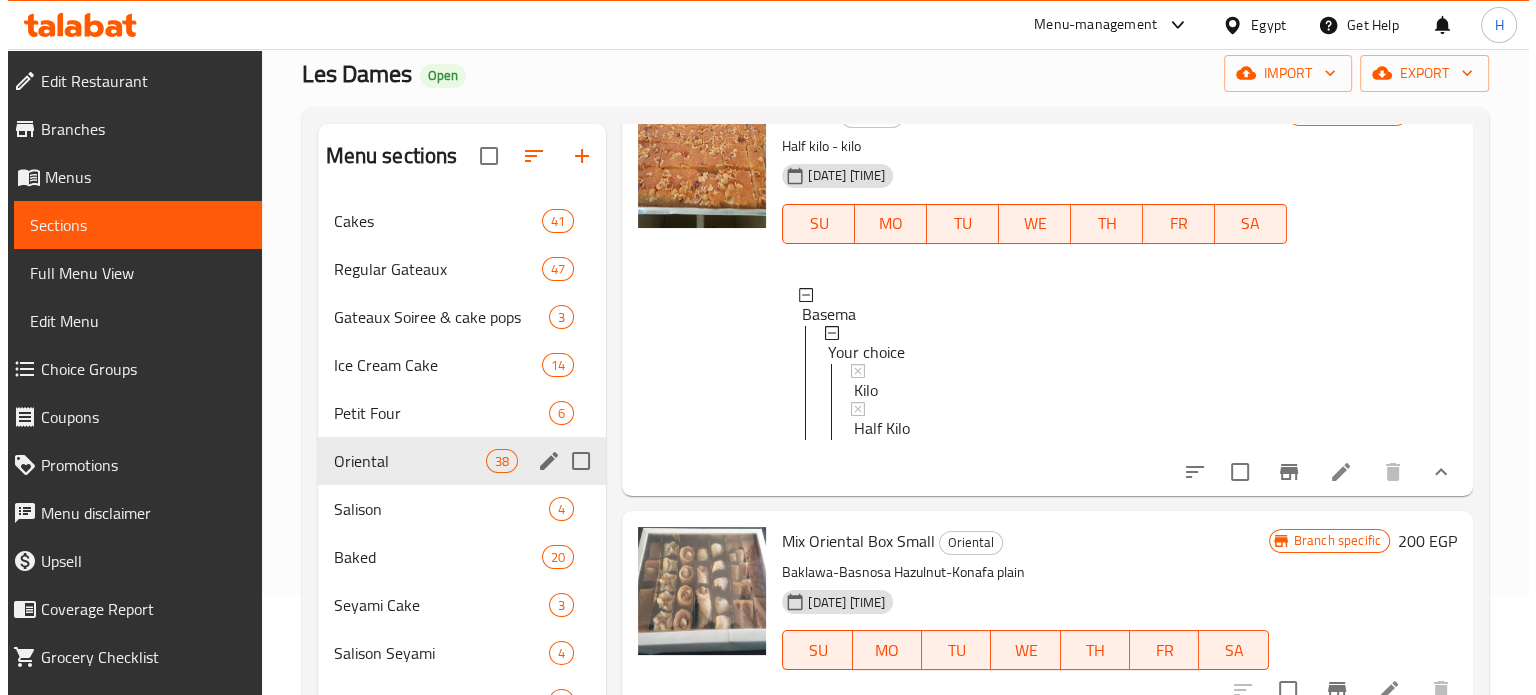 scroll, scrollTop: 1200, scrollLeft: 0, axis: vertical 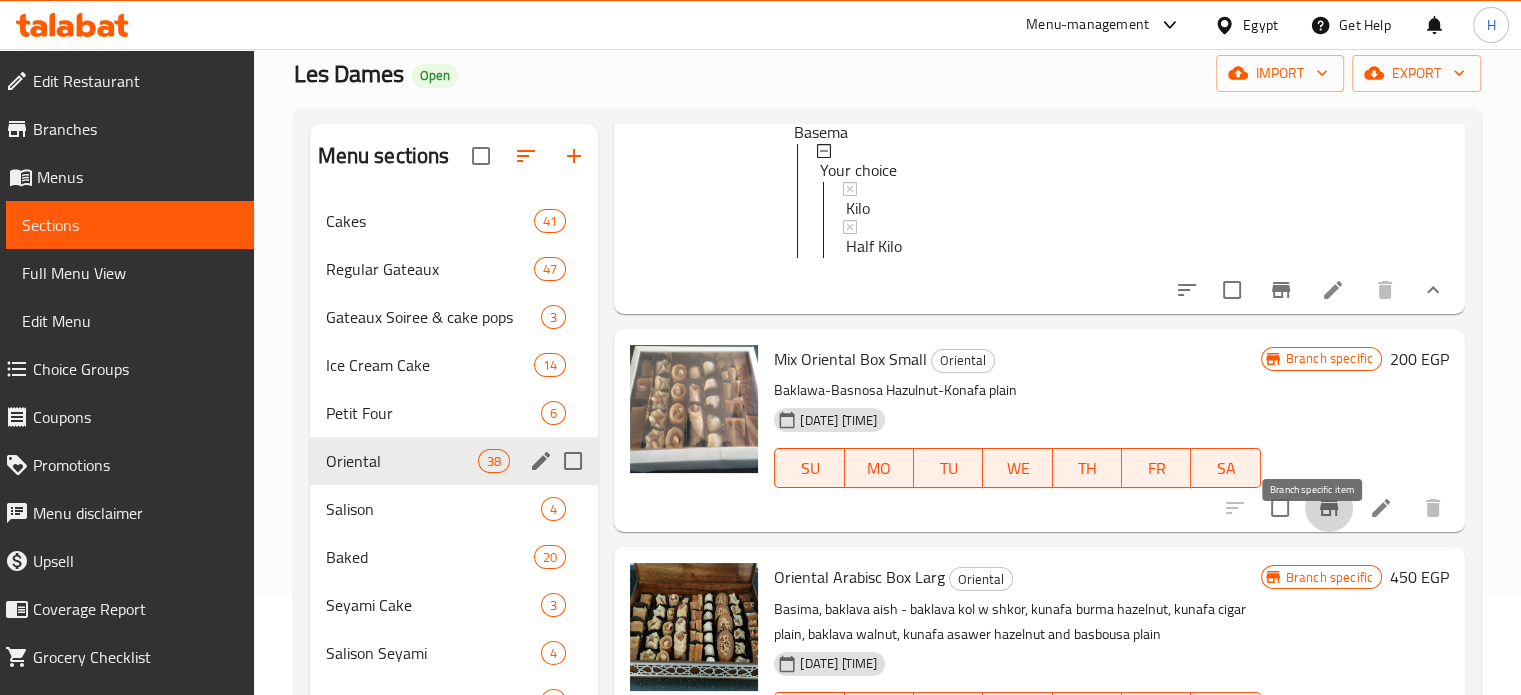 click 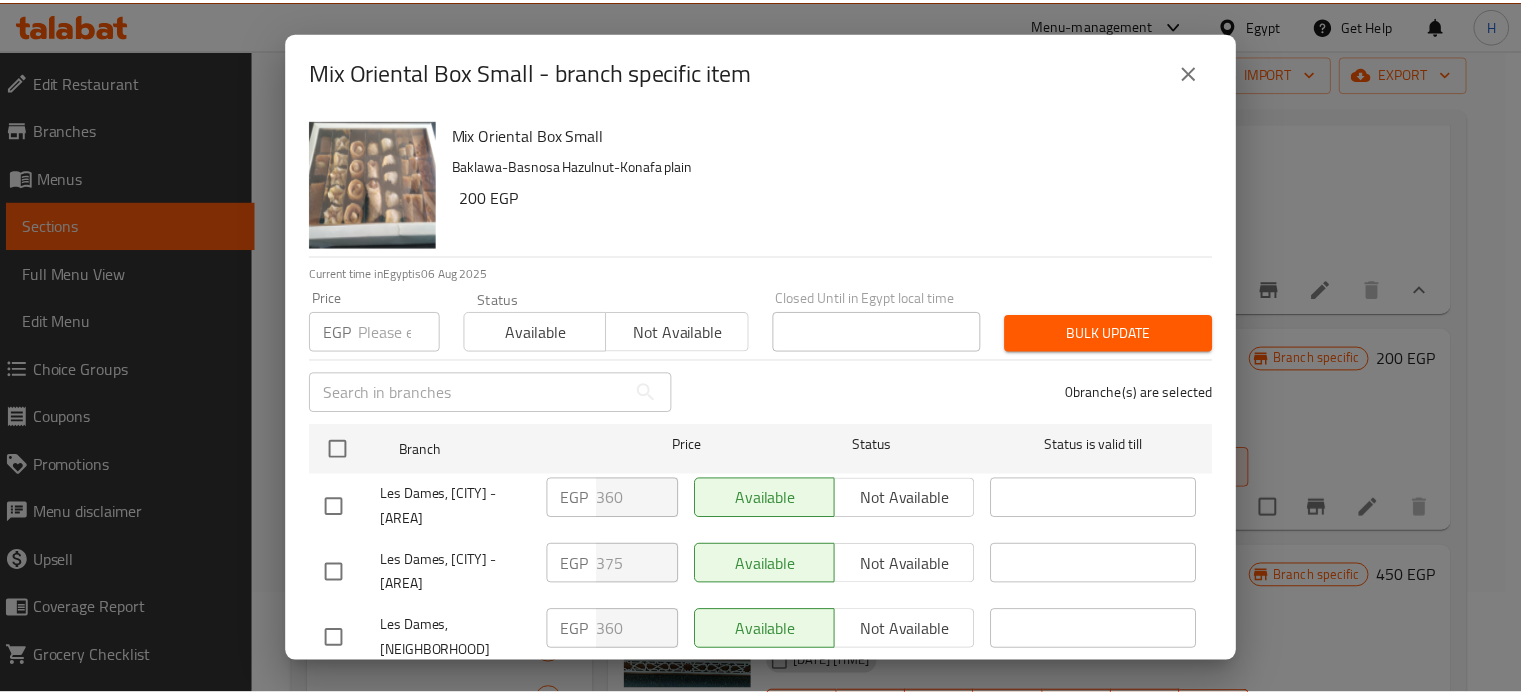 scroll, scrollTop: 162, scrollLeft: 0, axis: vertical 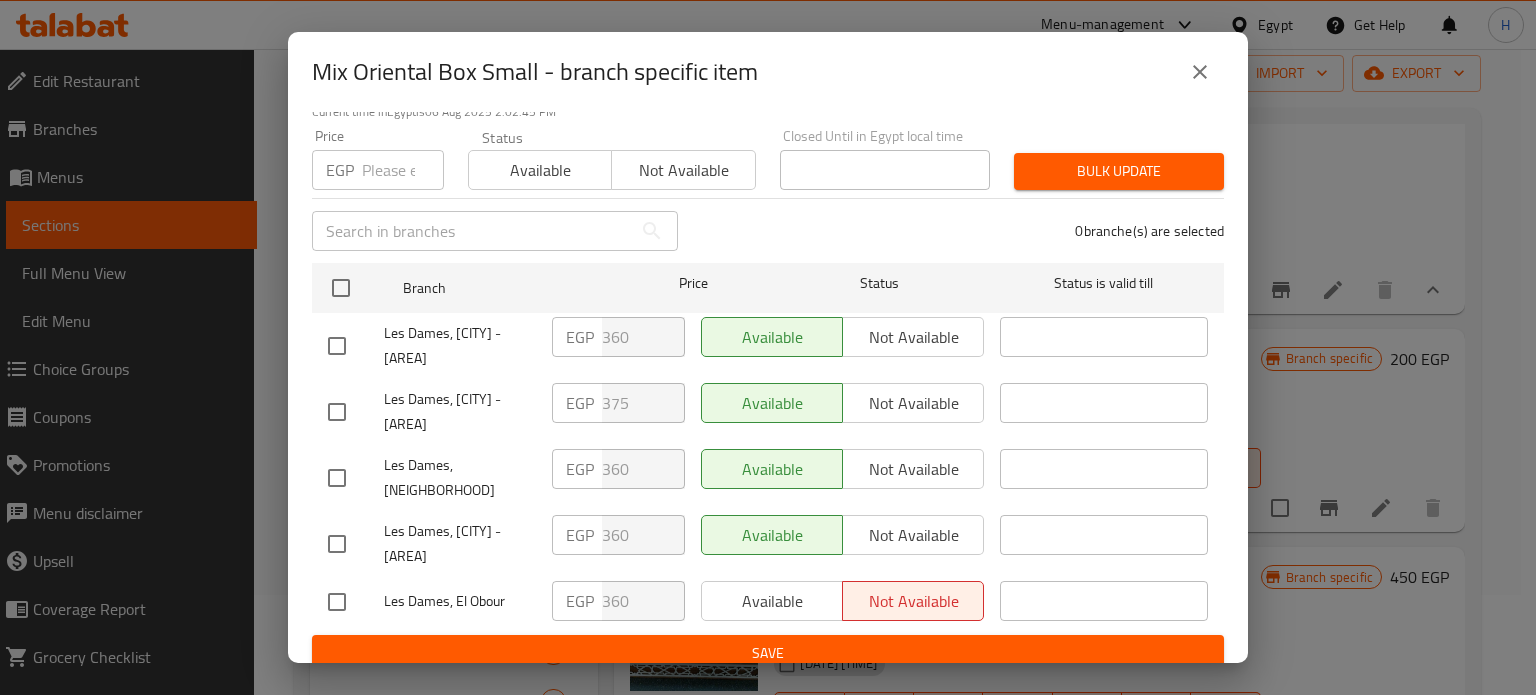 click at bounding box center (337, 412) 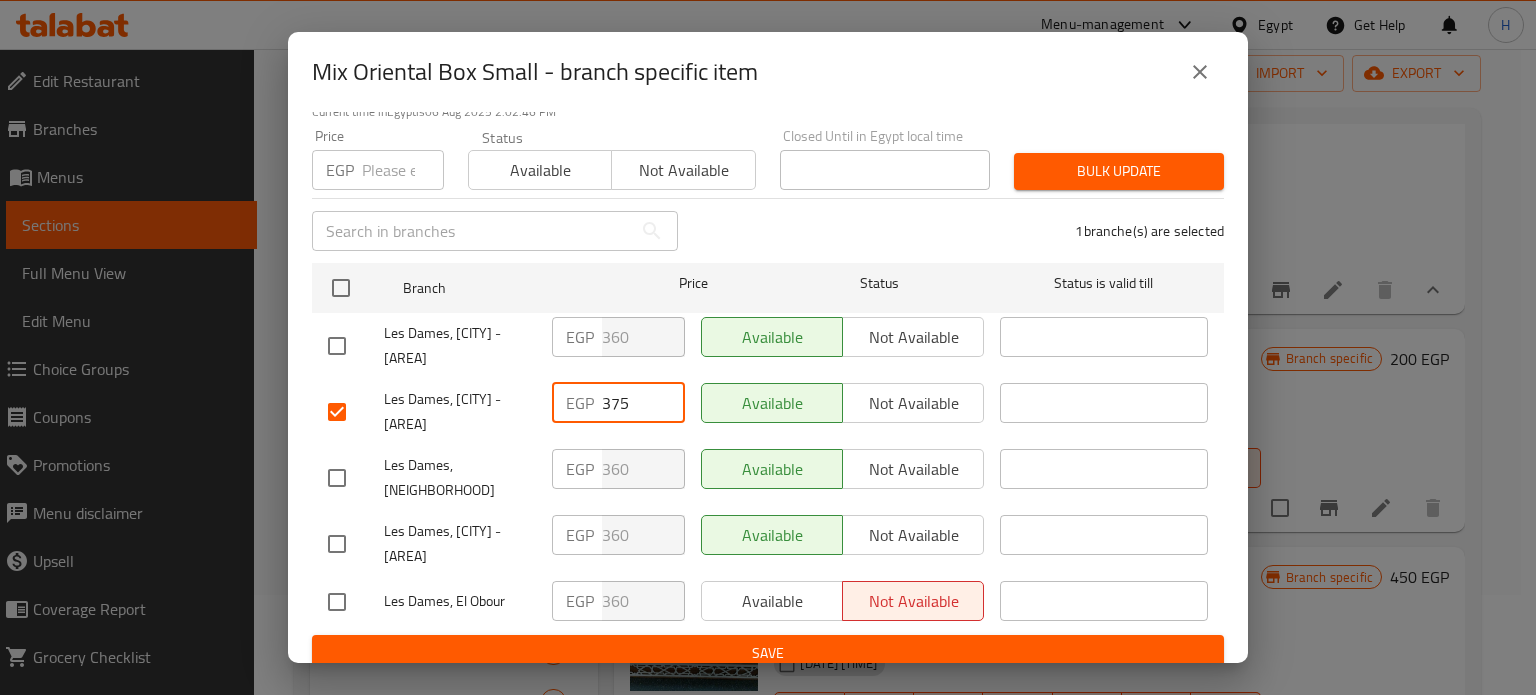 drag, startPoint x: 631, startPoint y: 405, endPoint x: 544, endPoint y: 402, distance: 87.05171 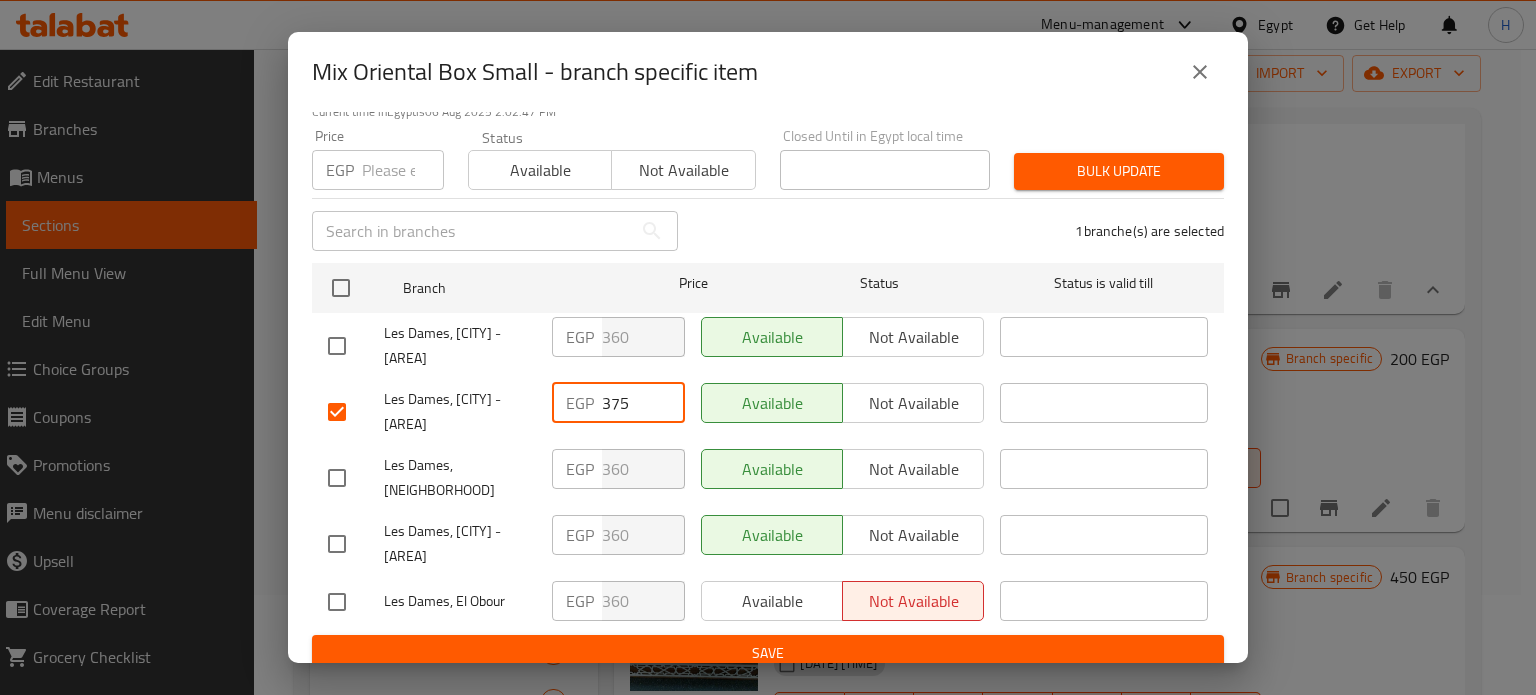 click at bounding box center (403, 170) 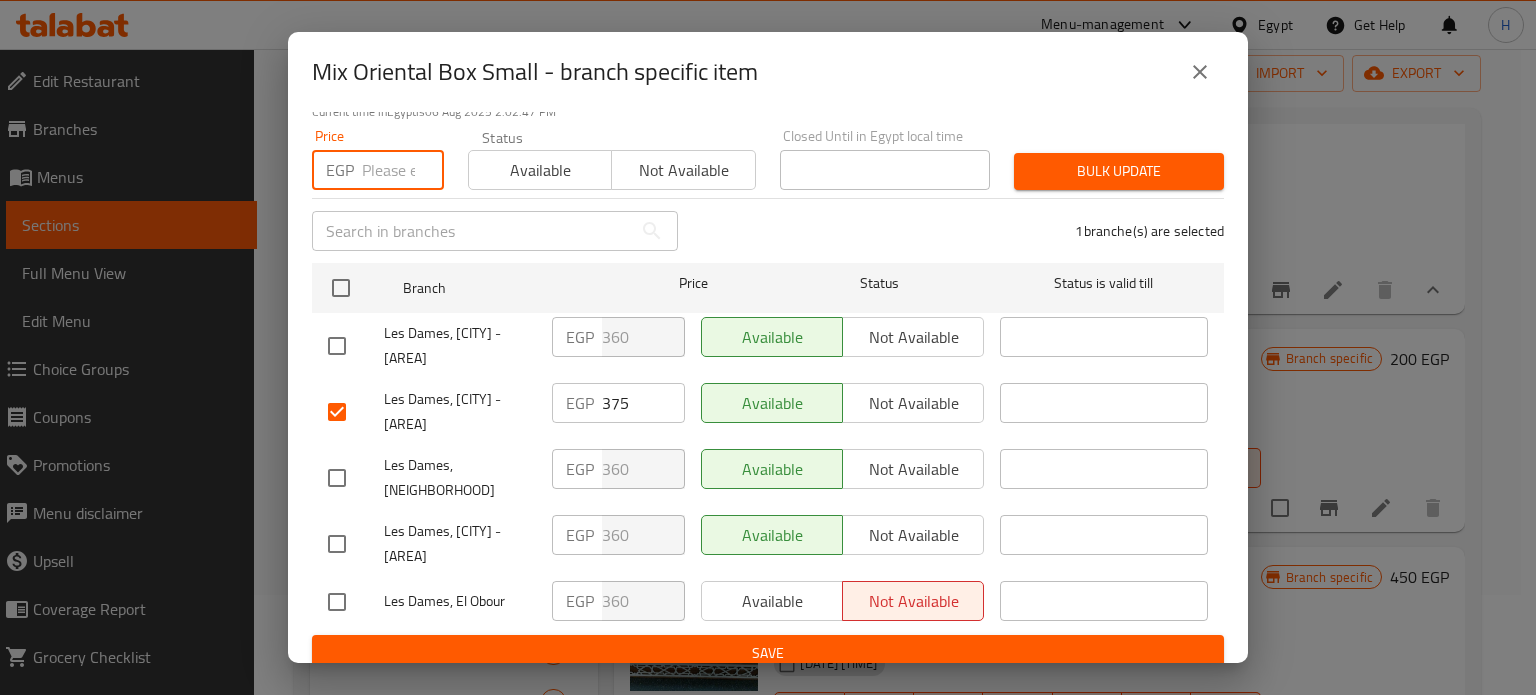 paste on "375" 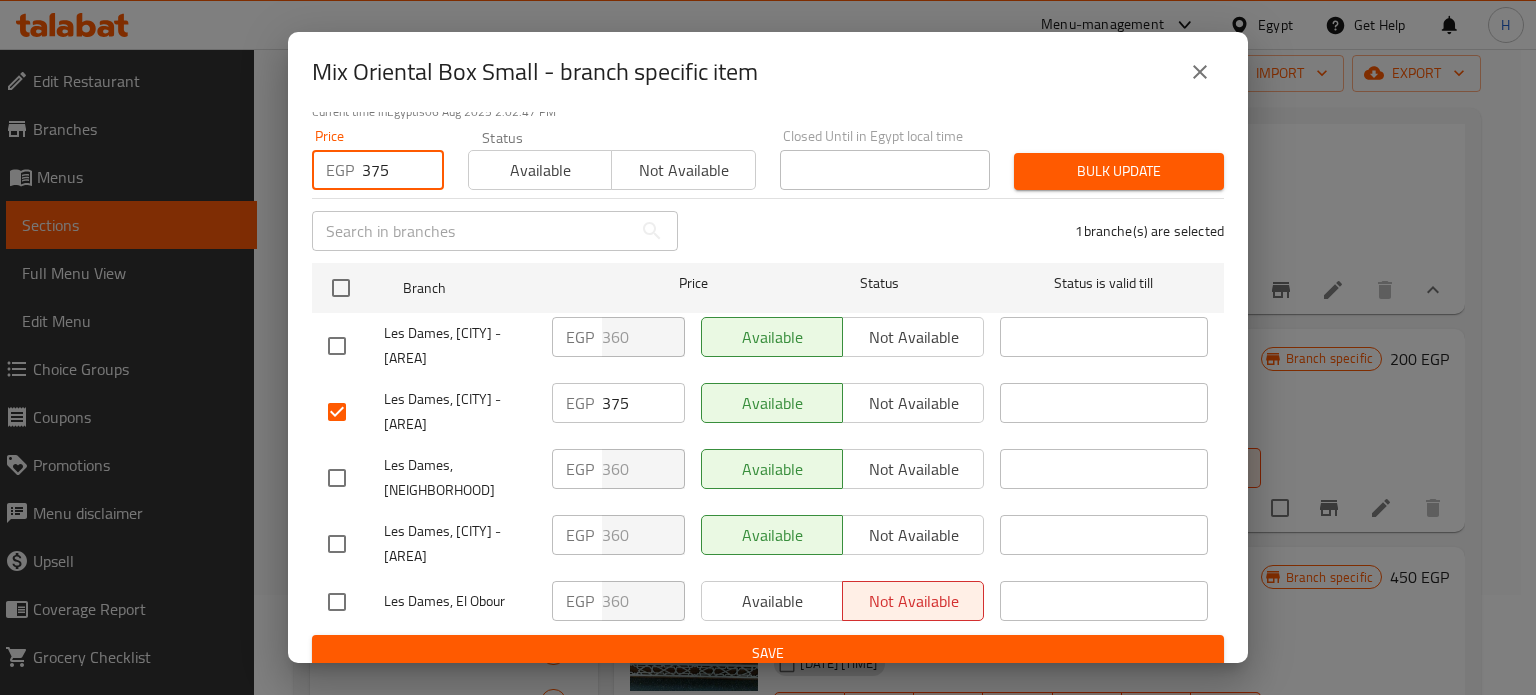 type on "375" 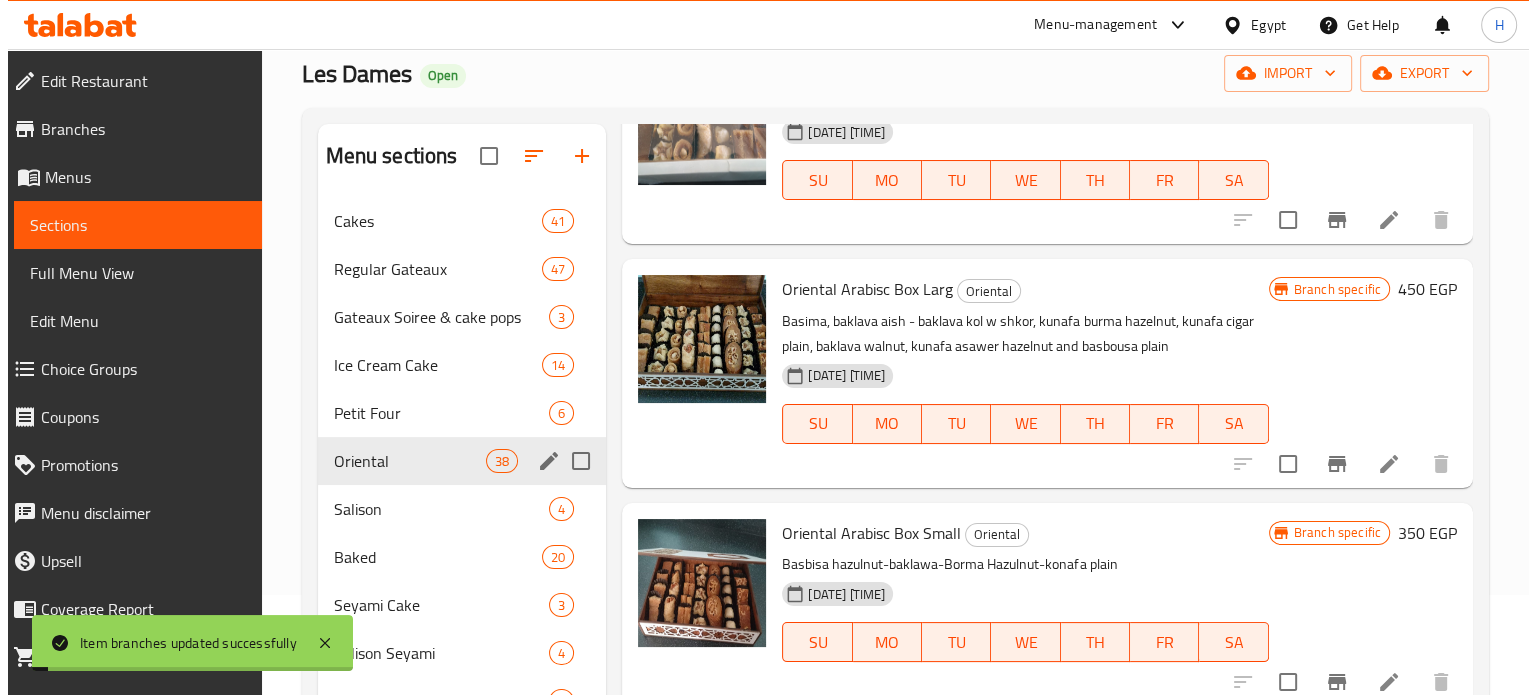 scroll, scrollTop: 1500, scrollLeft: 0, axis: vertical 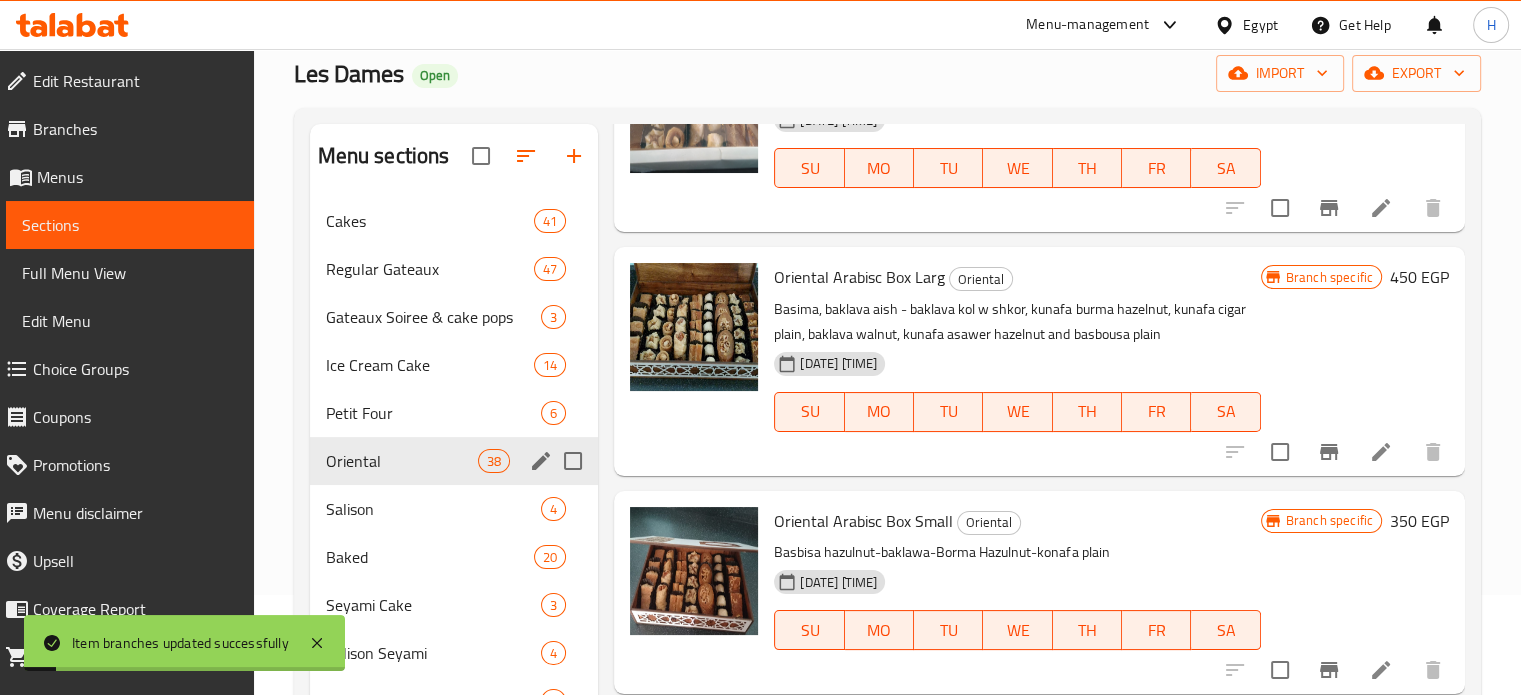 click 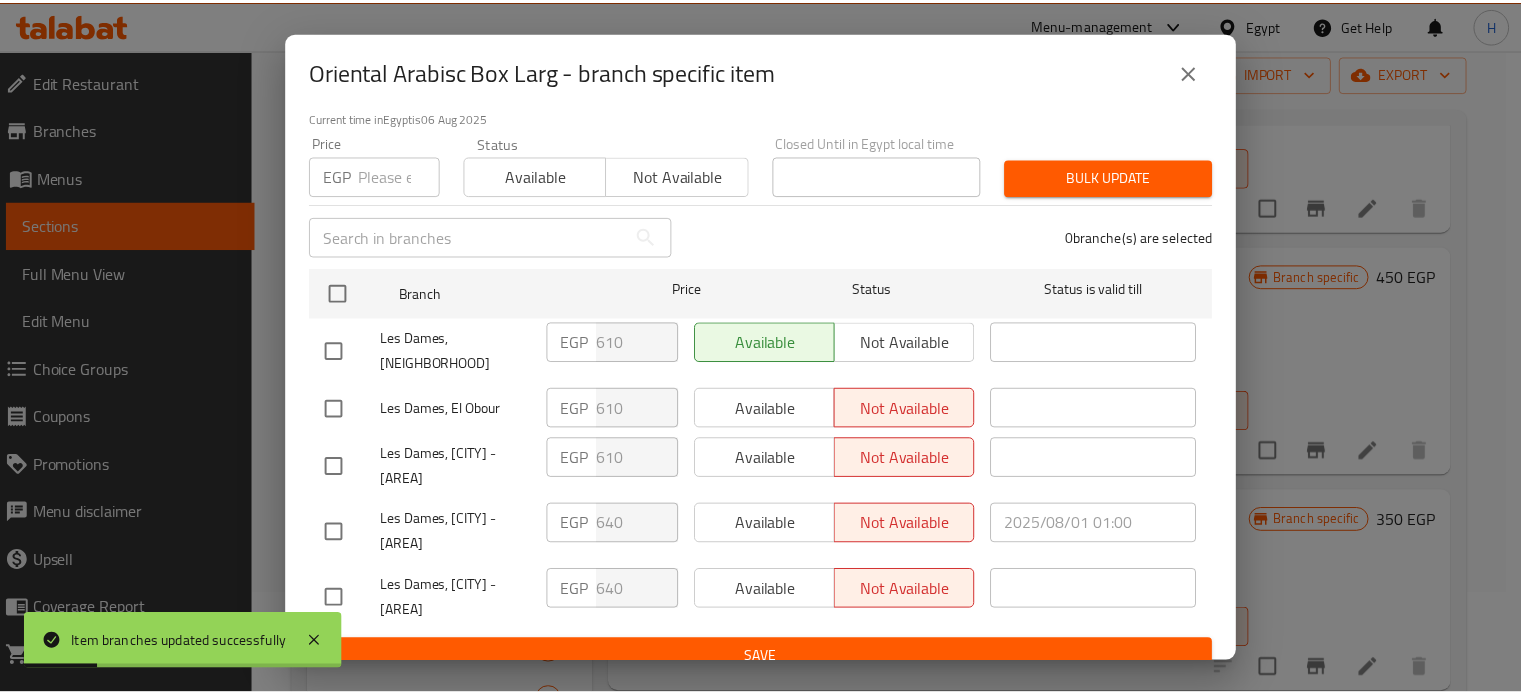 scroll, scrollTop: 162, scrollLeft: 0, axis: vertical 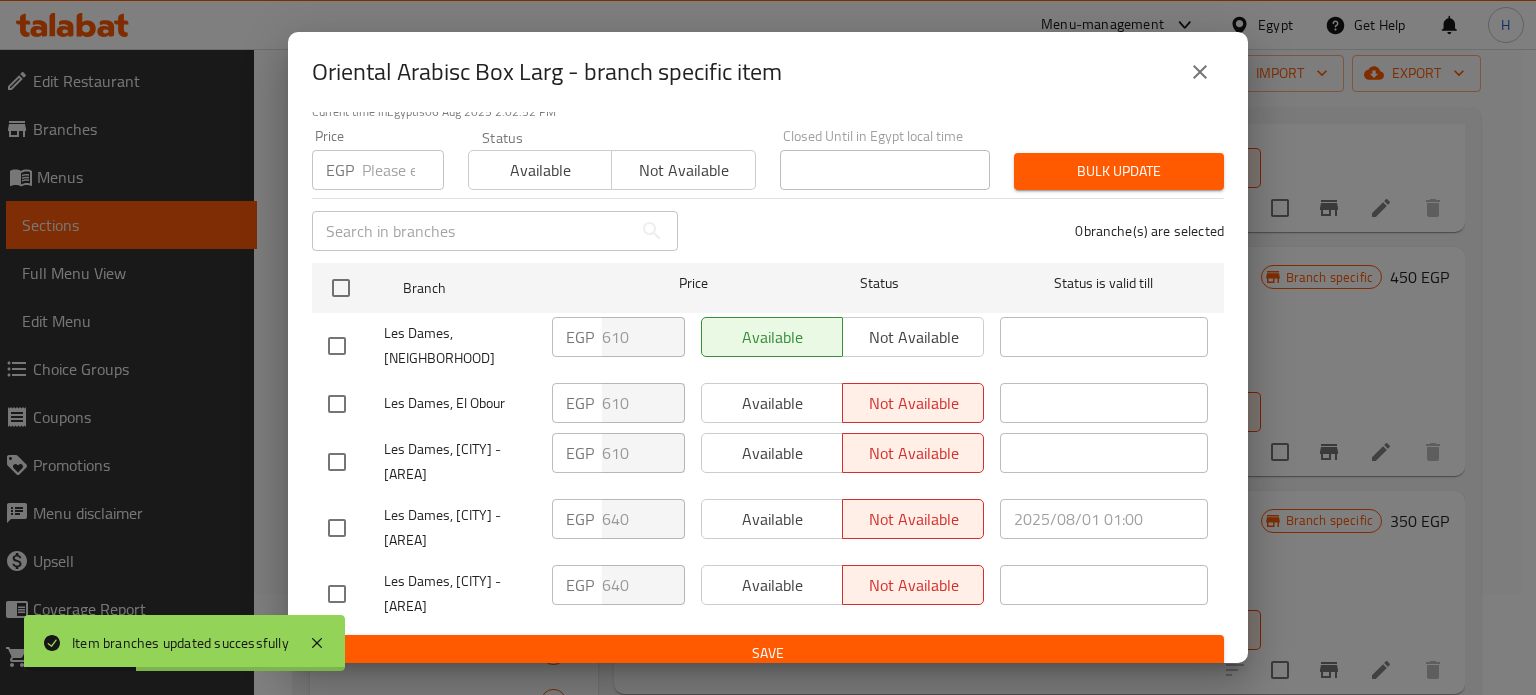 click at bounding box center (337, 528) 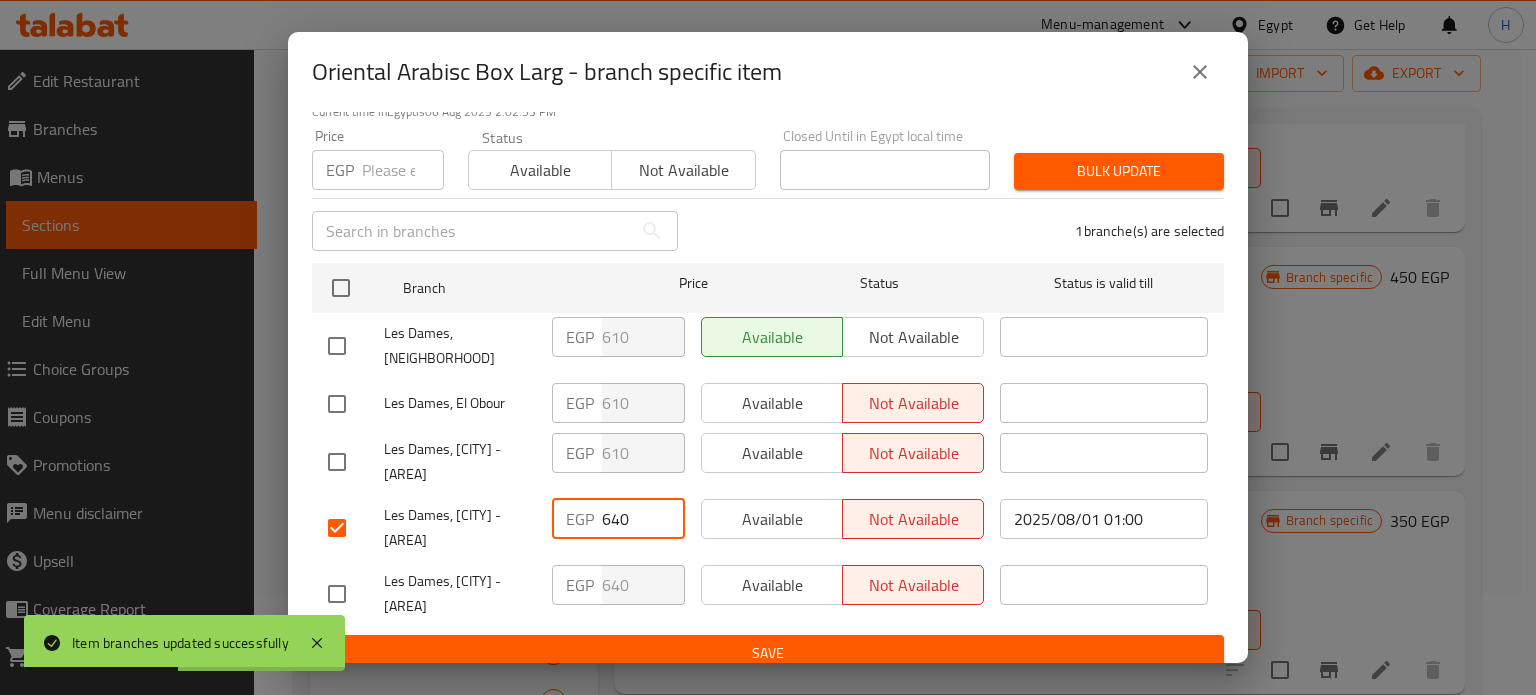 drag, startPoint x: 628, startPoint y: 502, endPoint x: 532, endPoint y: 487, distance: 97.16481 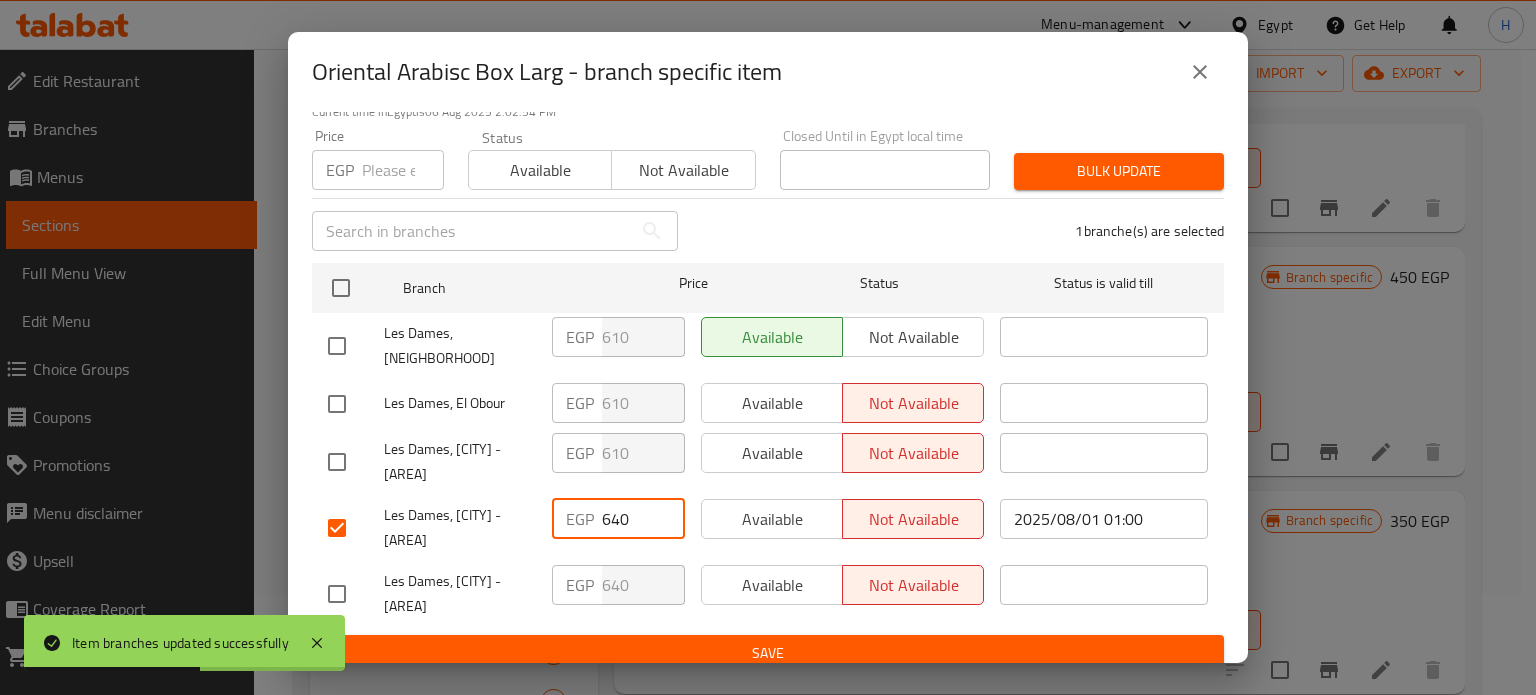 click at bounding box center (403, 170) 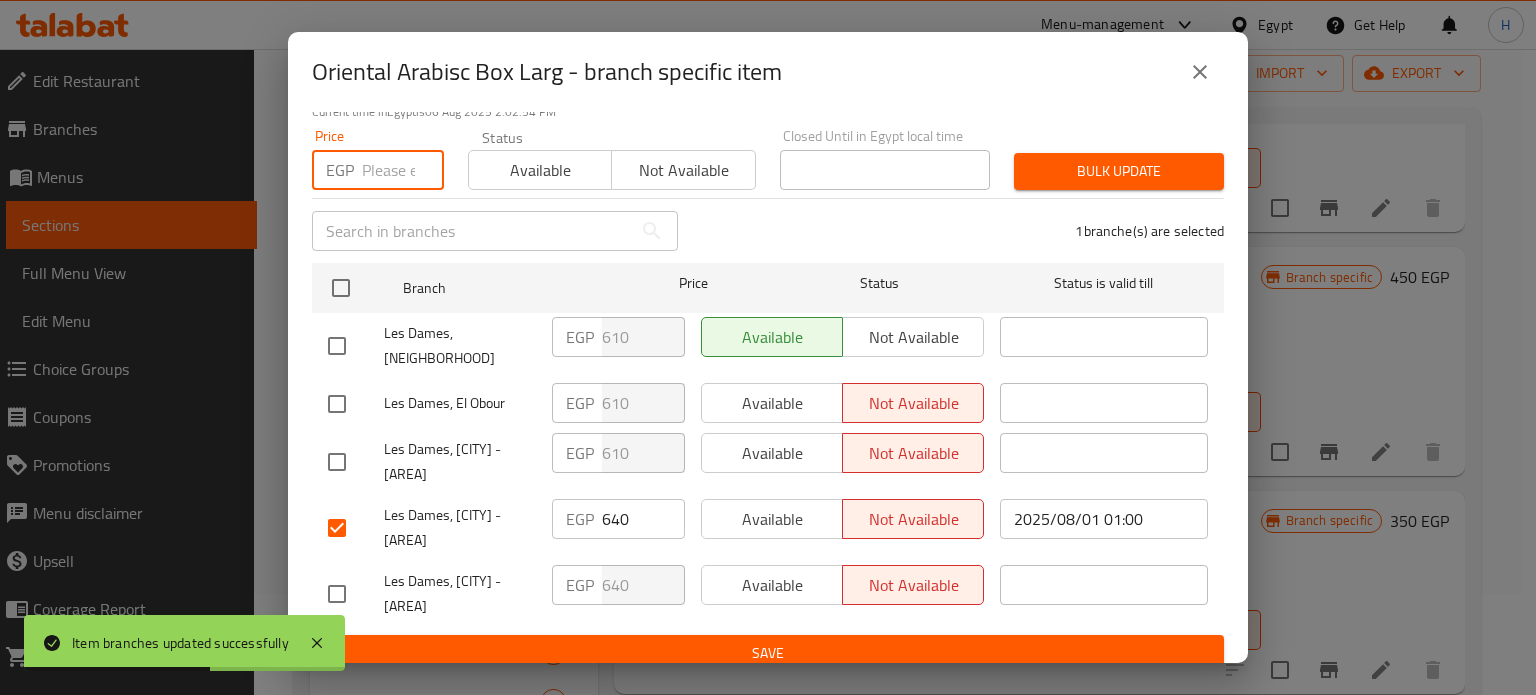 paste on "640" 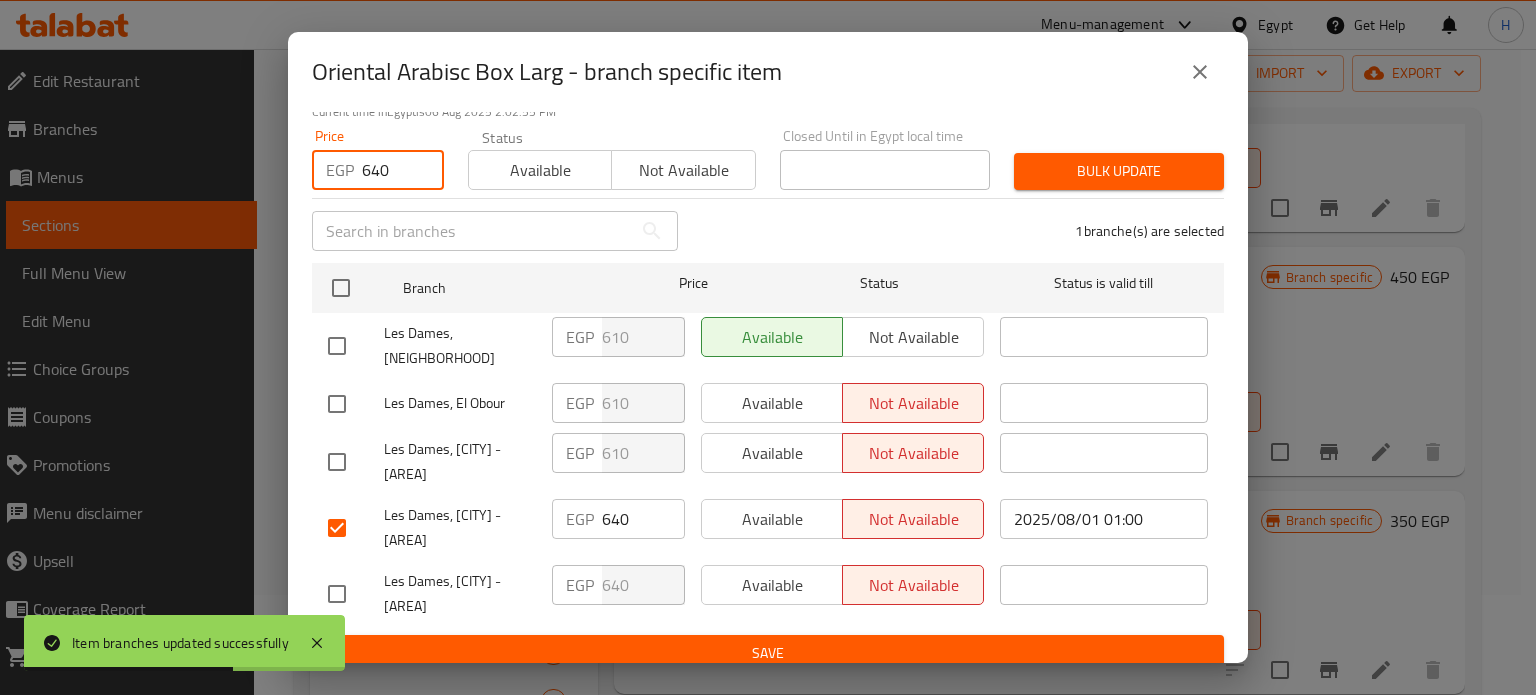 type on "640" 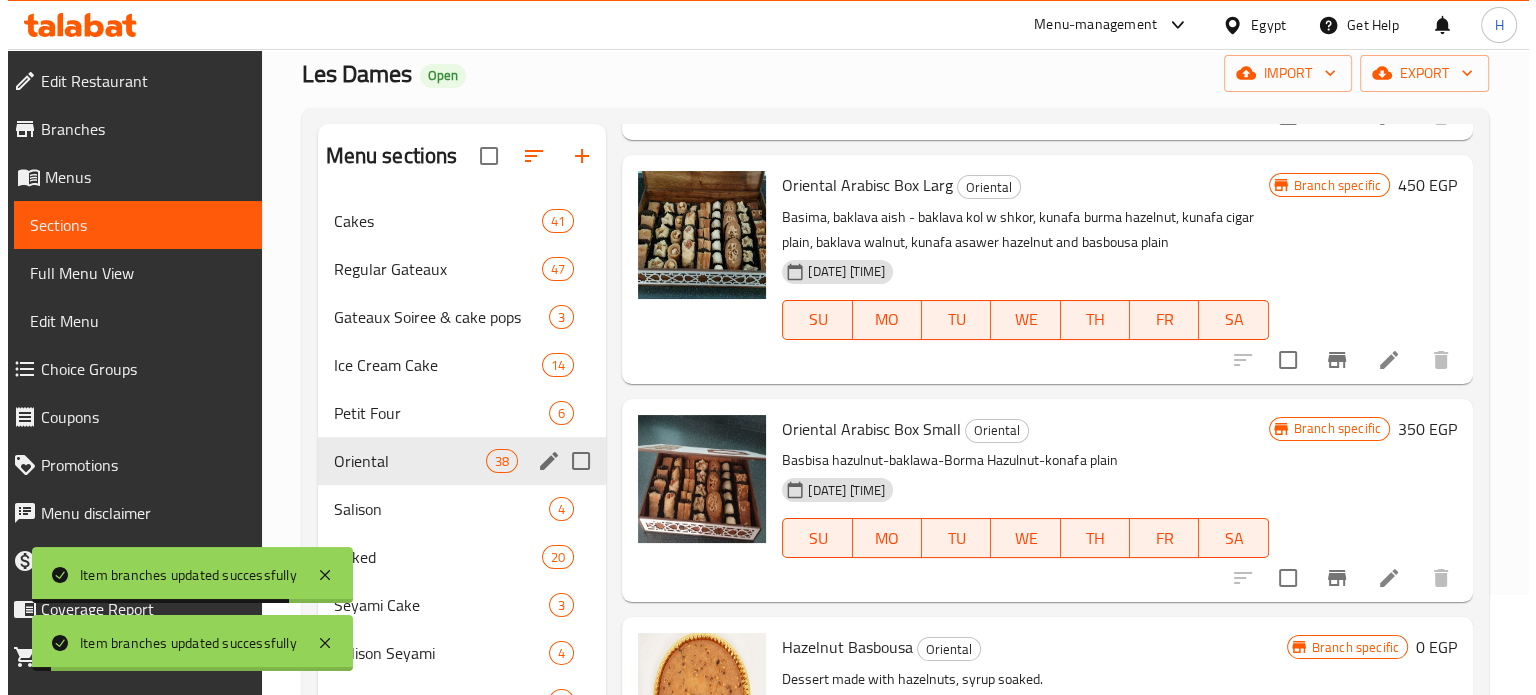 scroll, scrollTop: 1700, scrollLeft: 0, axis: vertical 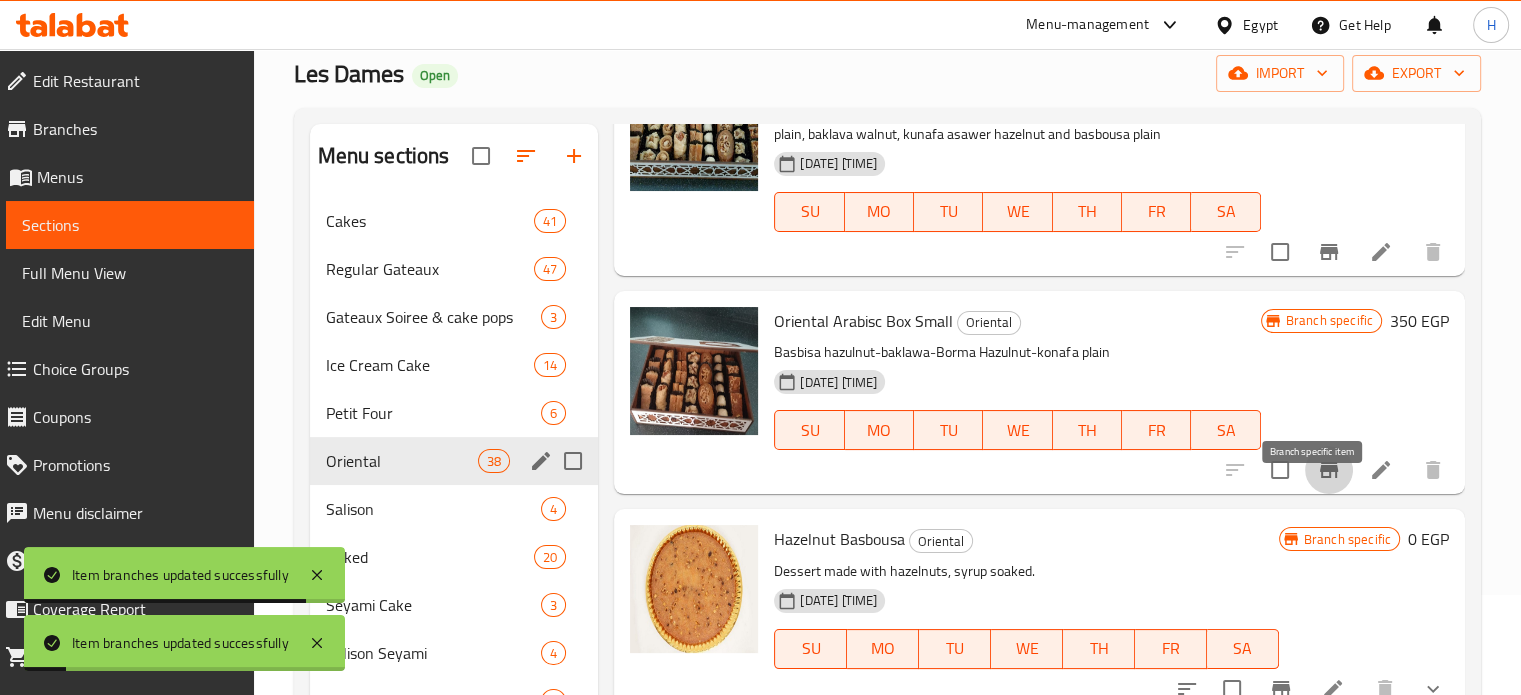 click 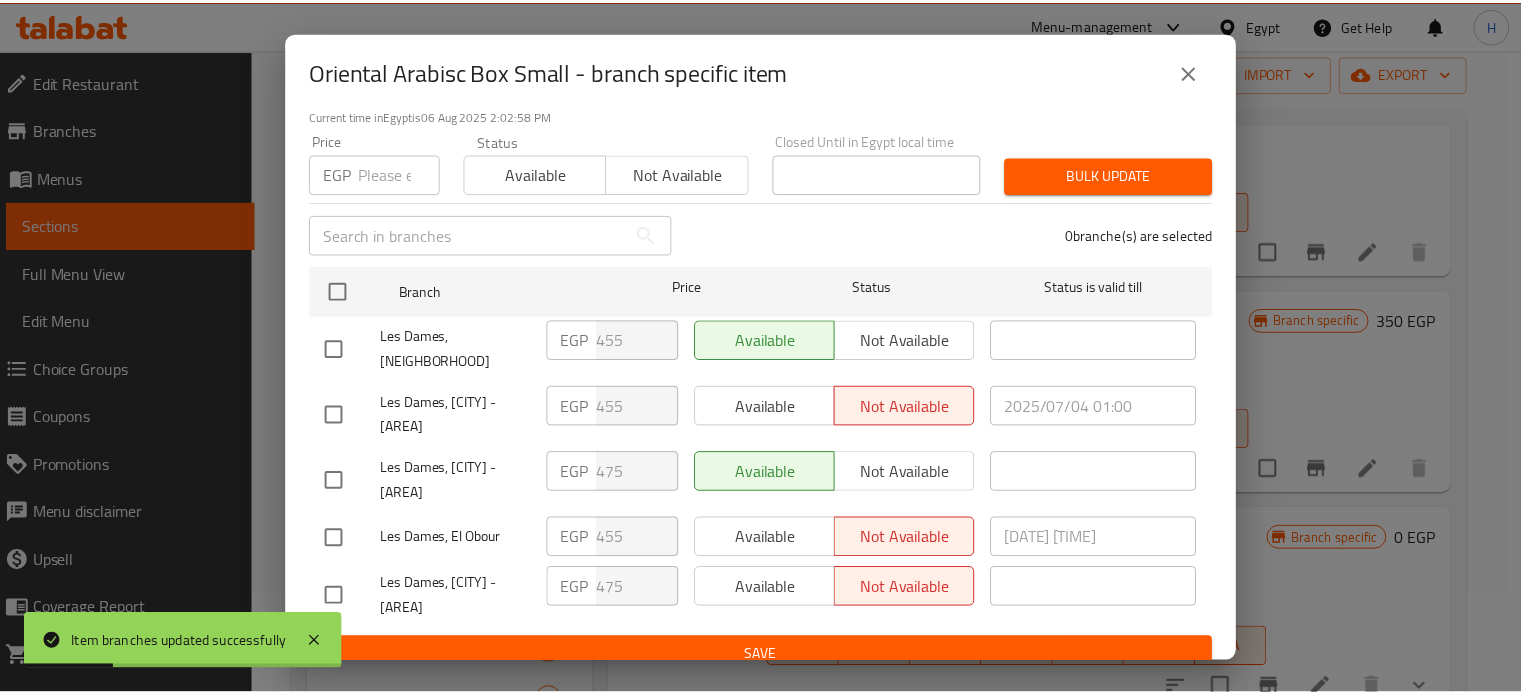 scroll, scrollTop: 162, scrollLeft: 0, axis: vertical 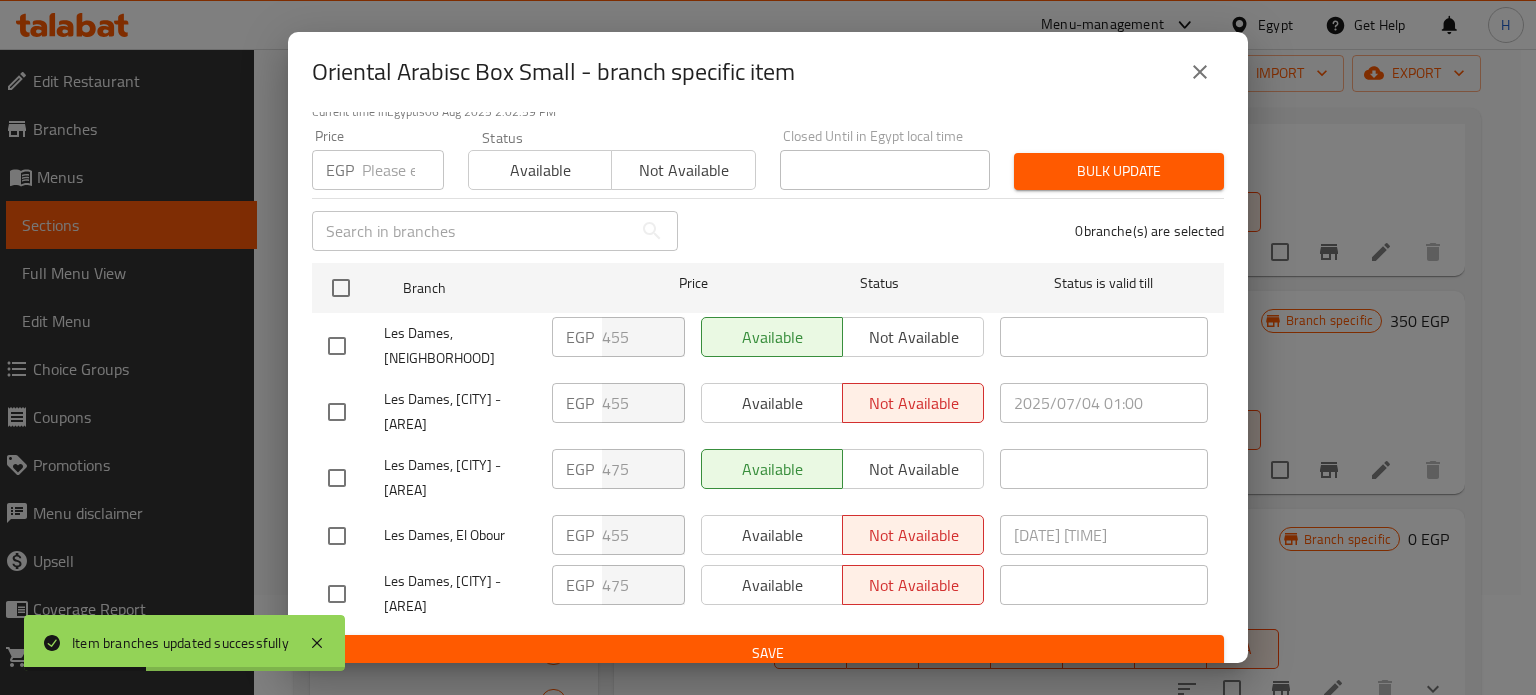click at bounding box center (337, 478) 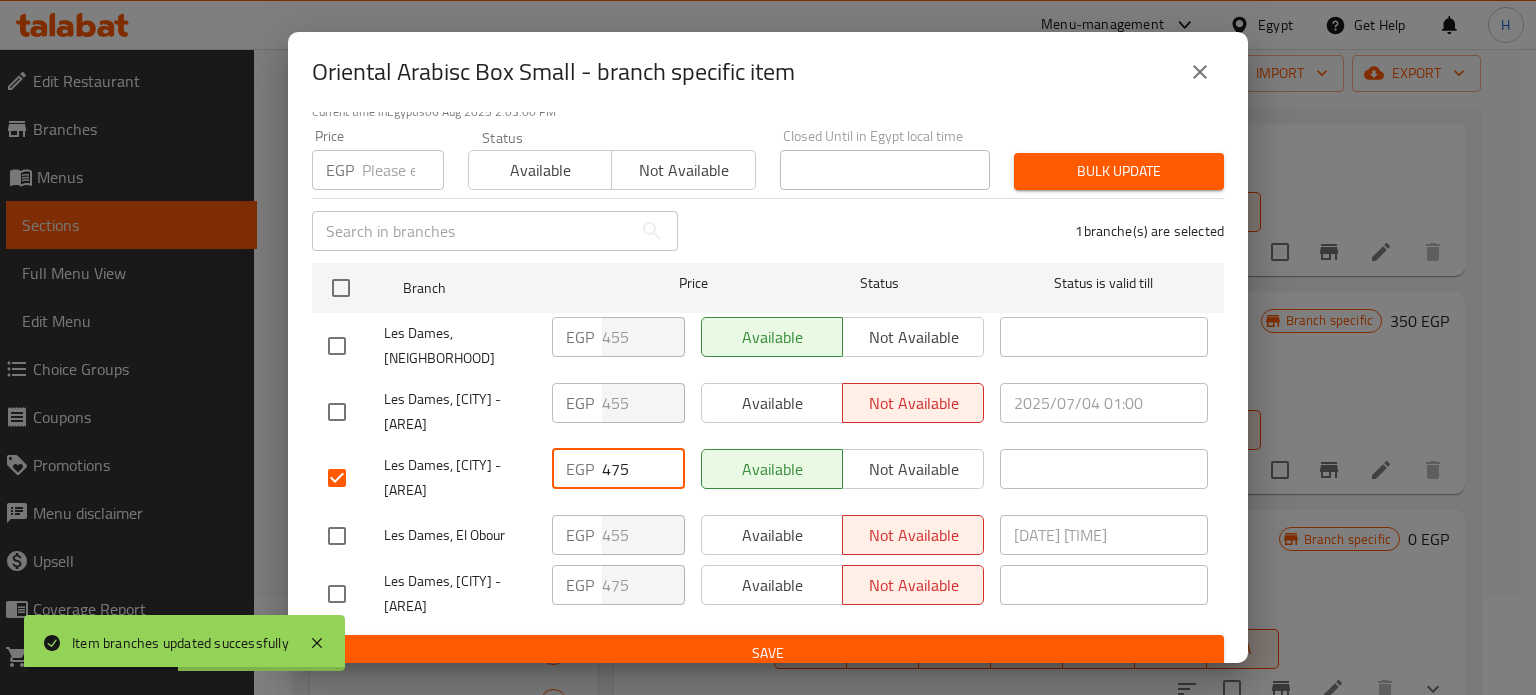 drag, startPoint x: 625, startPoint y: 463, endPoint x: 548, endPoint y: 462, distance: 77.00649 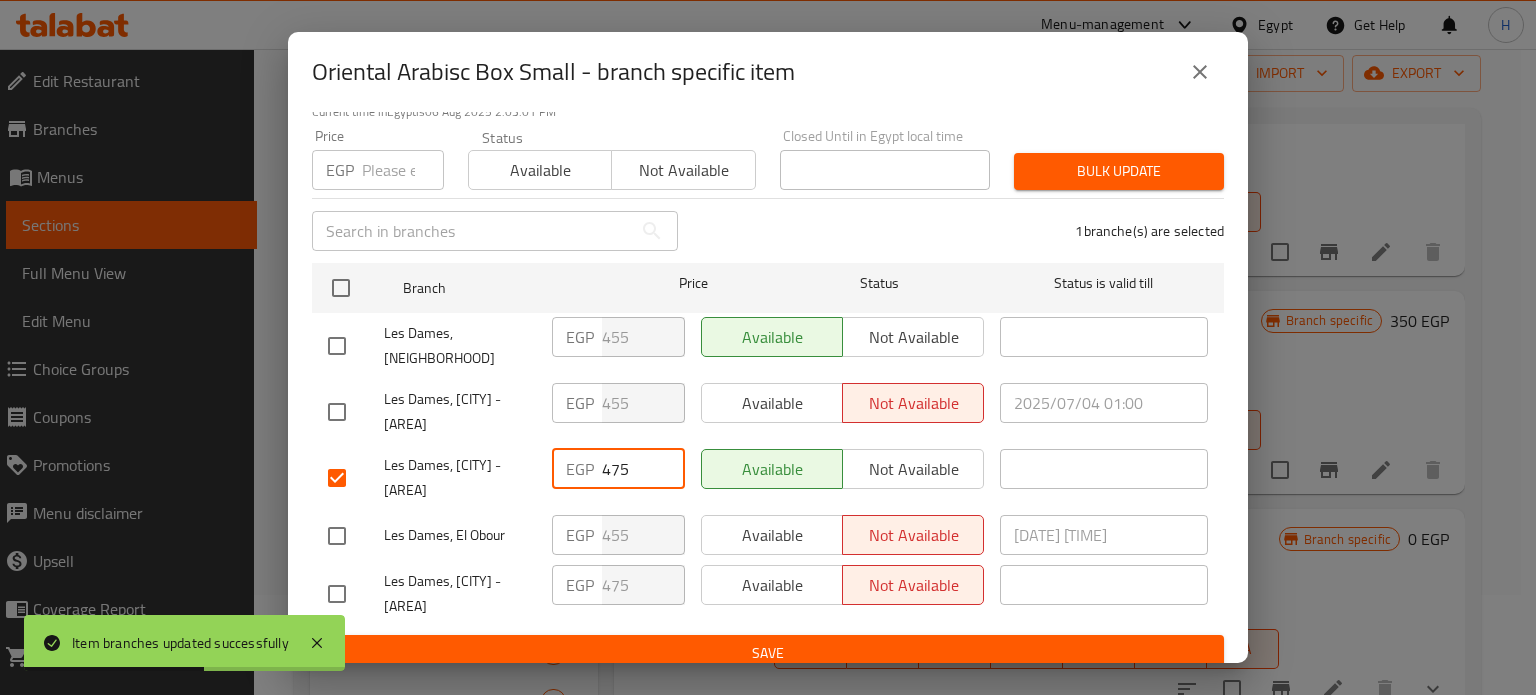 click at bounding box center (403, 170) 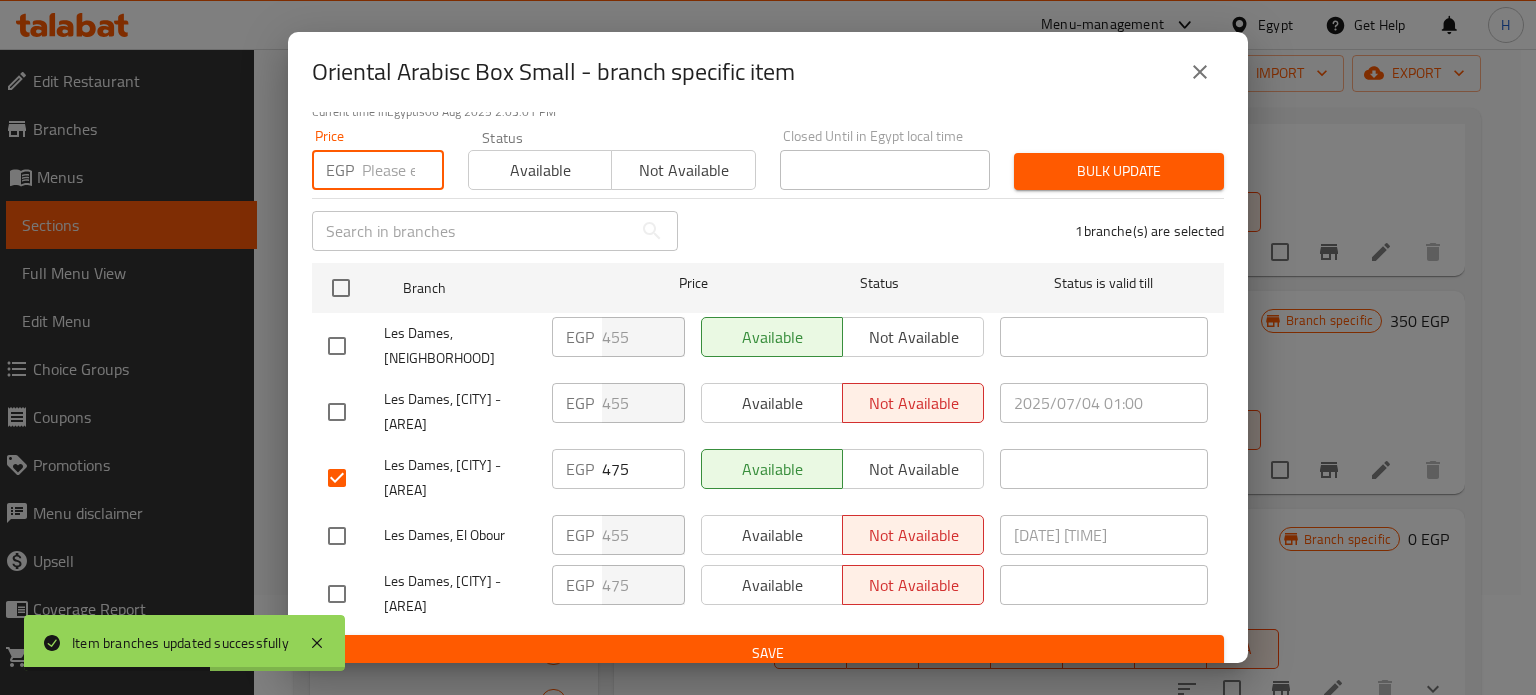 paste on "475" 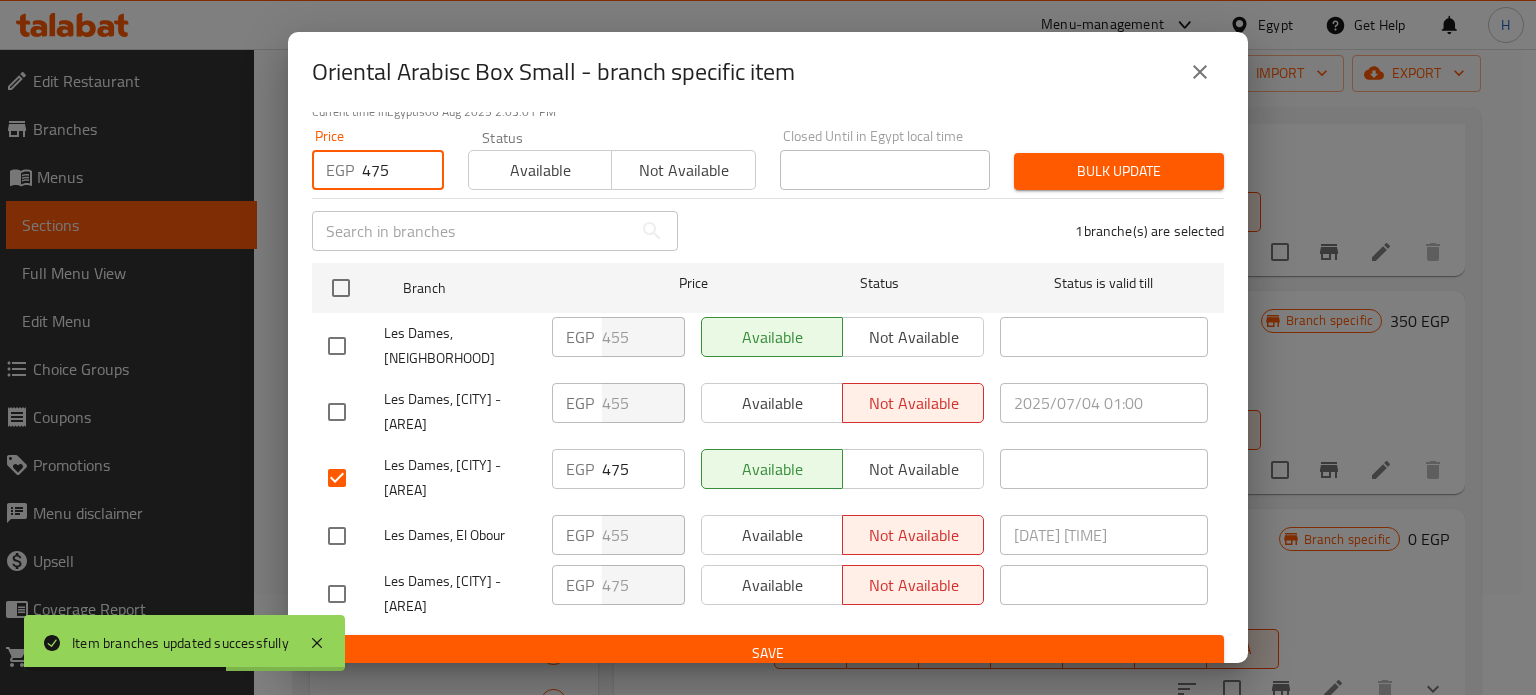 type on "475" 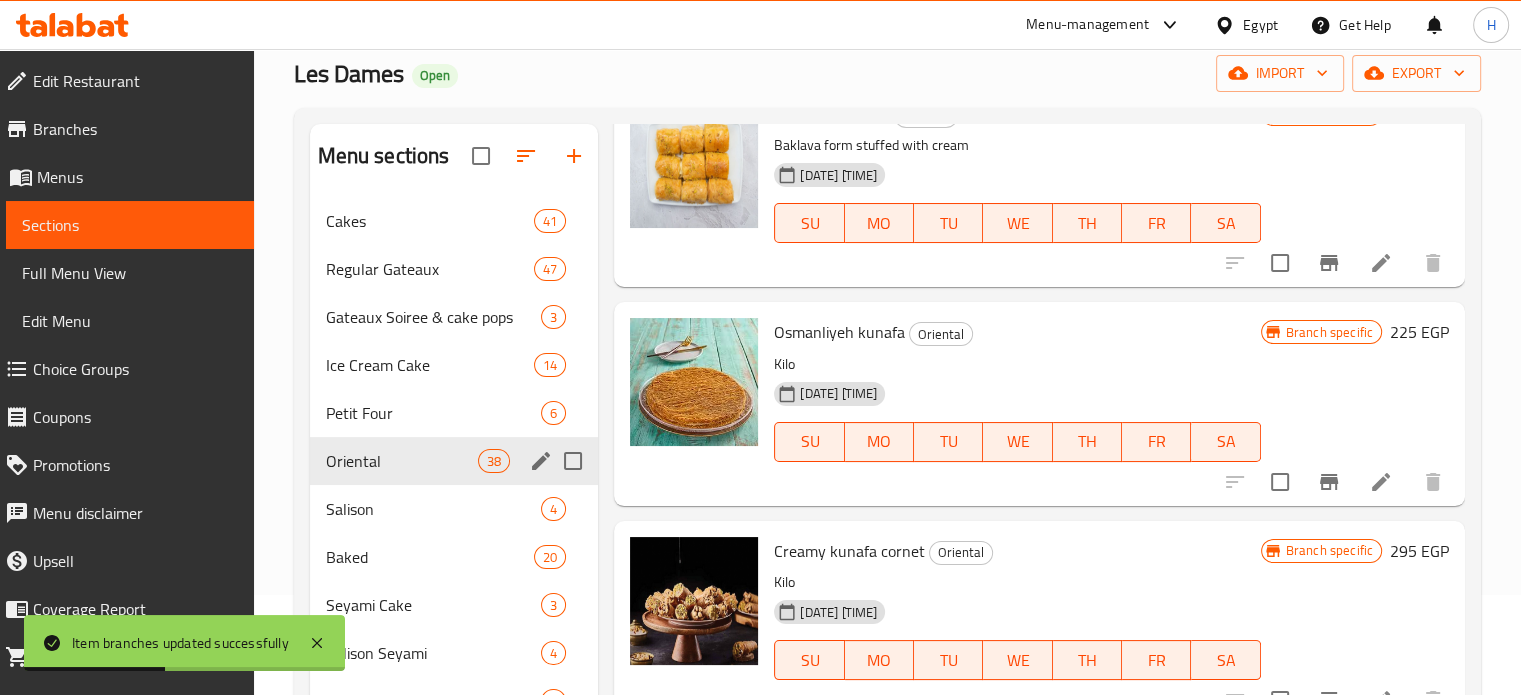 scroll, scrollTop: 7883, scrollLeft: 0, axis: vertical 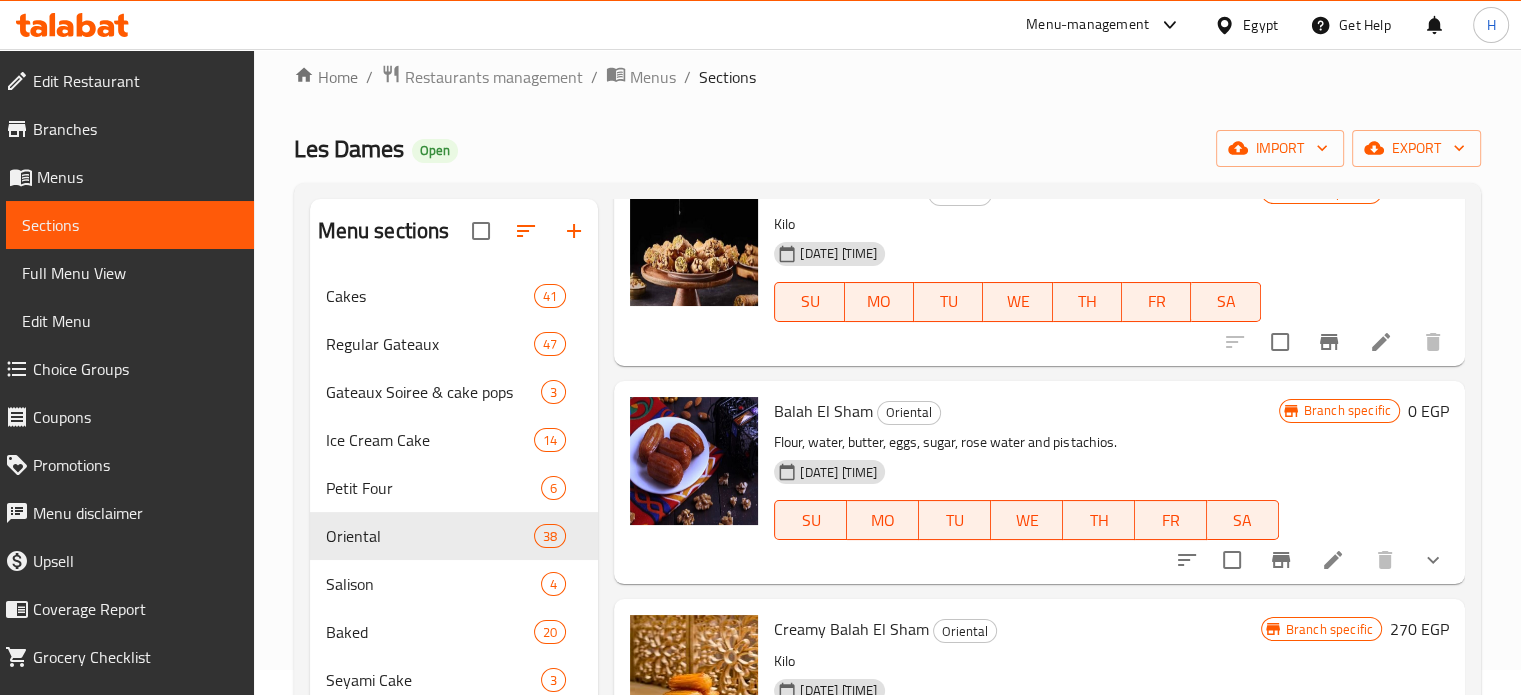 click 